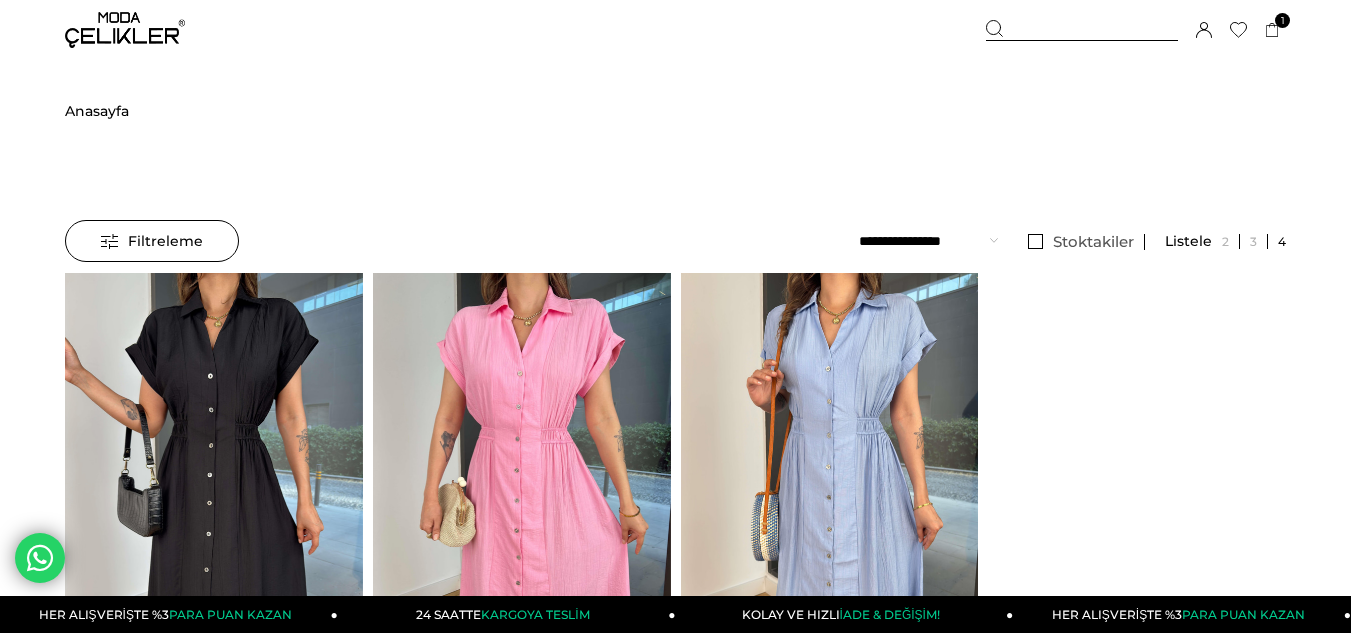 scroll, scrollTop: 0, scrollLeft: 0, axis: both 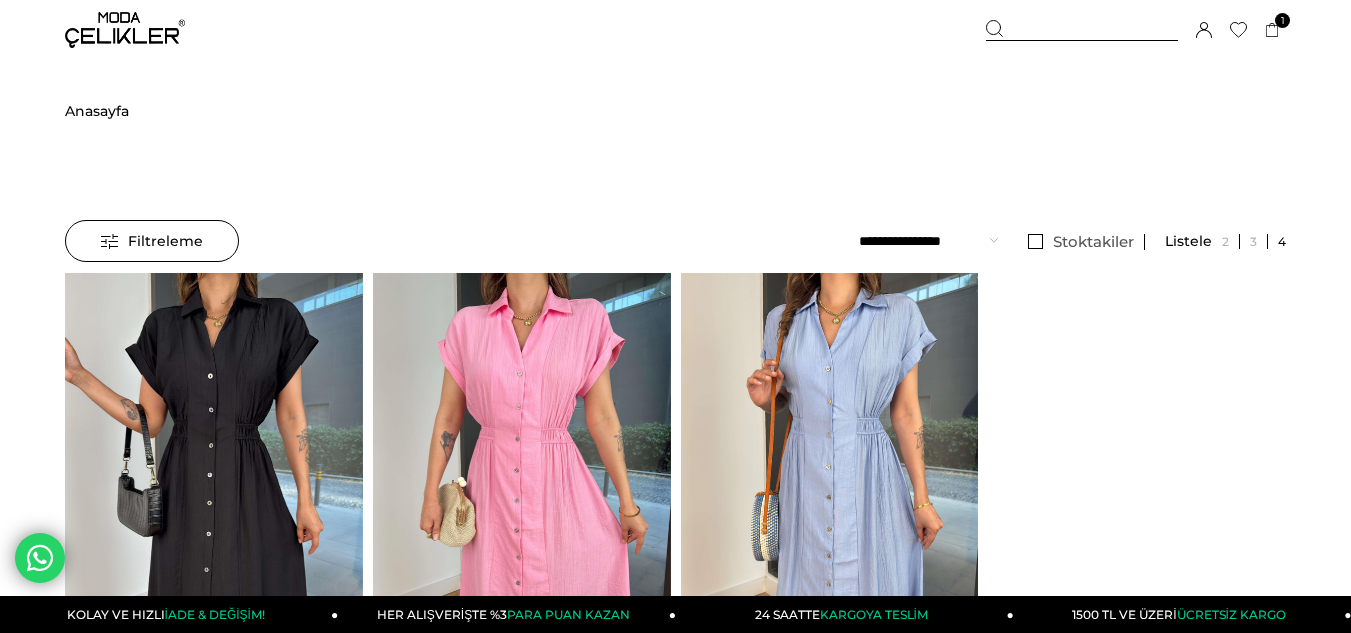click at bounding box center (1082, 30) 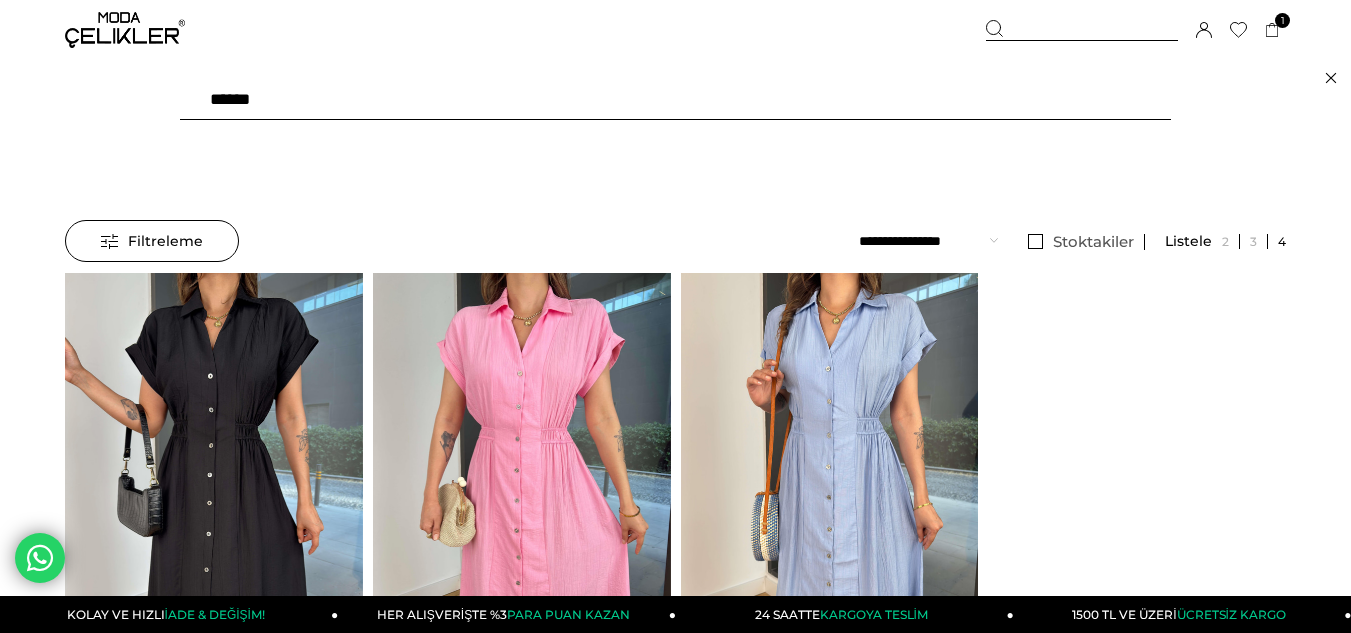 drag, startPoint x: 300, startPoint y: 102, endPoint x: 93, endPoint y: 96, distance: 207.08694 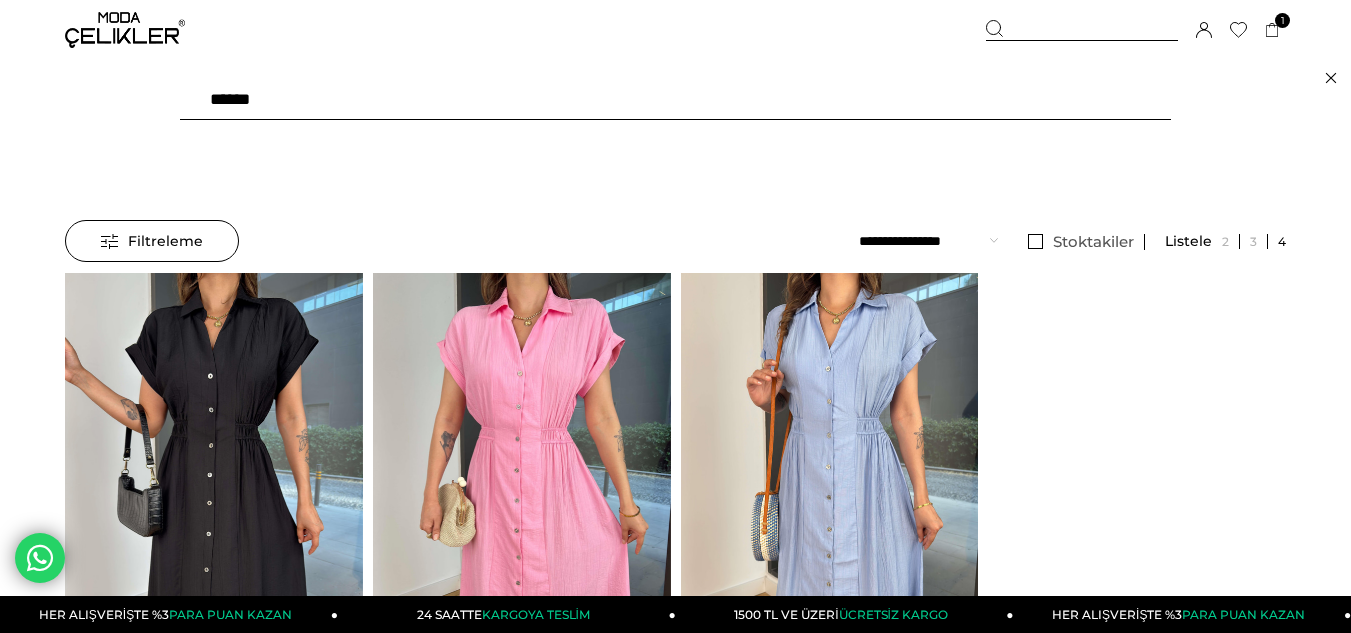 type on "*******" 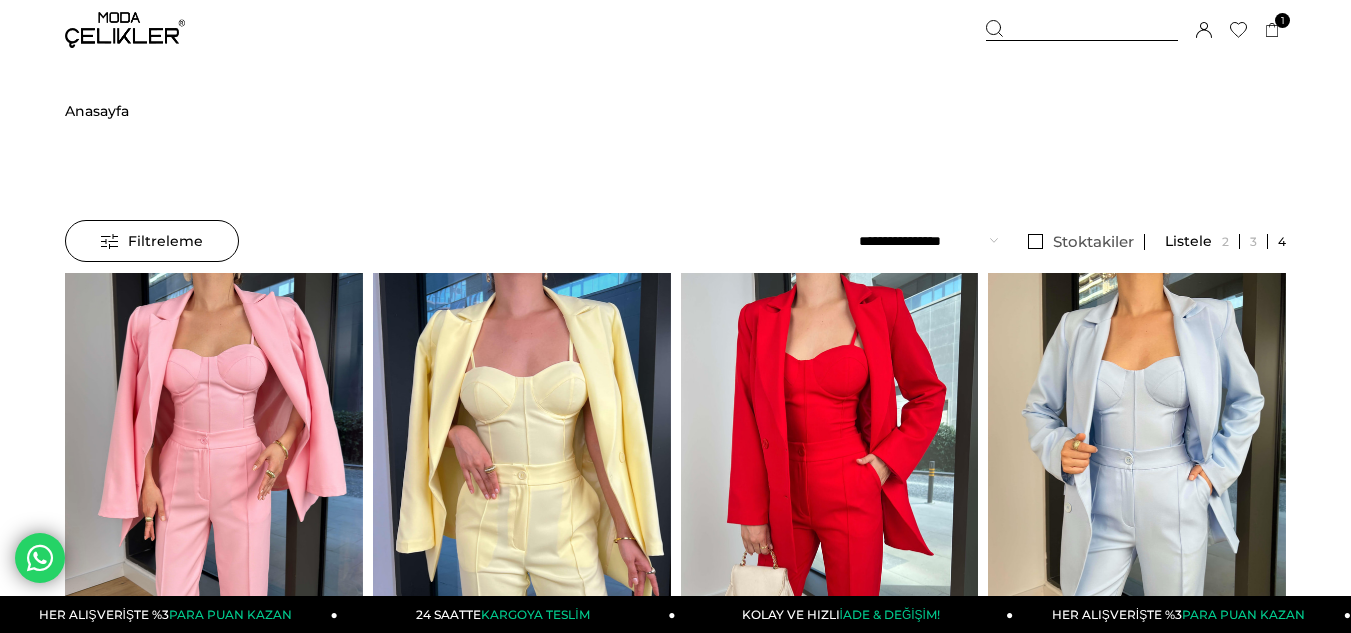 scroll, scrollTop: 200, scrollLeft: 0, axis: vertical 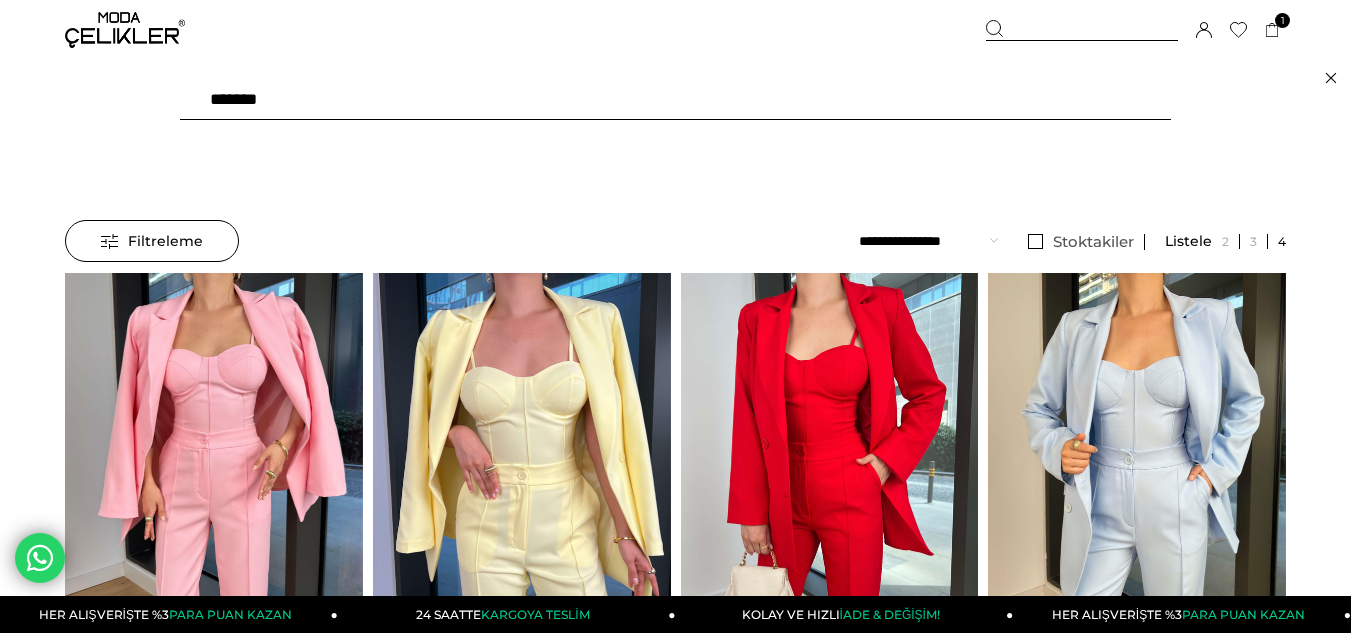 drag, startPoint x: 90, startPoint y: 111, endPoint x: 78, endPoint y: 112, distance: 12.0415945 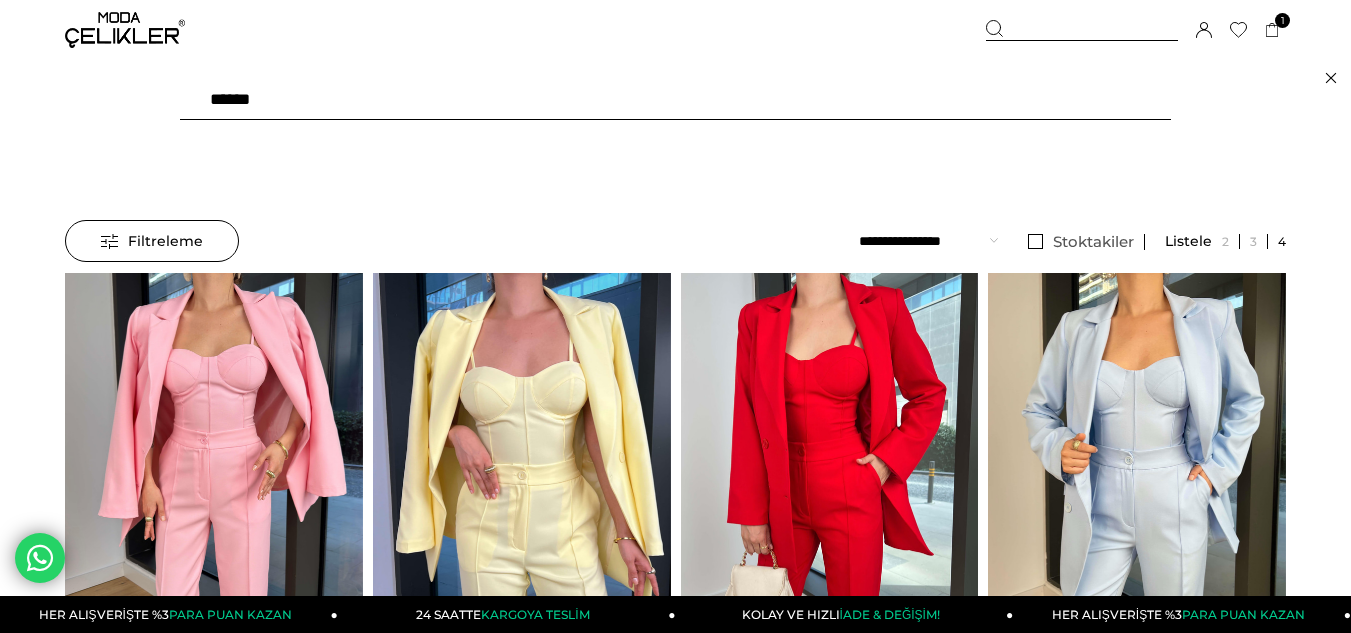 type on "*******" 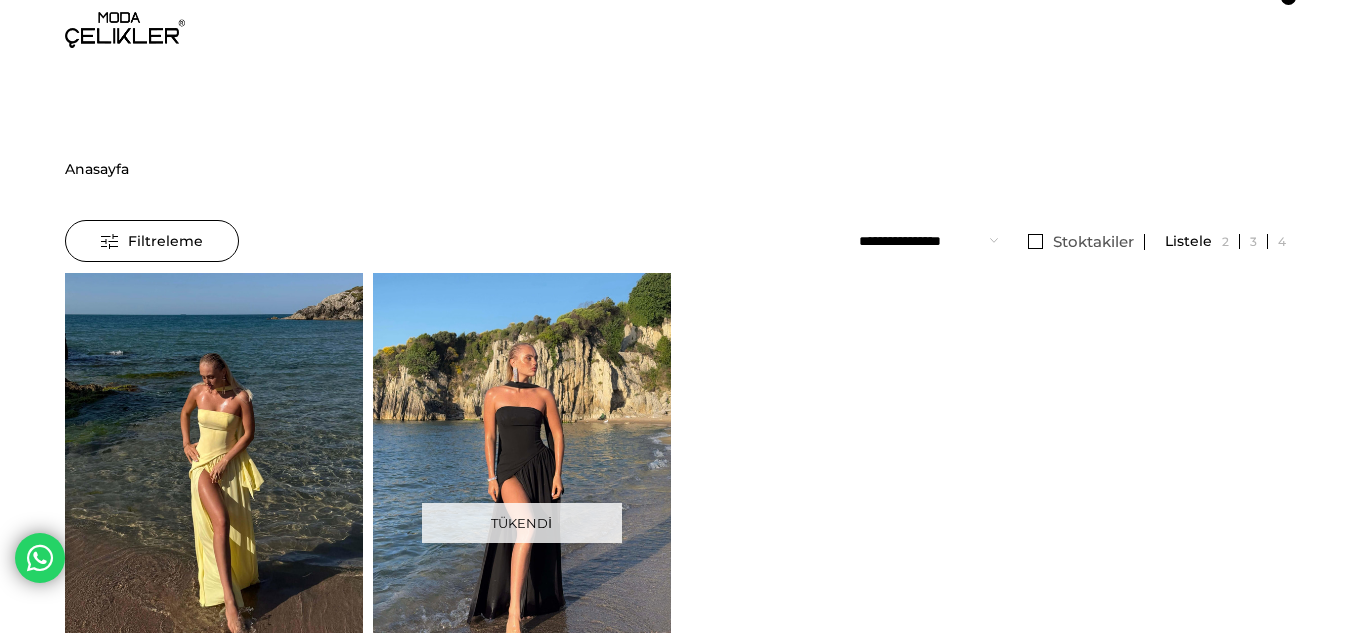 scroll, scrollTop: 0, scrollLeft: 0, axis: both 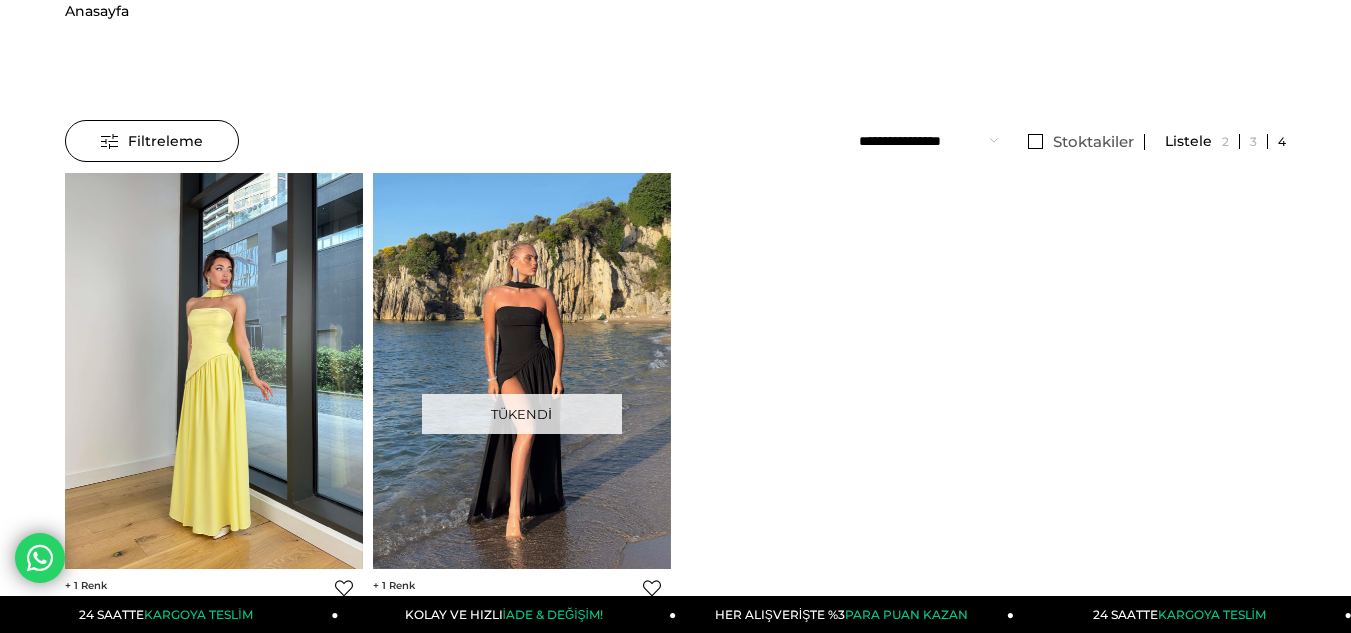 click at bounding box center [-380, 371] 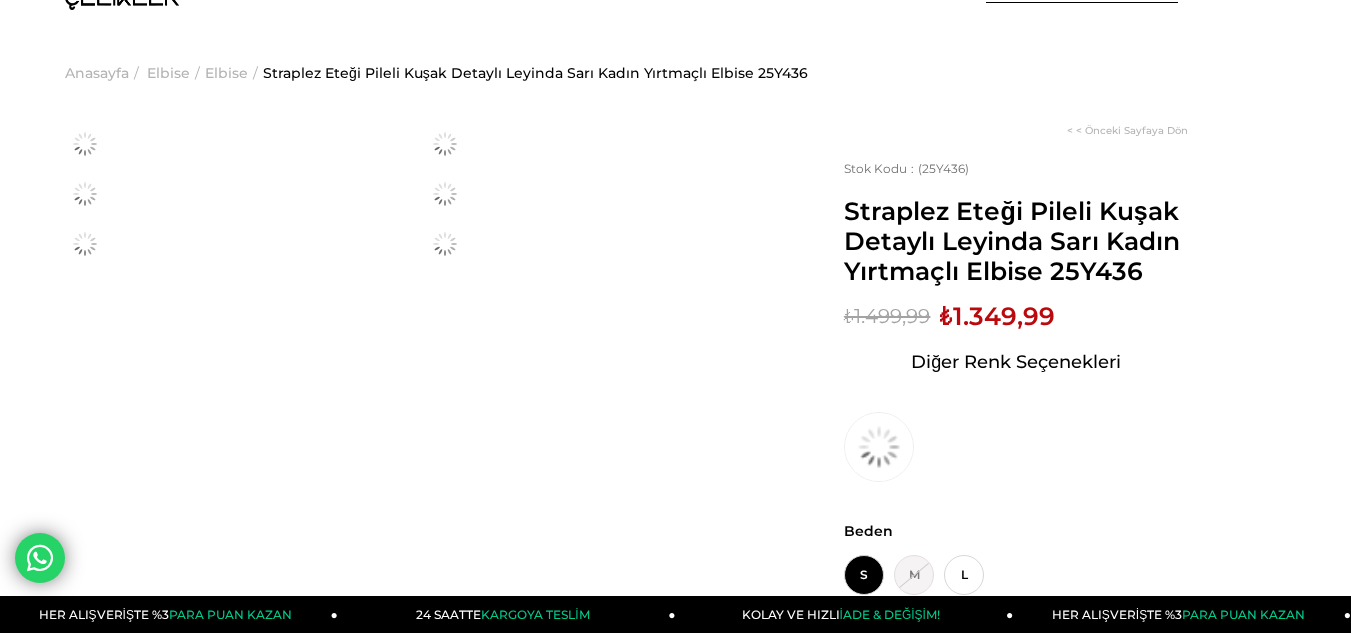 scroll, scrollTop: 200, scrollLeft: 0, axis: vertical 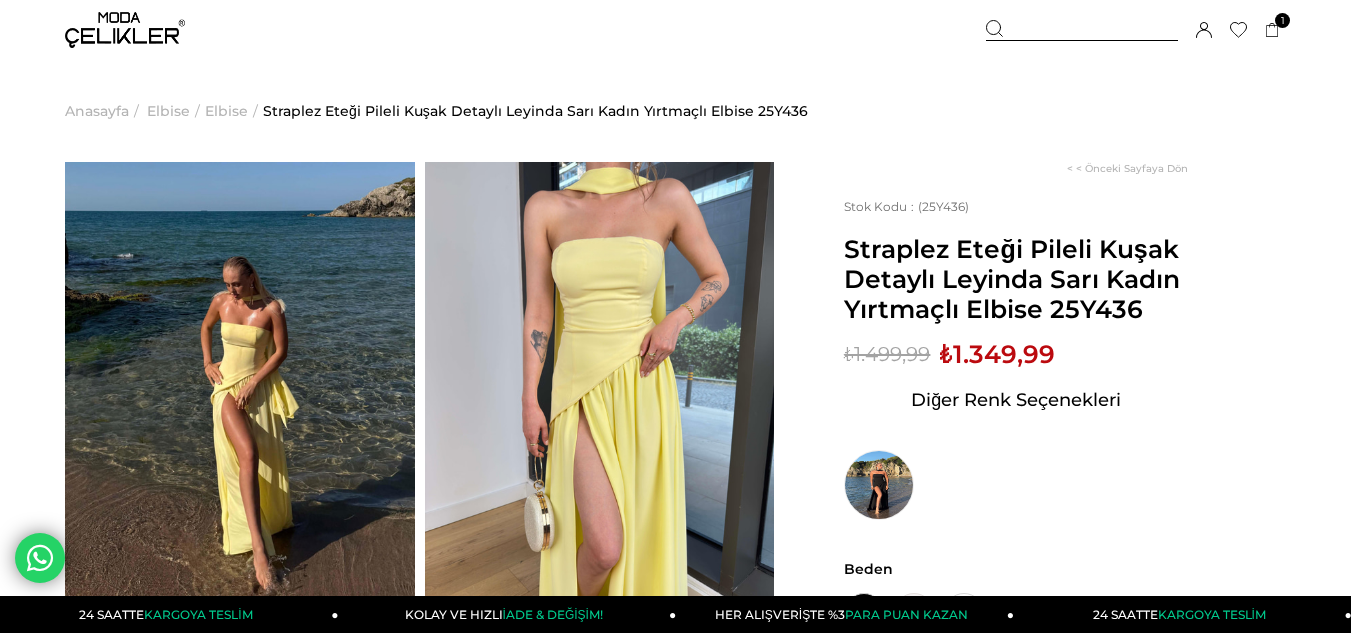 click at bounding box center [1082, 30] 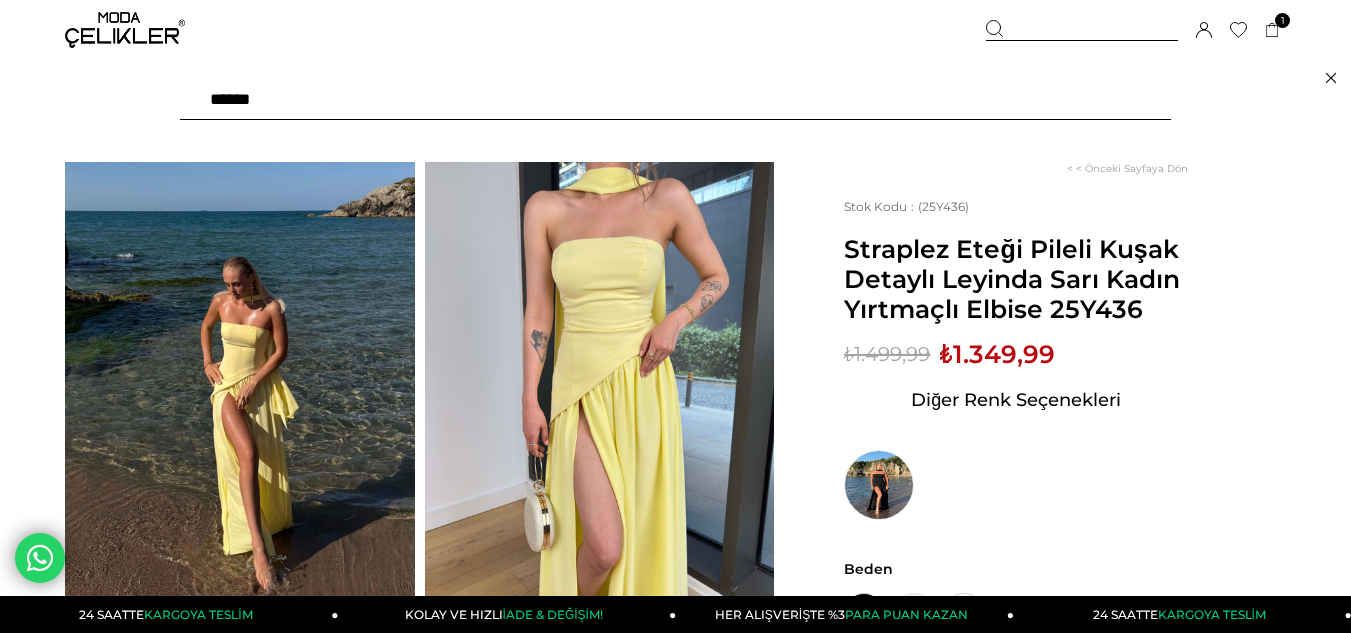type on "*******" 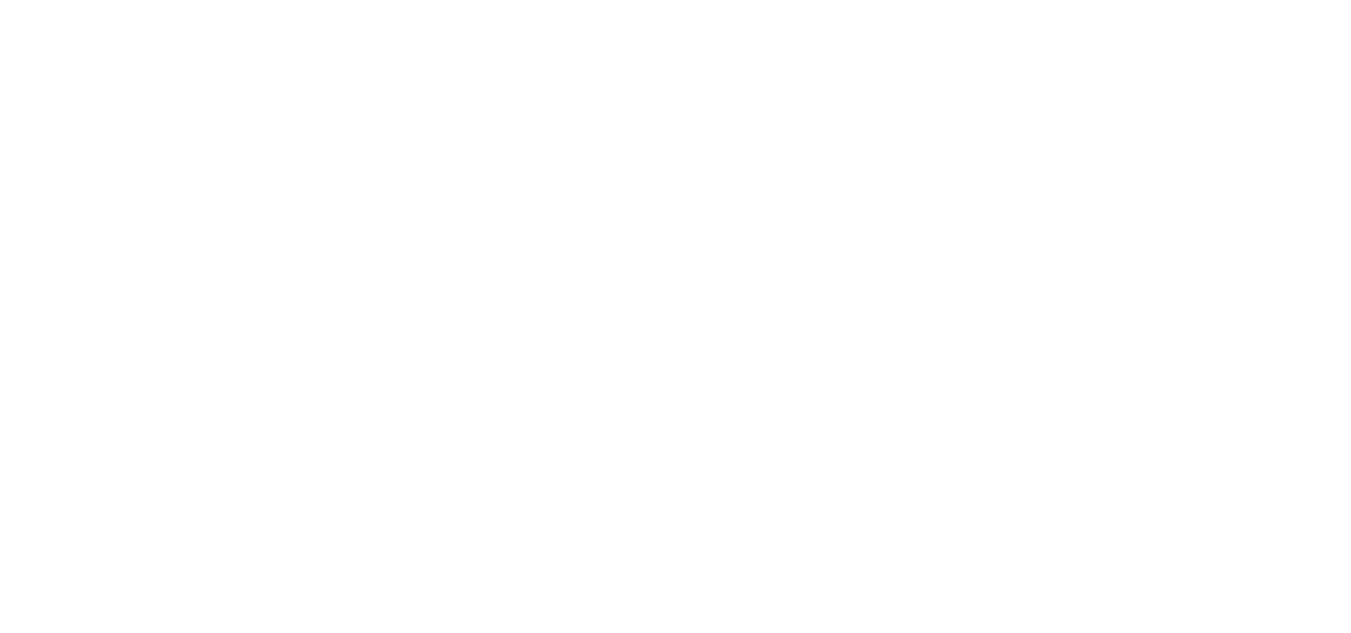 scroll, scrollTop: 0, scrollLeft: 0, axis: both 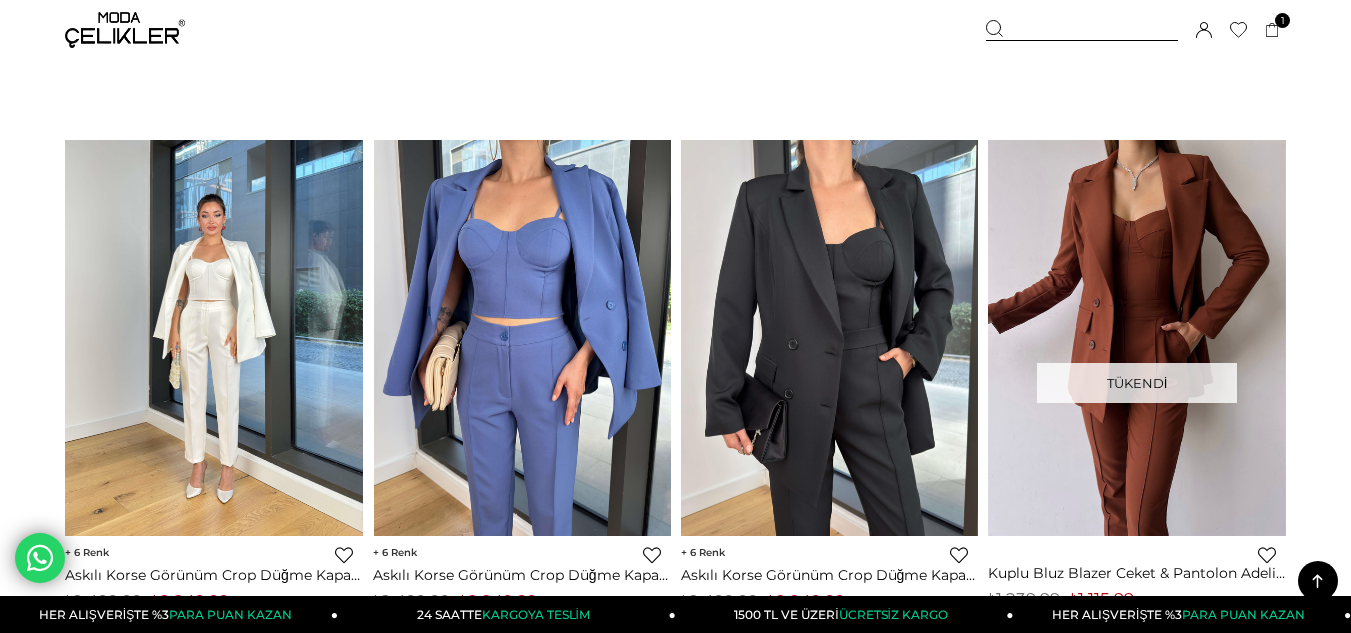 click at bounding box center [214, 338] 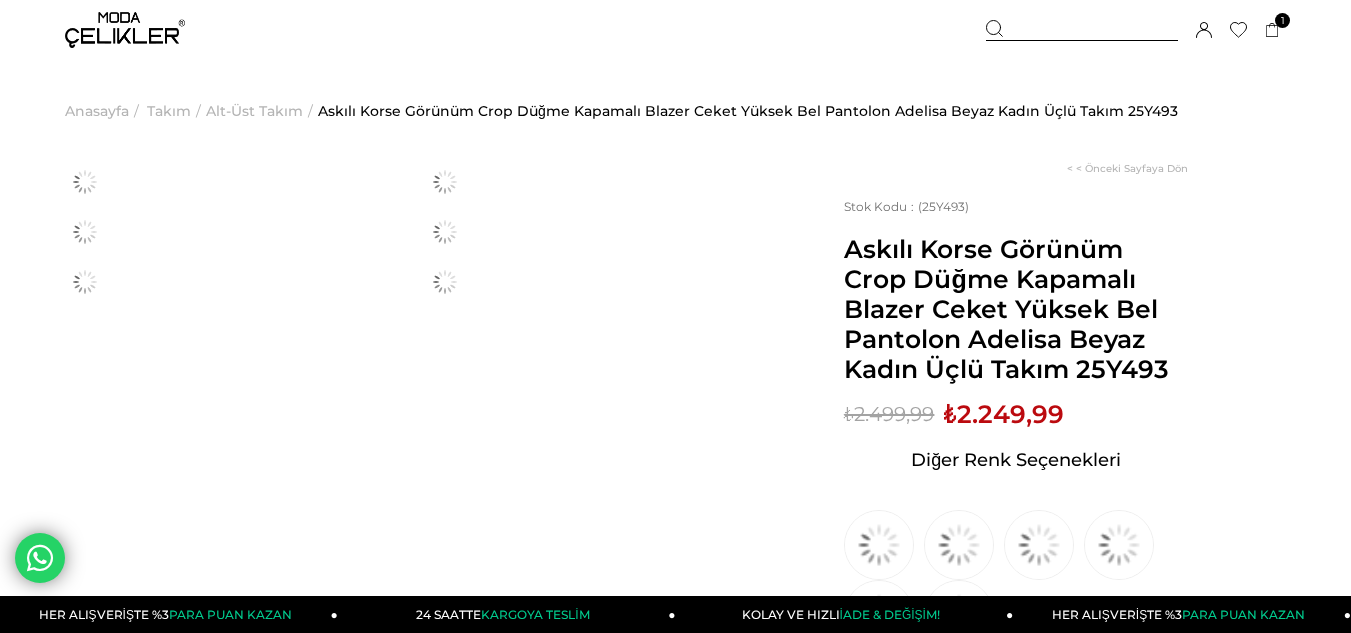 scroll, scrollTop: 0, scrollLeft: 0, axis: both 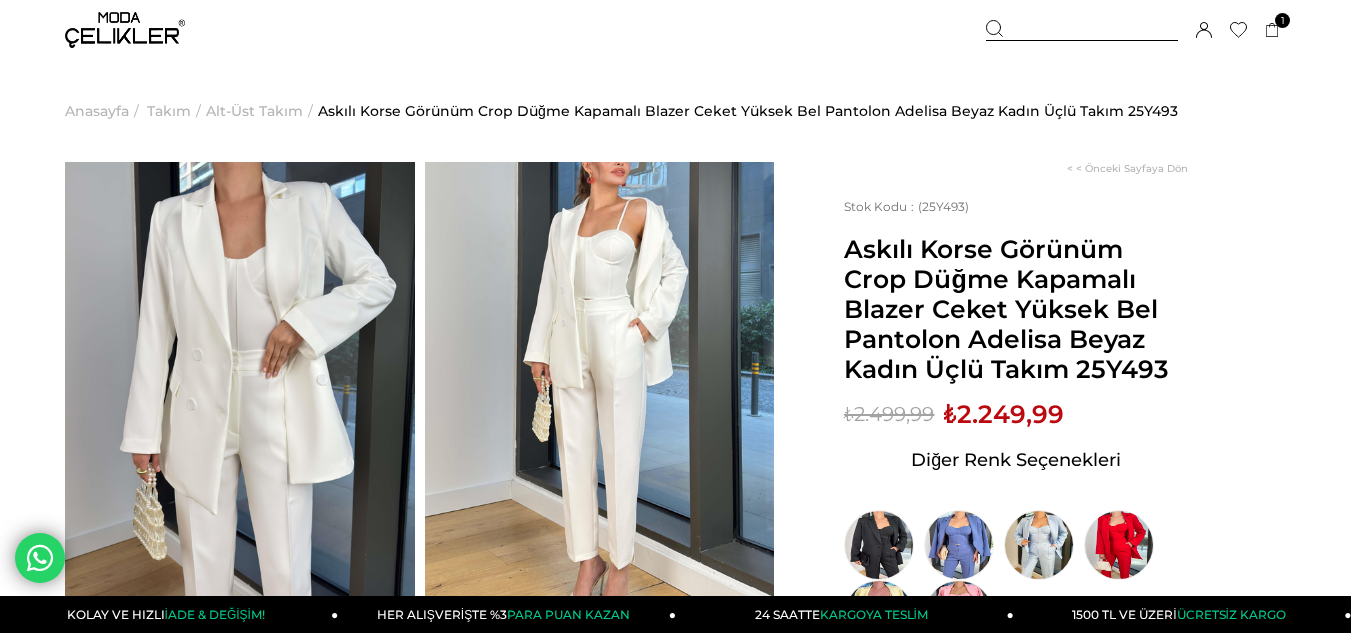 click at bounding box center (1082, 30) 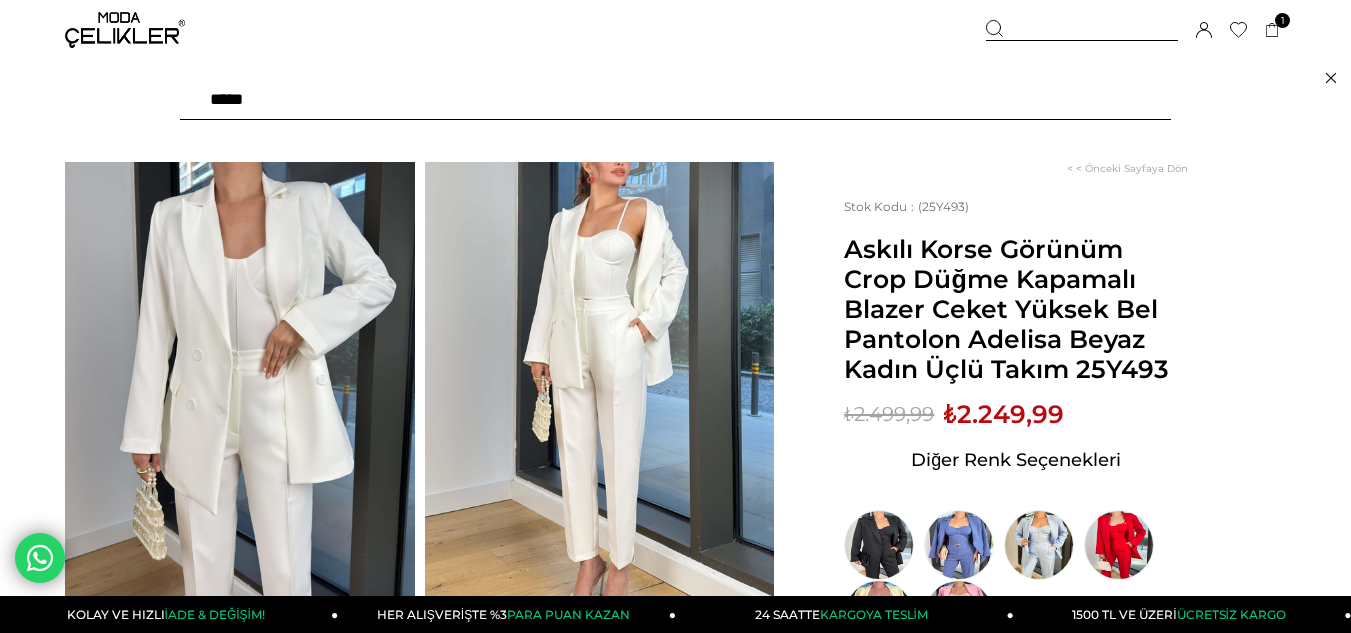 drag, startPoint x: 375, startPoint y: 96, endPoint x: 91, endPoint y: 118, distance: 284.85083 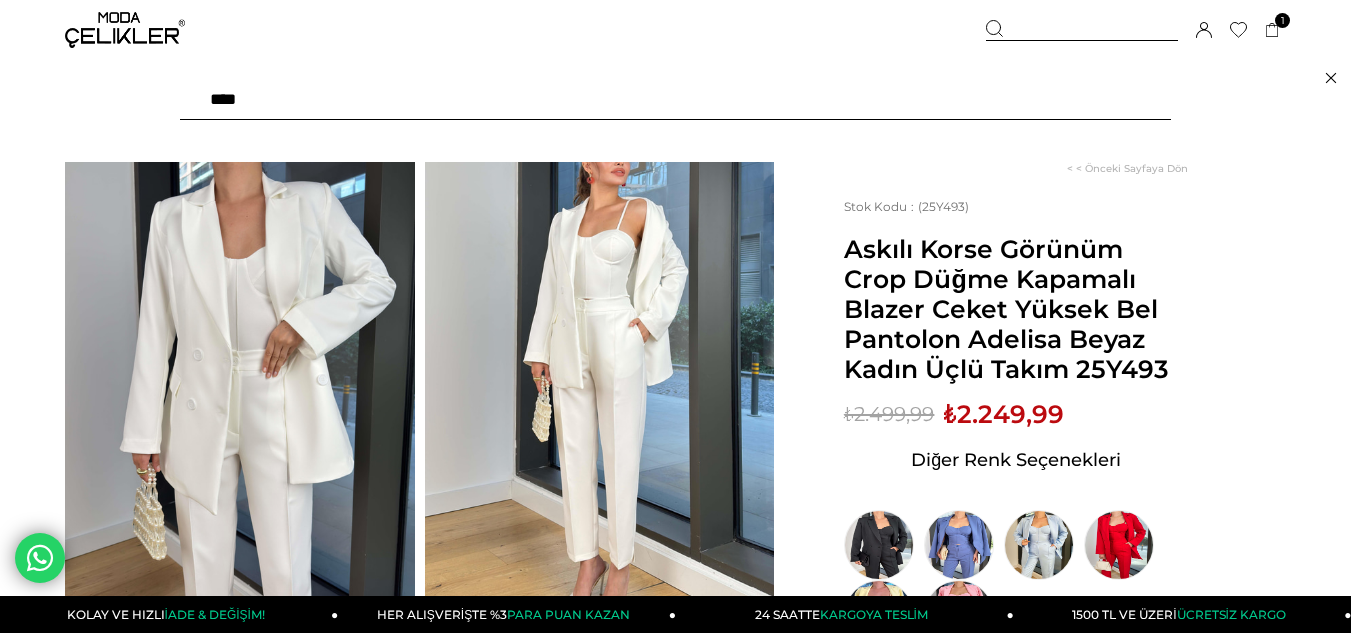 type on "*****" 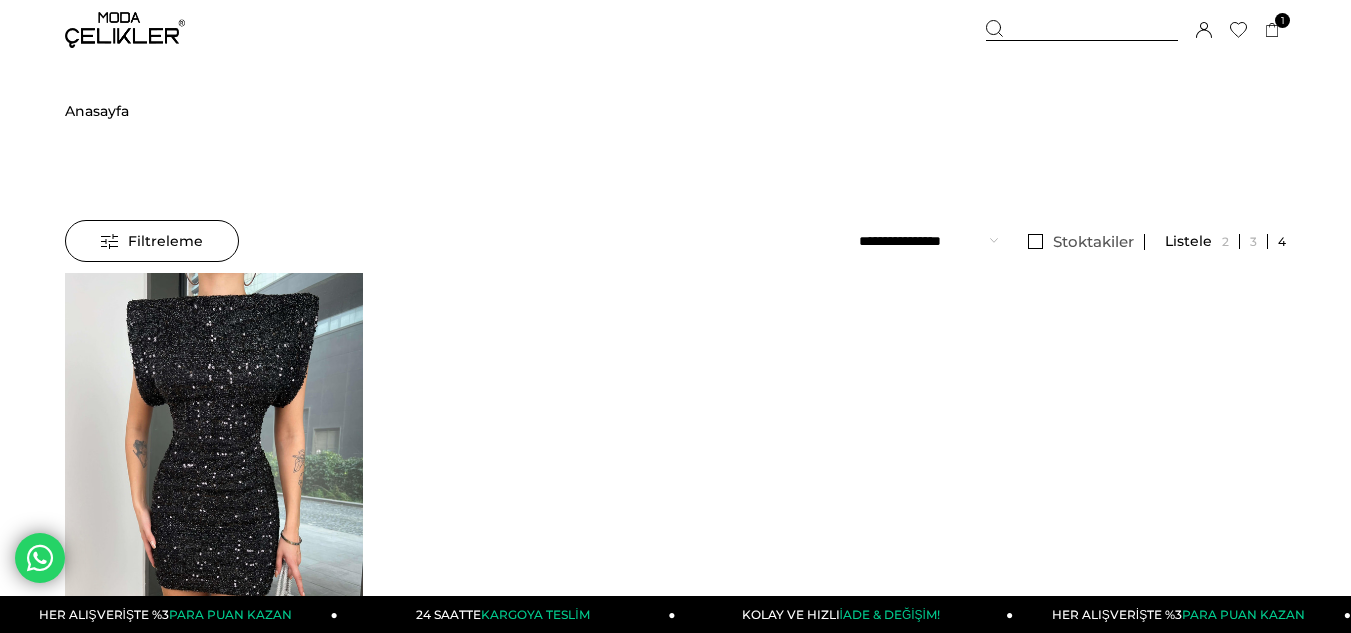 scroll, scrollTop: 0, scrollLeft: 0, axis: both 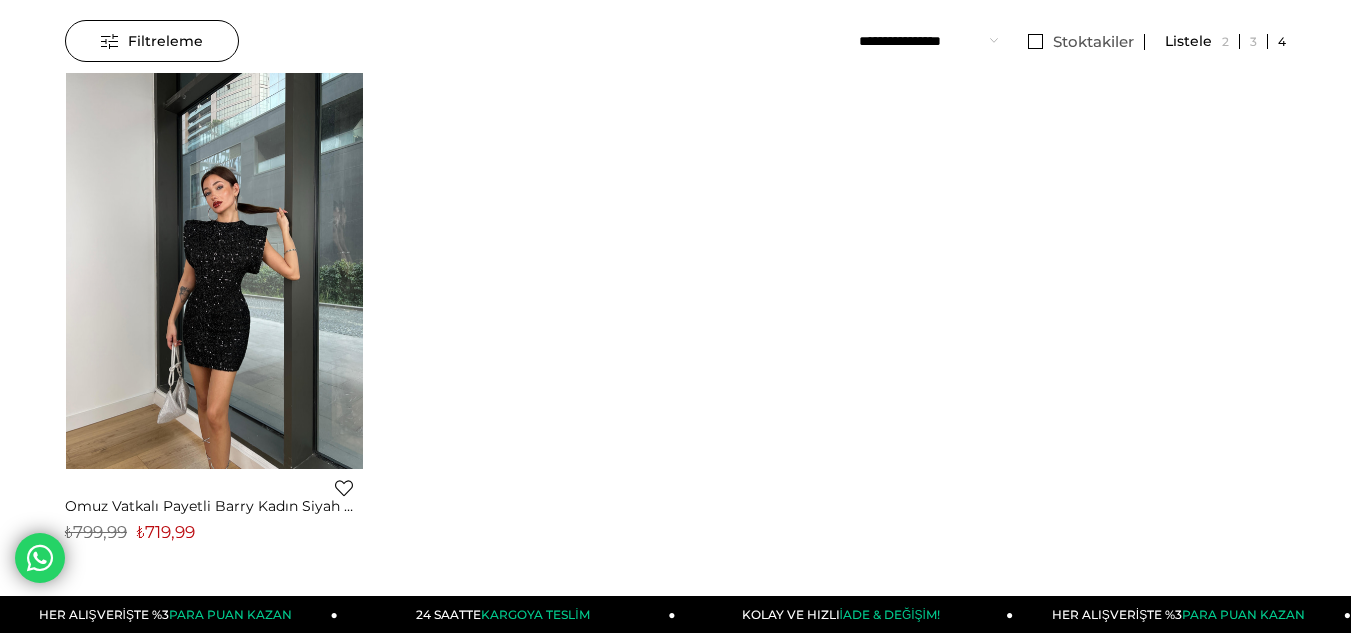 click at bounding box center [215, 271] 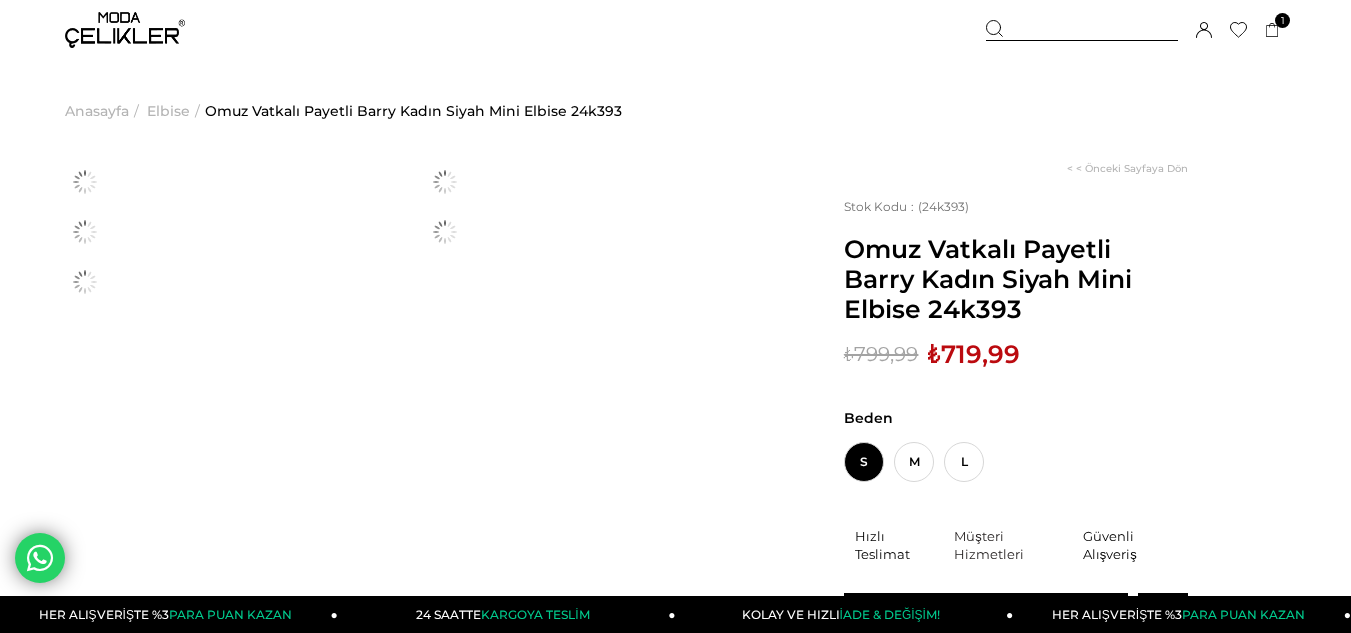 scroll, scrollTop: 0, scrollLeft: 0, axis: both 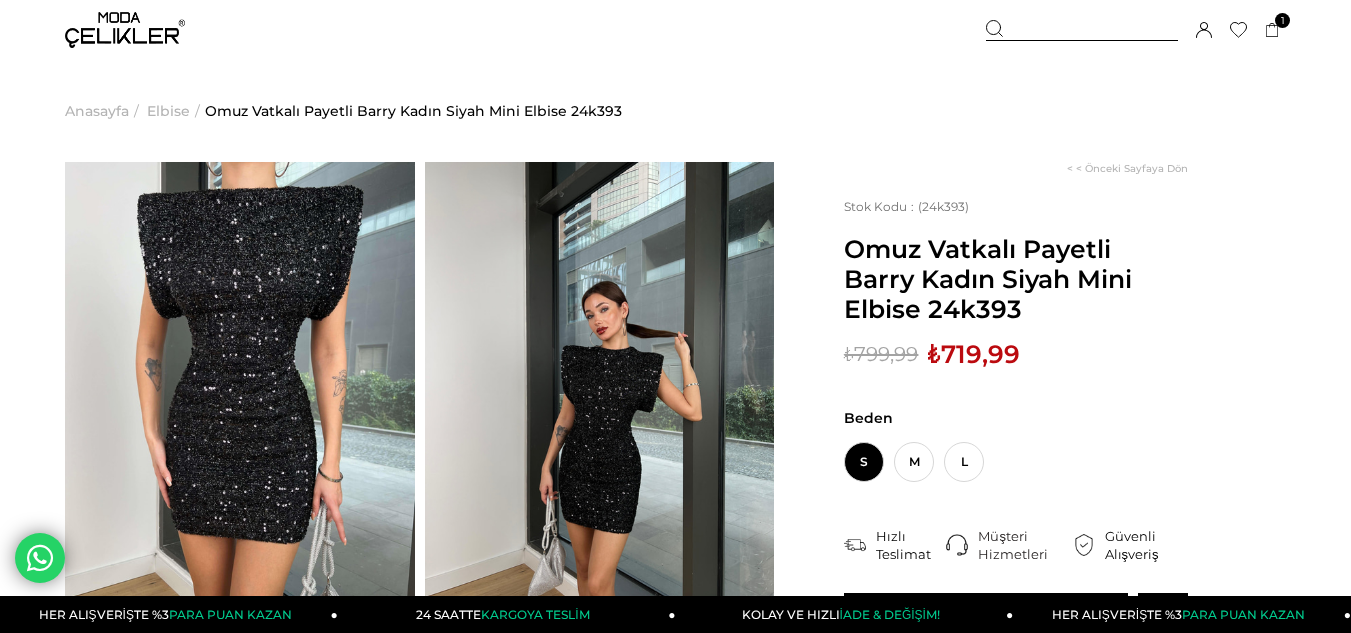 click at bounding box center [1082, 30] 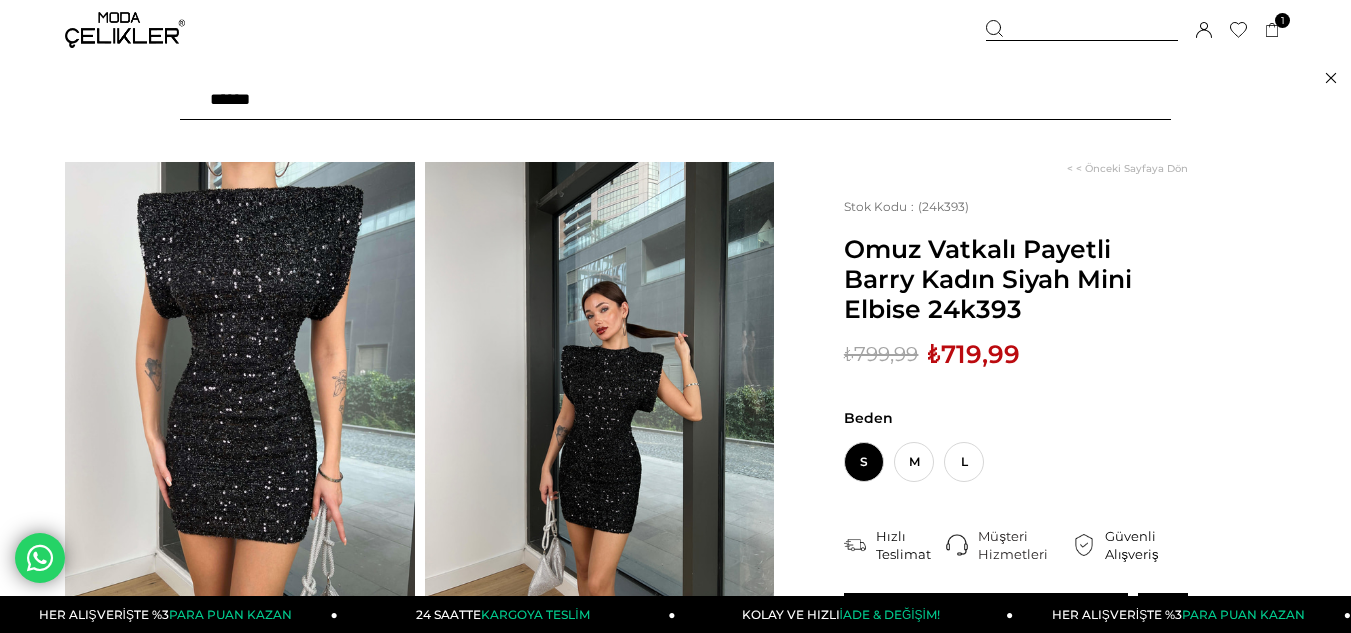 type on "*******" 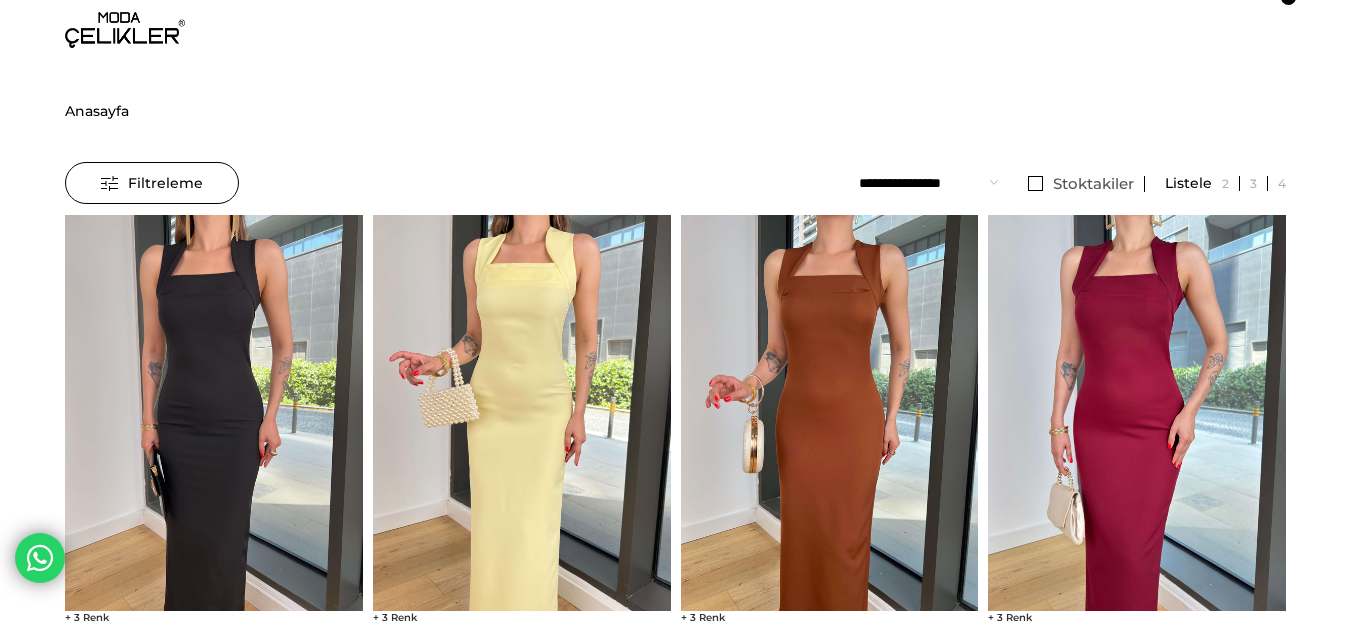 scroll, scrollTop: 0, scrollLeft: 0, axis: both 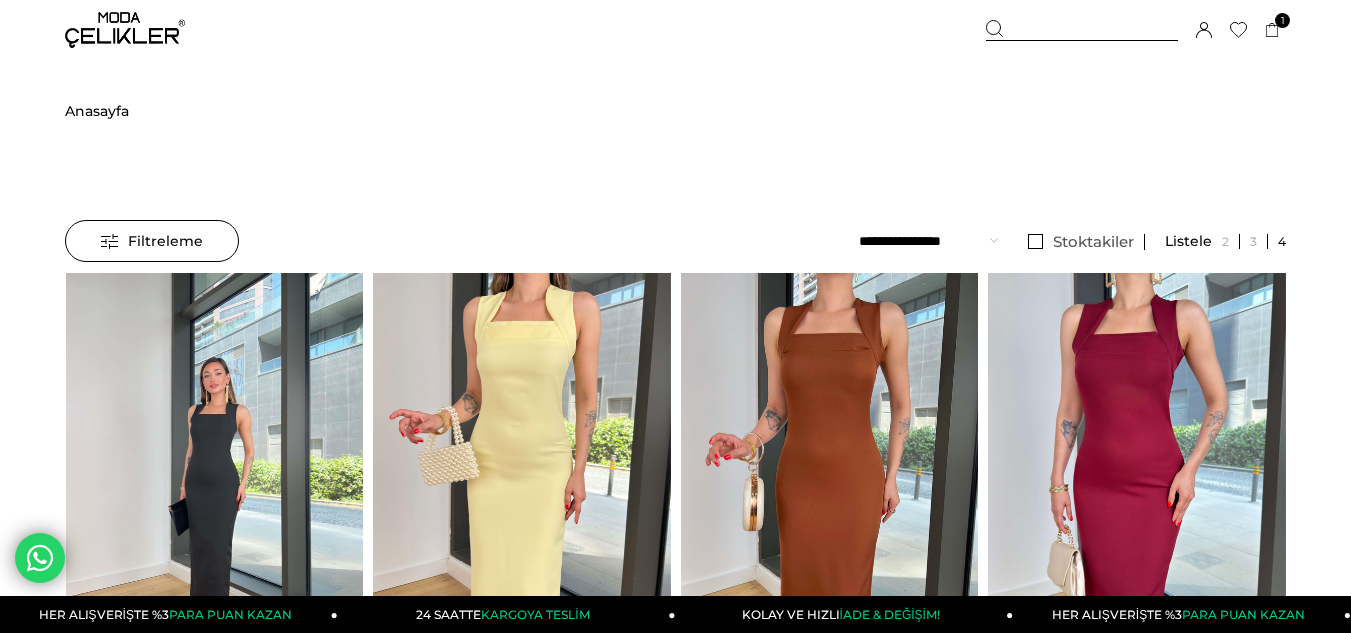 click at bounding box center (214, 471) 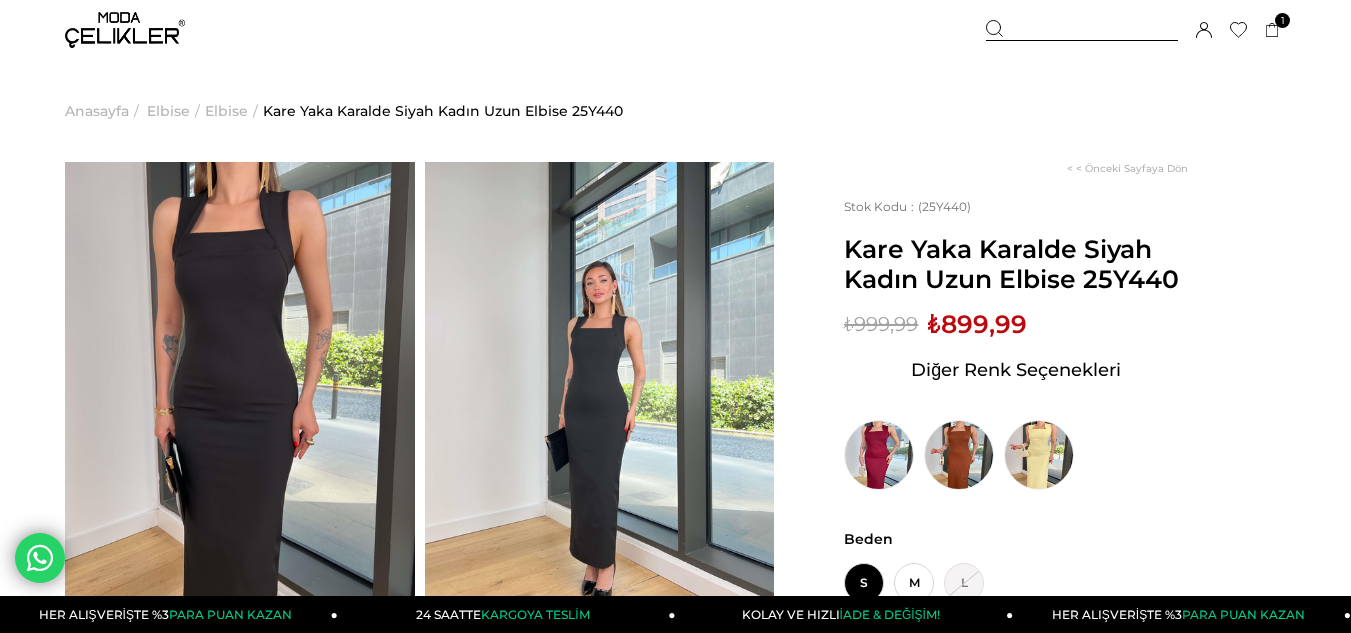 scroll, scrollTop: 100, scrollLeft: 0, axis: vertical 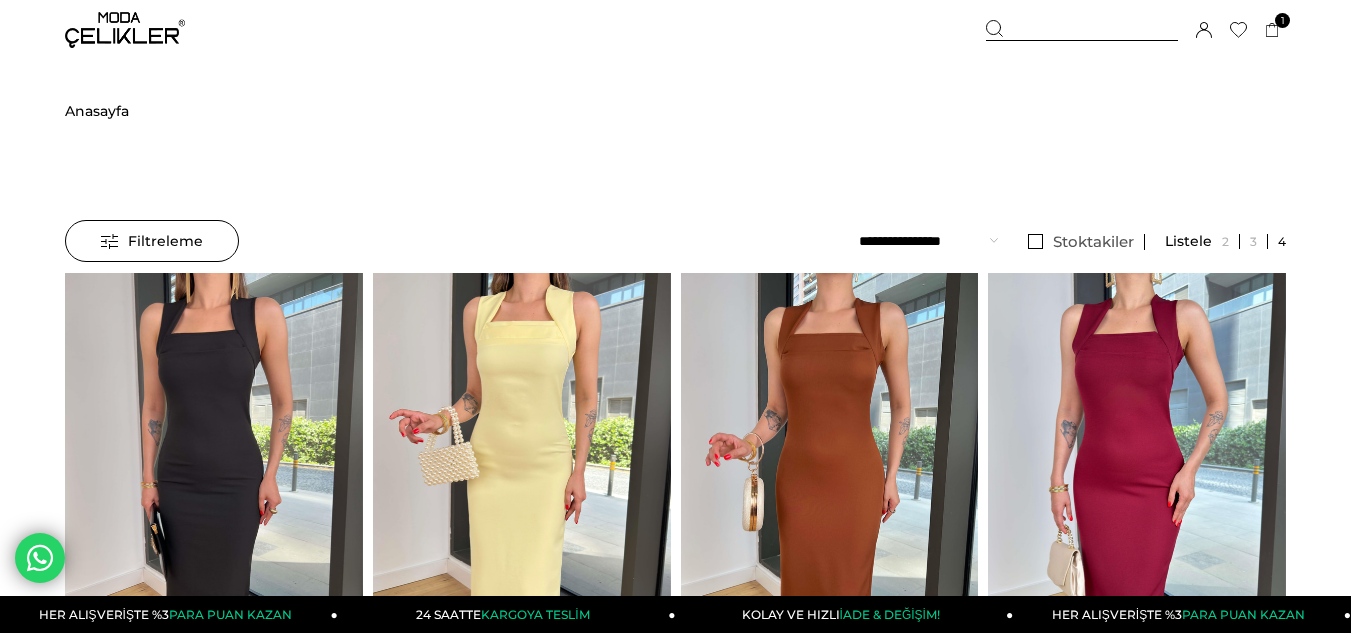 drag, startPoint x: 0, startPoint y: 0, endPoint x: 1079, endPoint y: 391, distance: 1147.6593 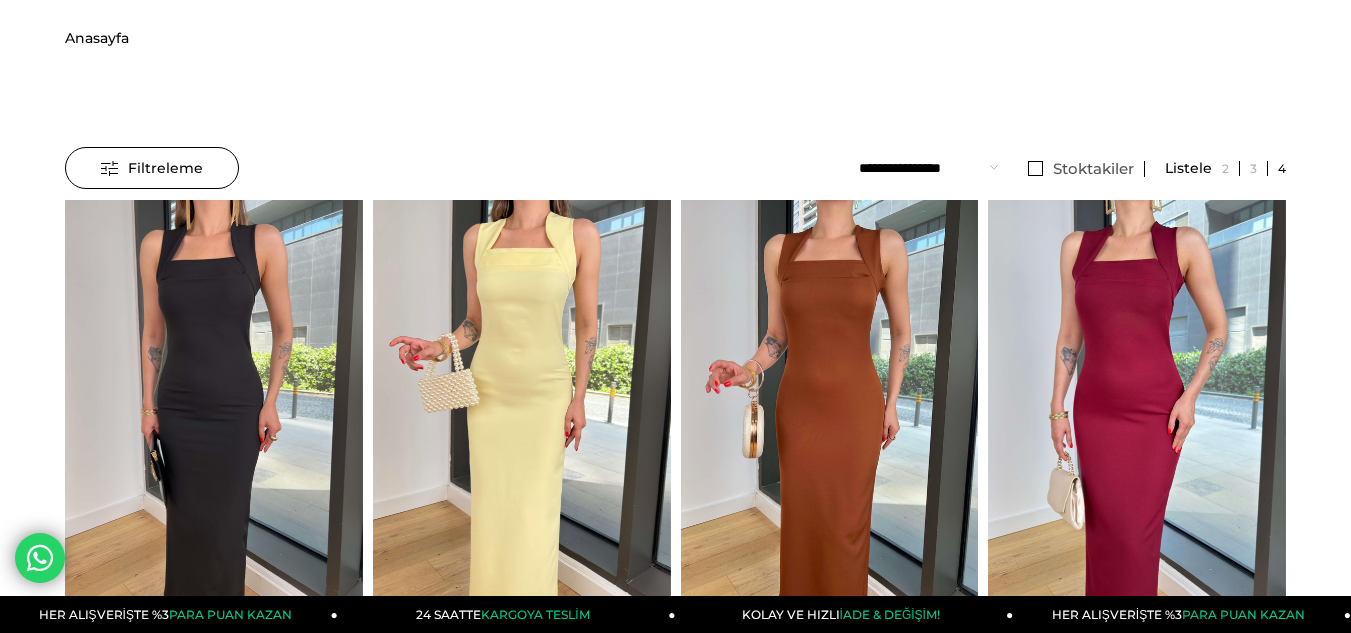 scroll, scrollTop: 0, scrollLeft: 0, axis: both 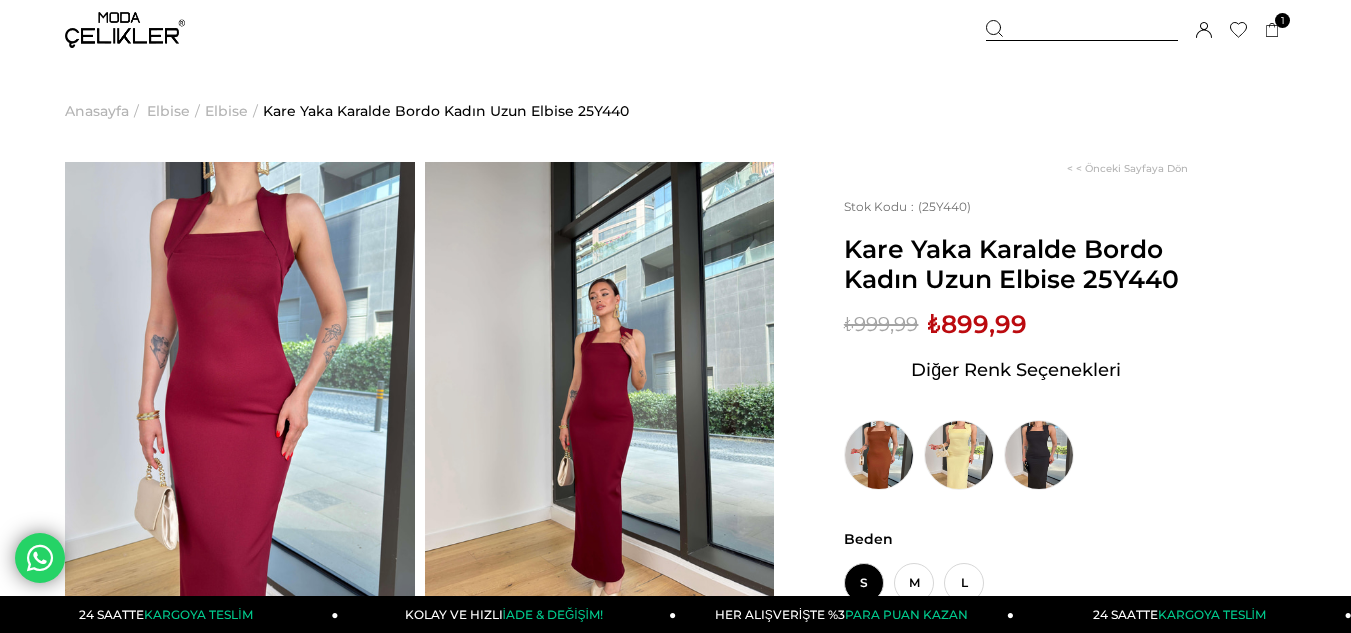 click at bounding box center (1082, 30) 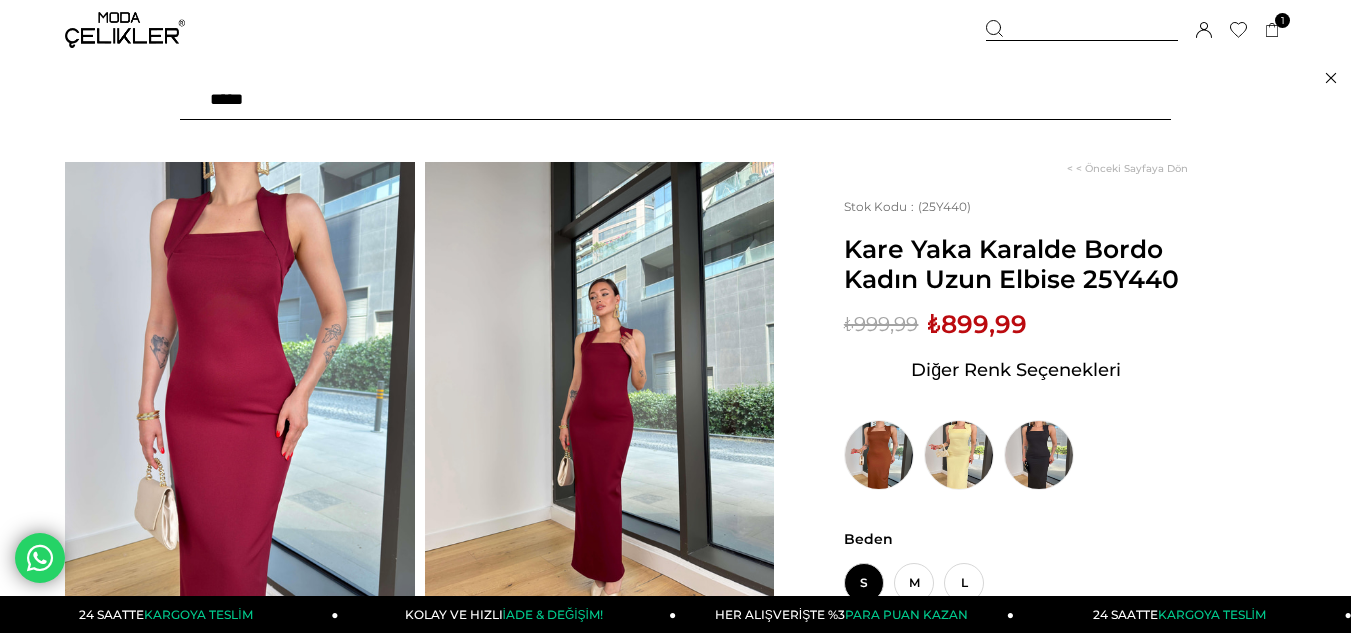 click at bounding box center [675, 100] 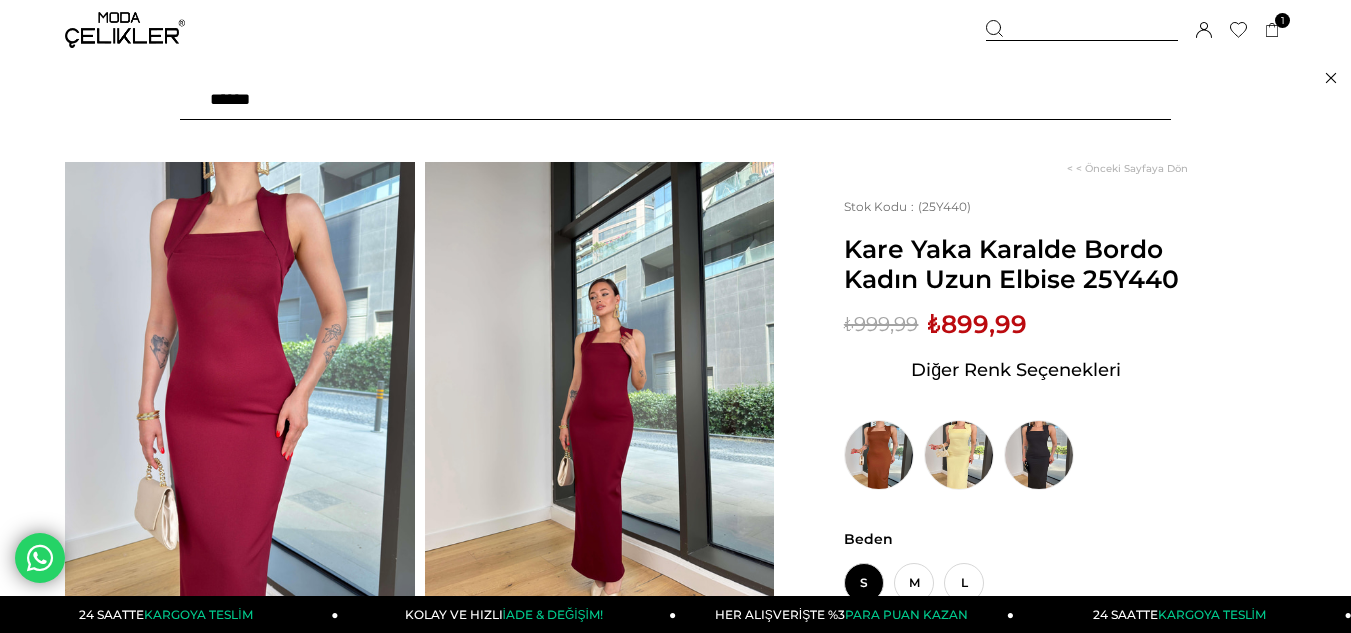 type on "*******" 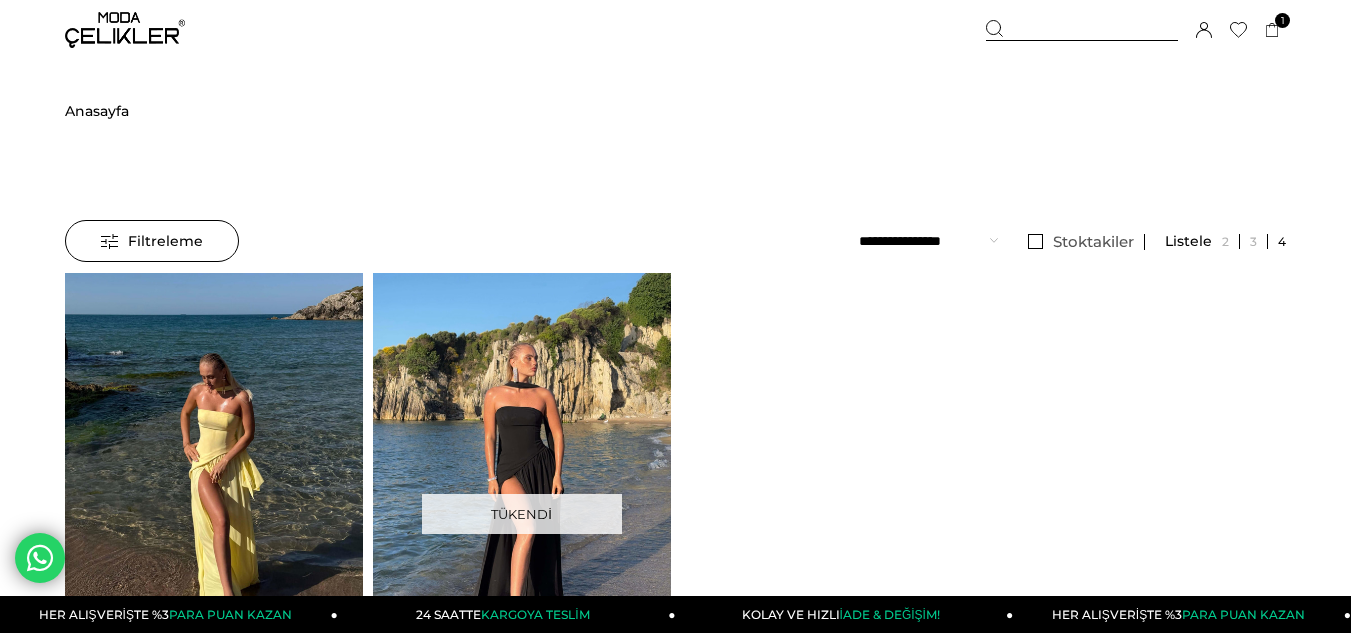 scroll, scrollTop: 0, scrollLeft: 0, axis: both 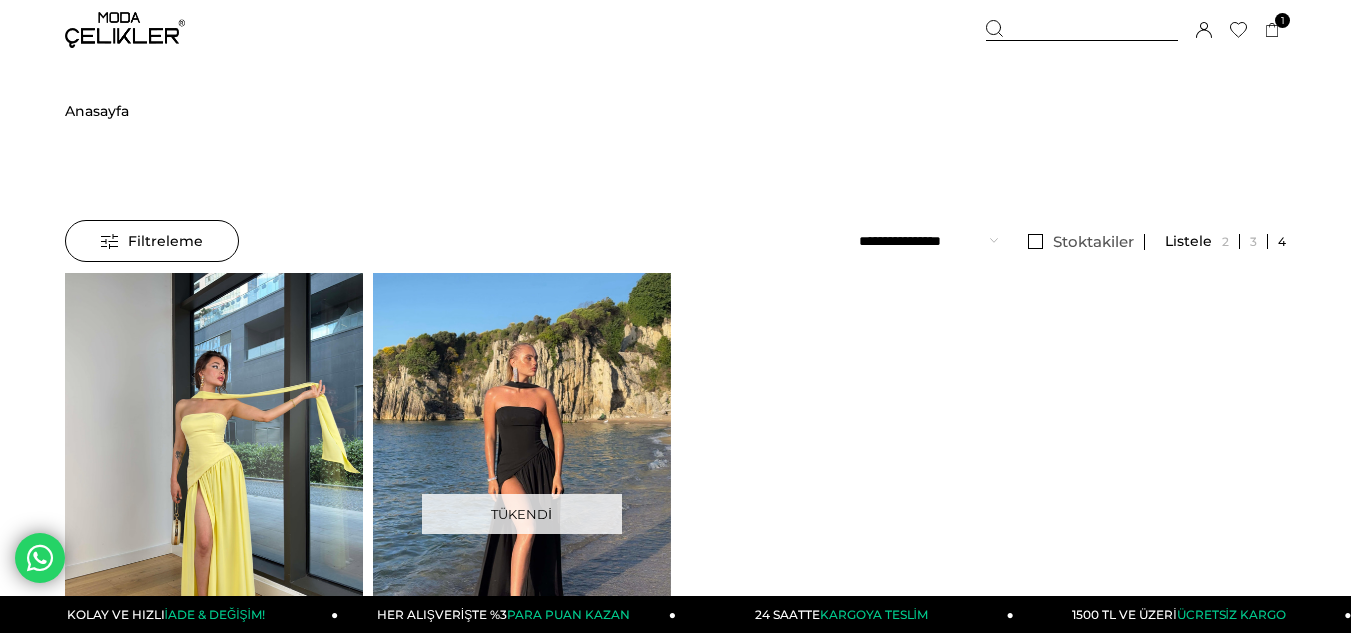 click at bounding box center [-84, 471] 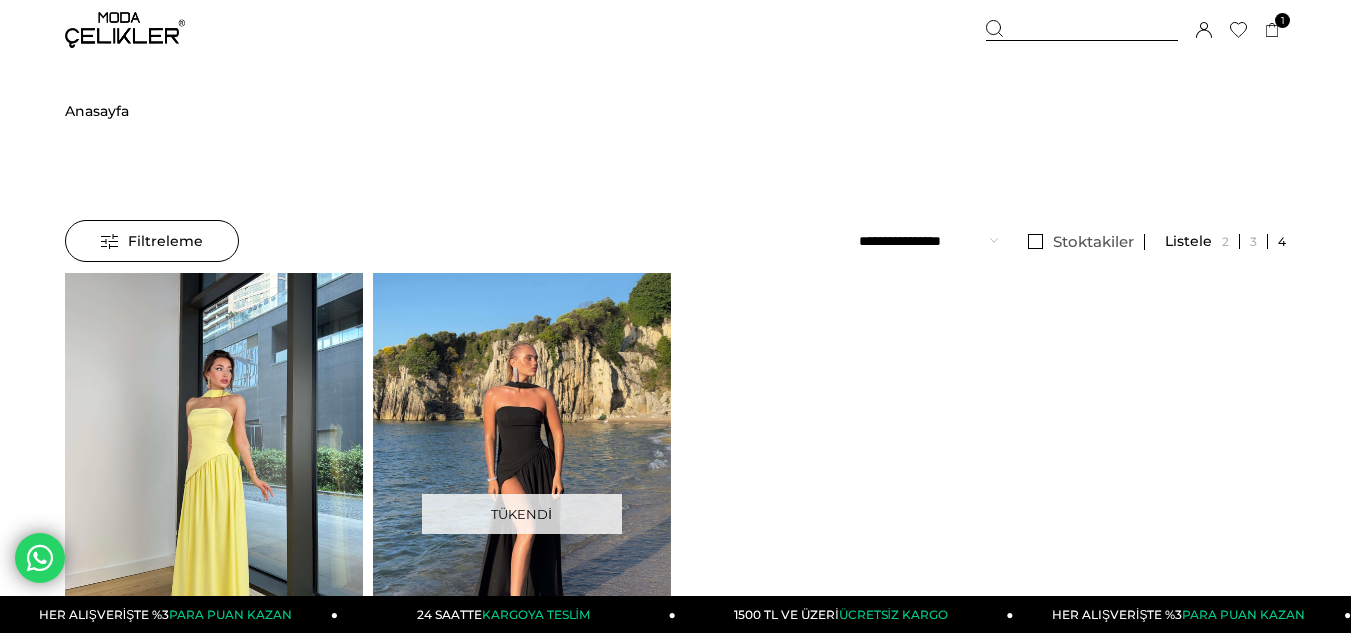 click at bounding box center [214, 471] 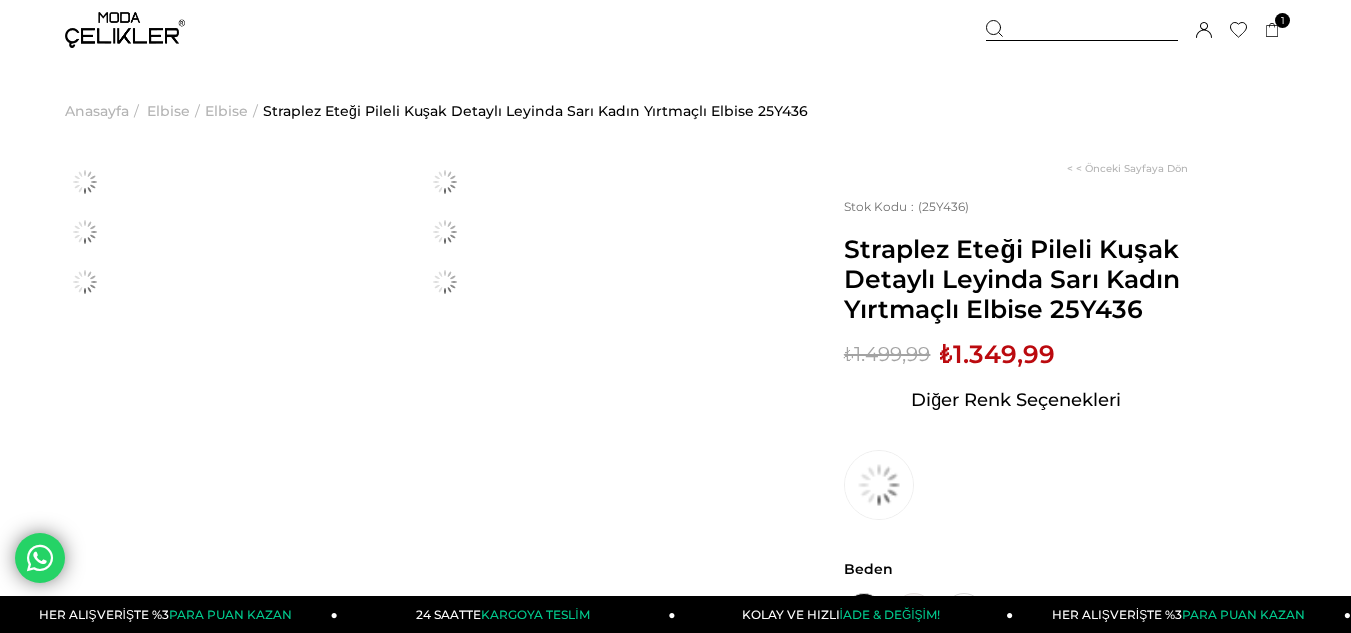 scroll, scrollTop: 0, scrollLeft: 0, axis: both 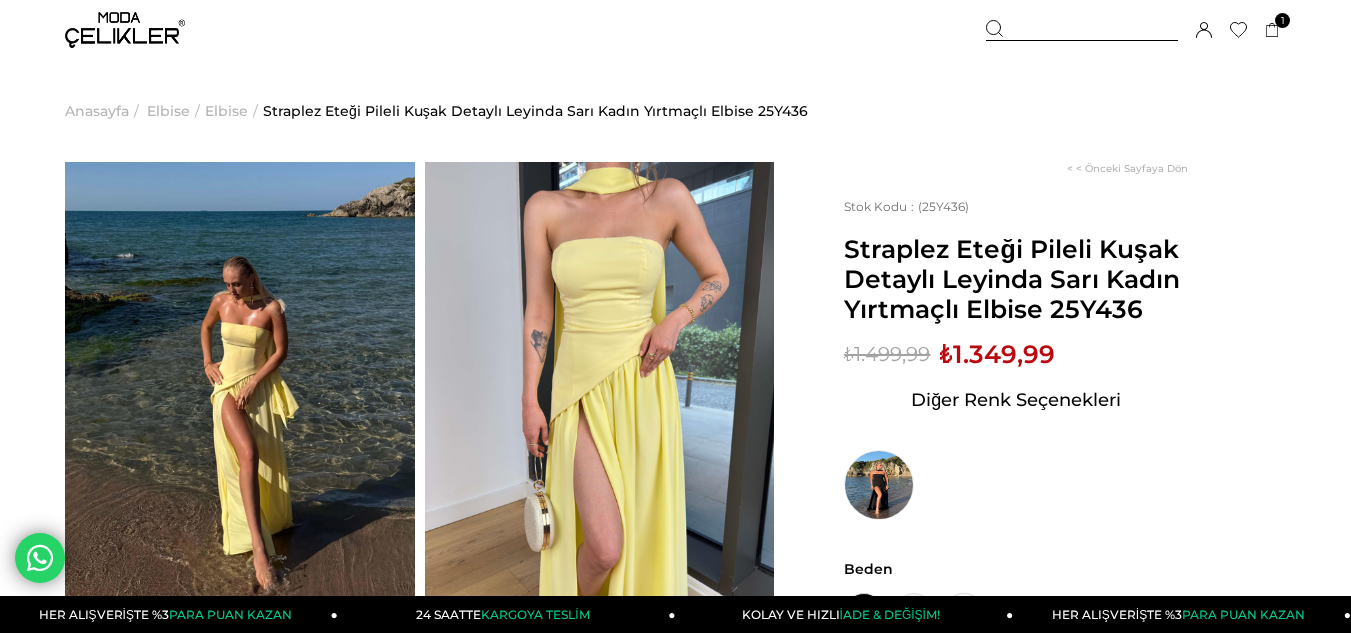 click at bounding box center (1082, 30) 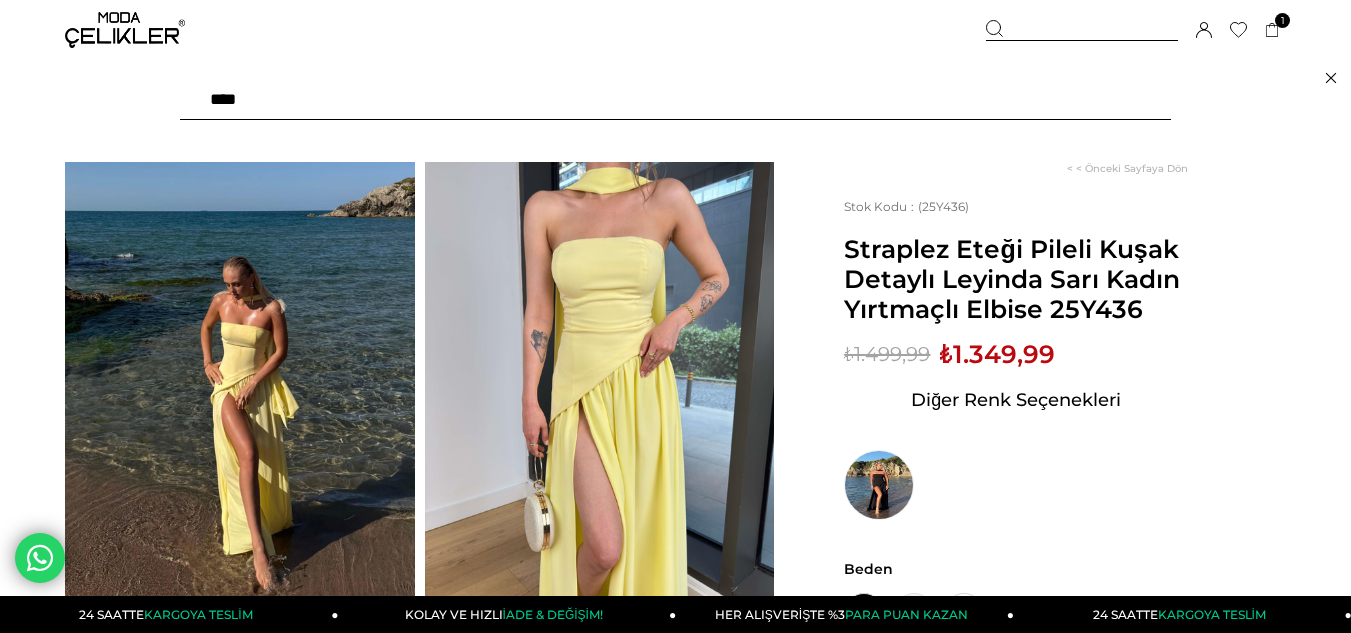 type on "*****" 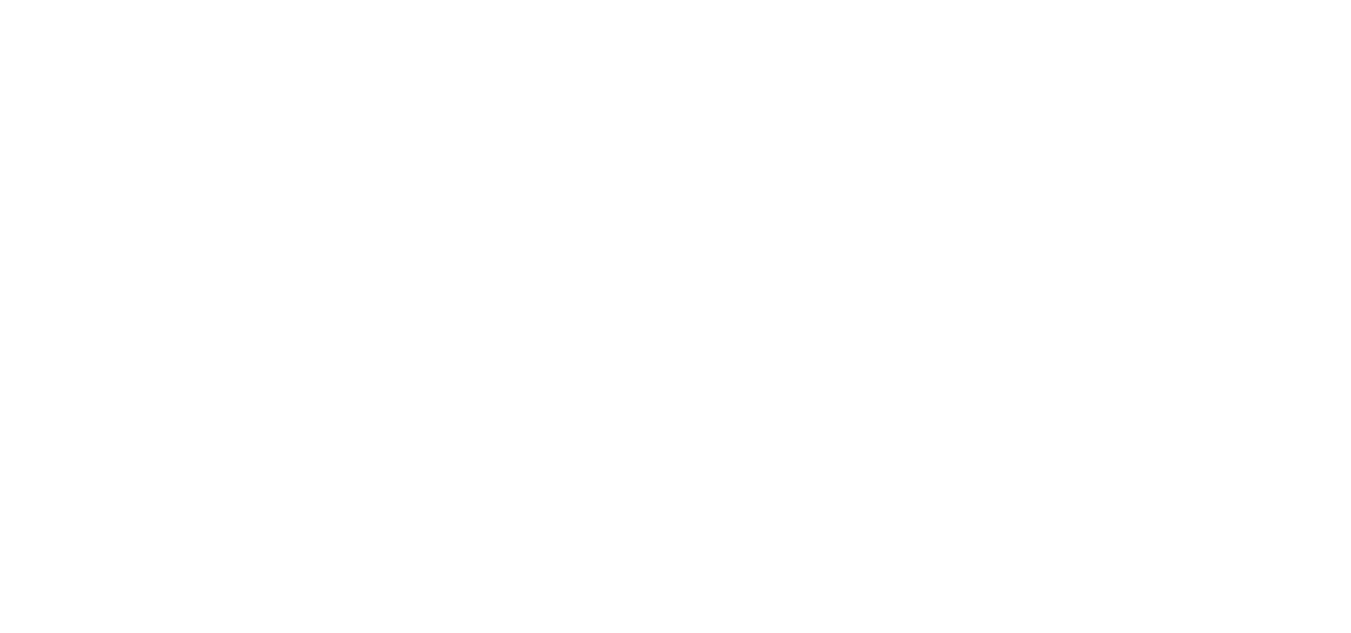 scroll, scrollTop: 0, scrollLeft: 0, axis: both 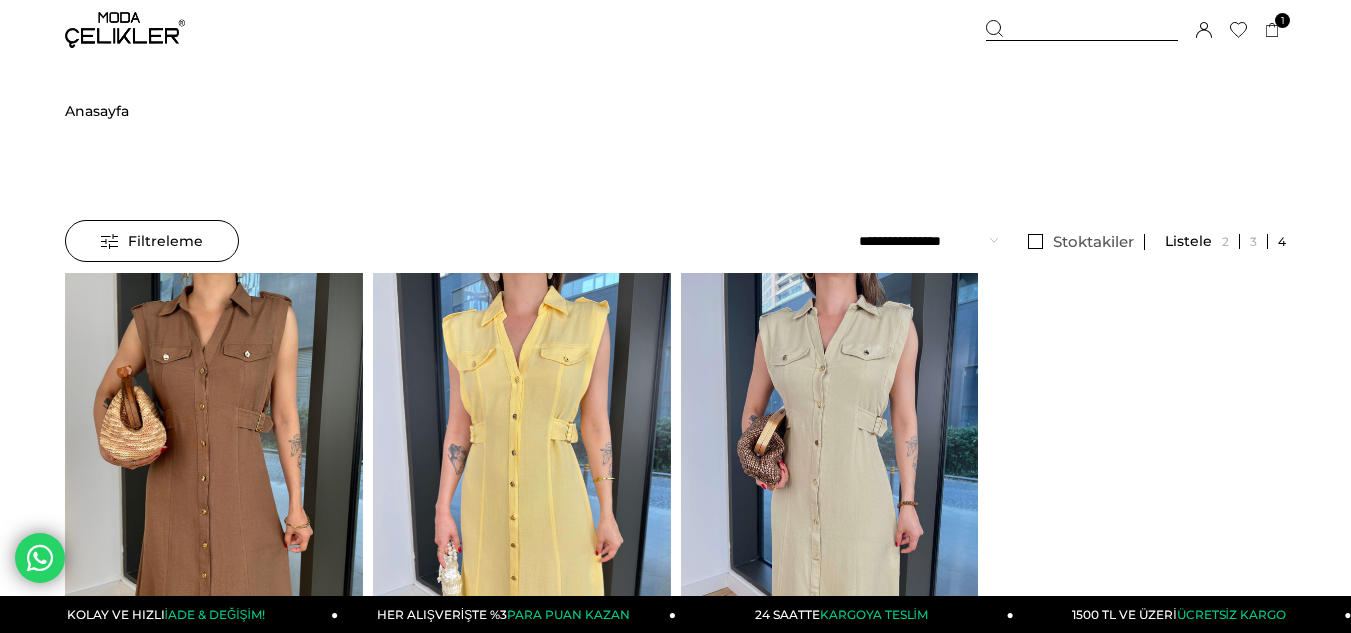 click at bounding box center (1082, 30) 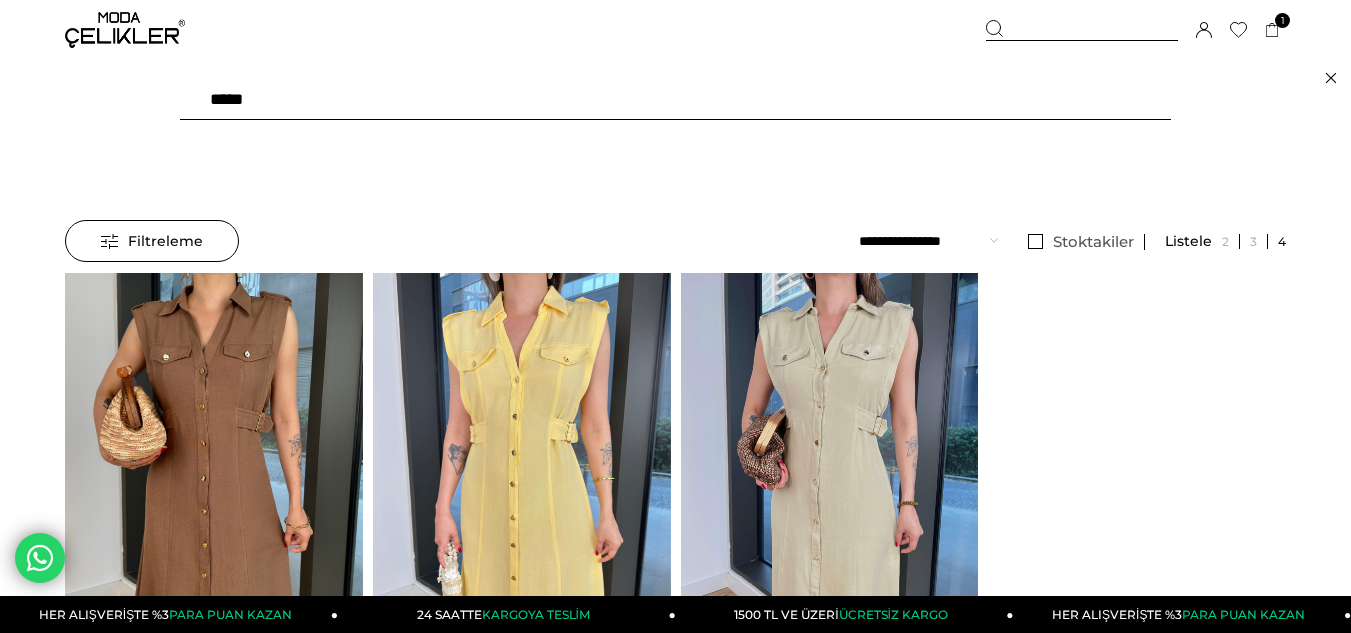 drag, startPoint x: 196, startPoint y: 124, endPoint x: 118, endPoint y: 125, distance: 78.00641 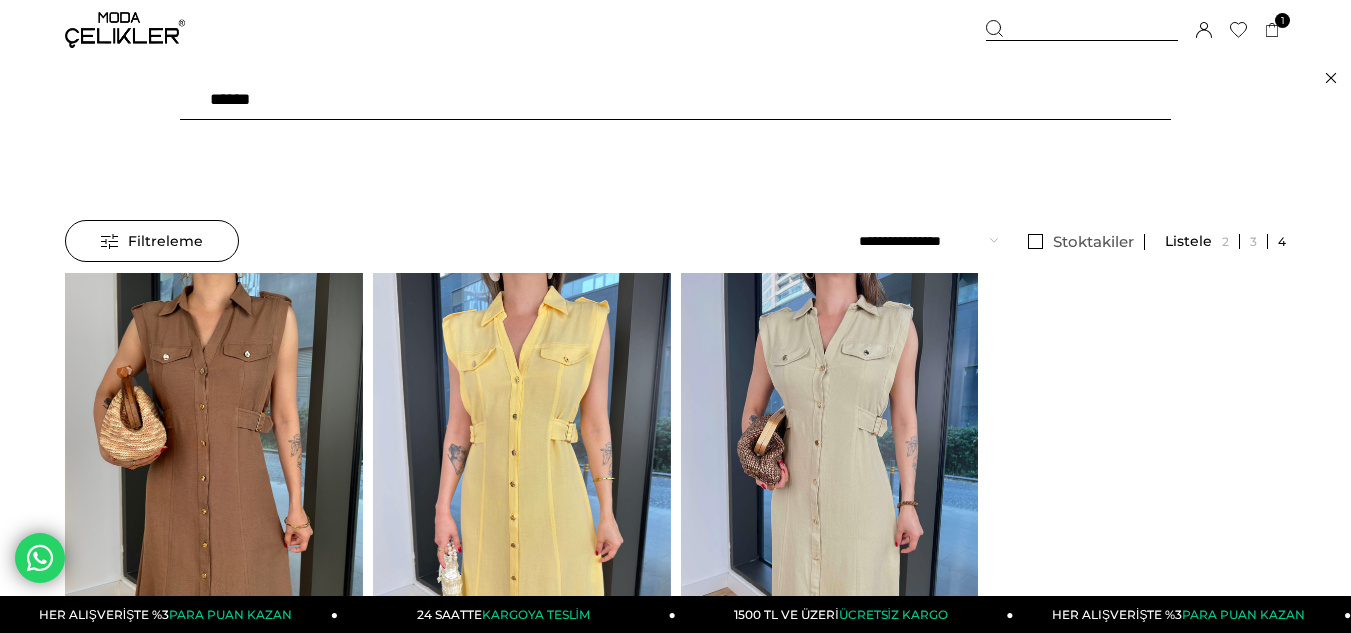 type on "*******" 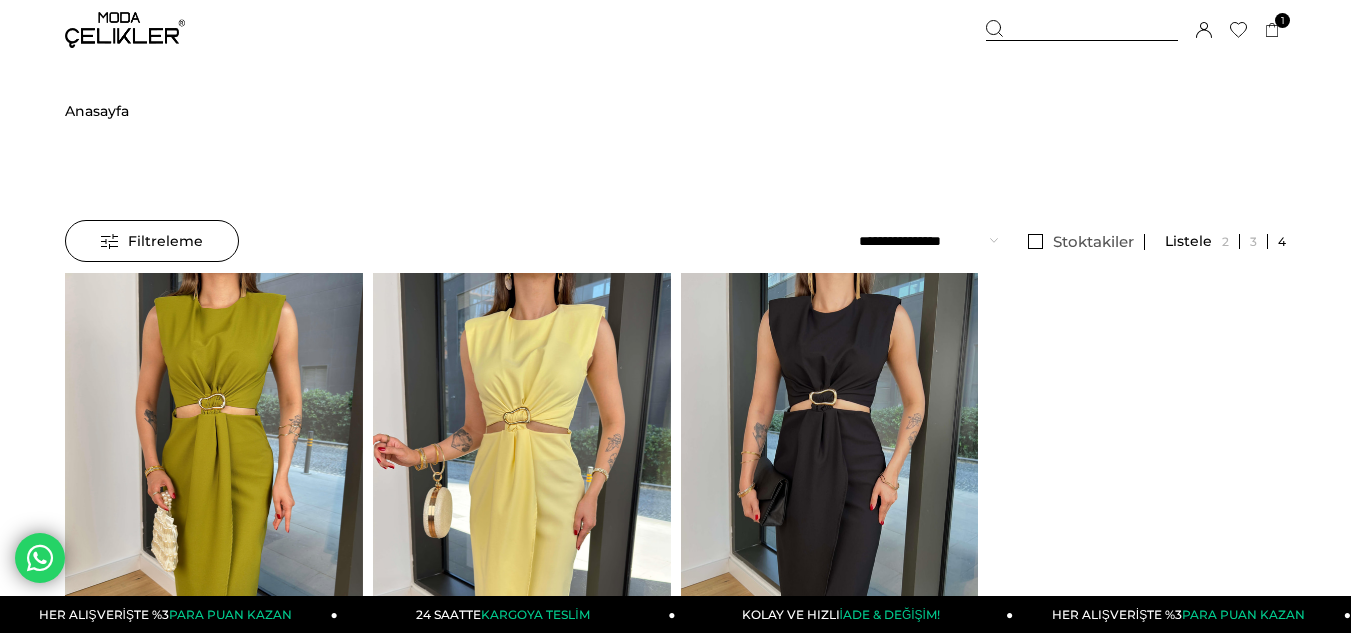 scroll, scrollTop: 400, scrollLeft: 0, axis: vertical 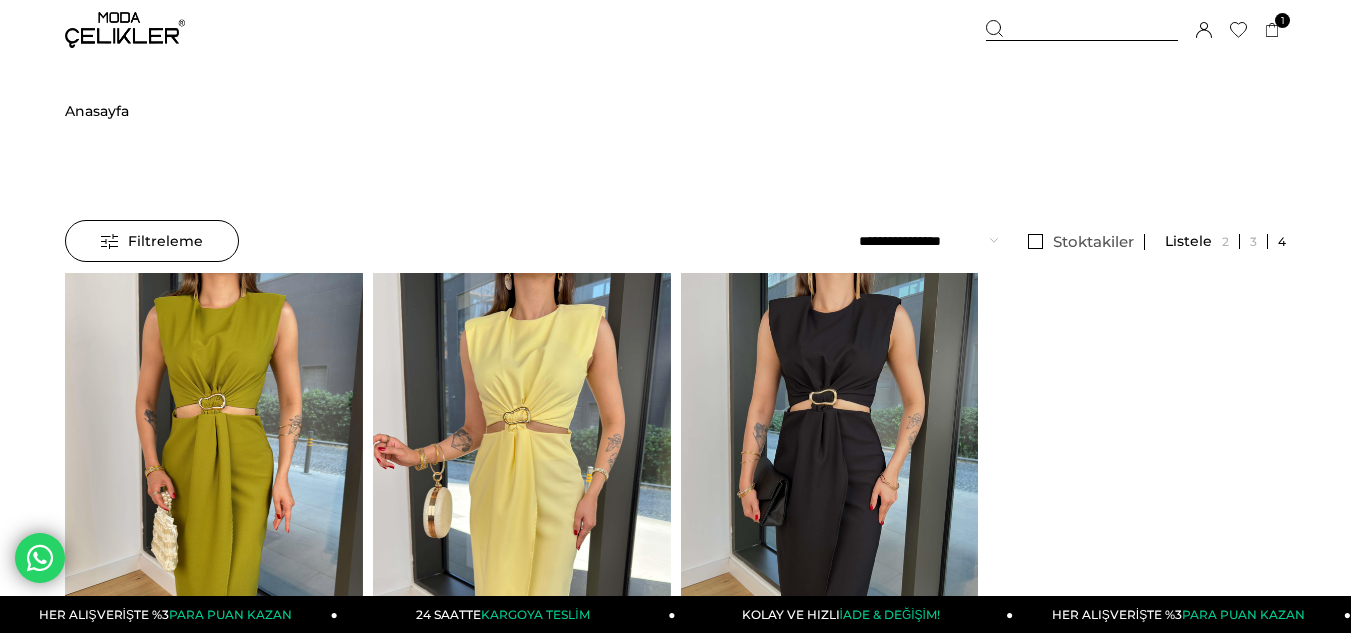 click at bounding box center (1082, 30) 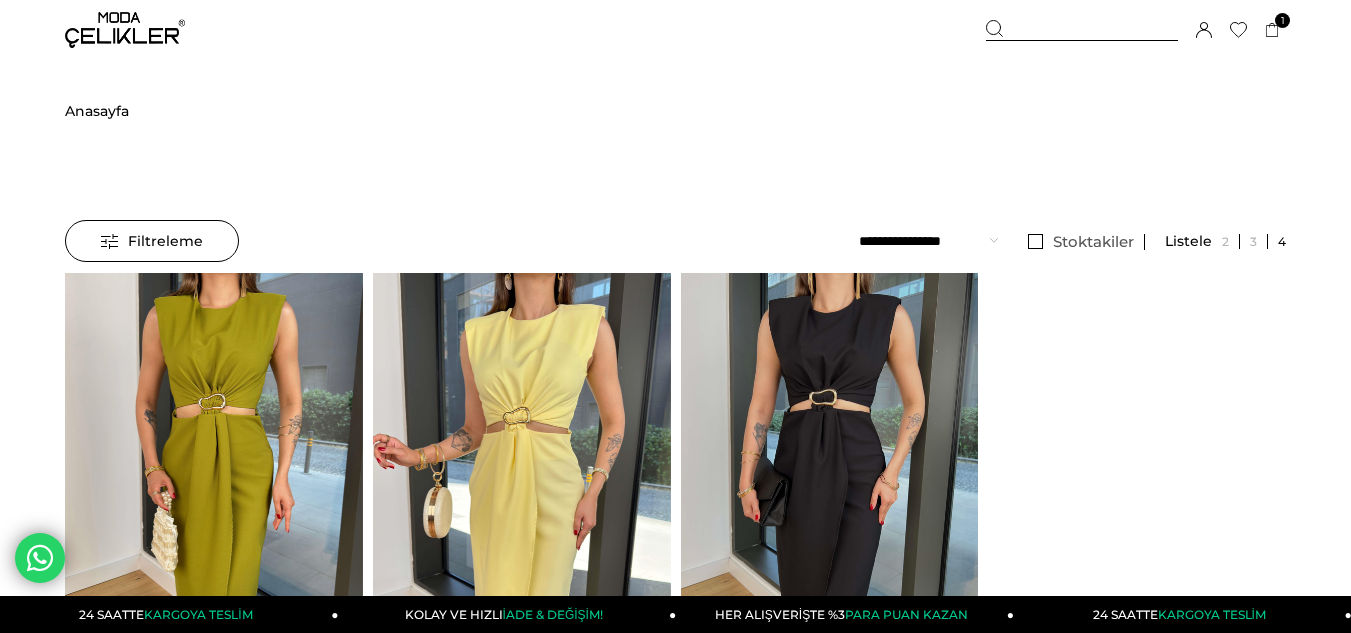 click at bounding box center [1082, 30] 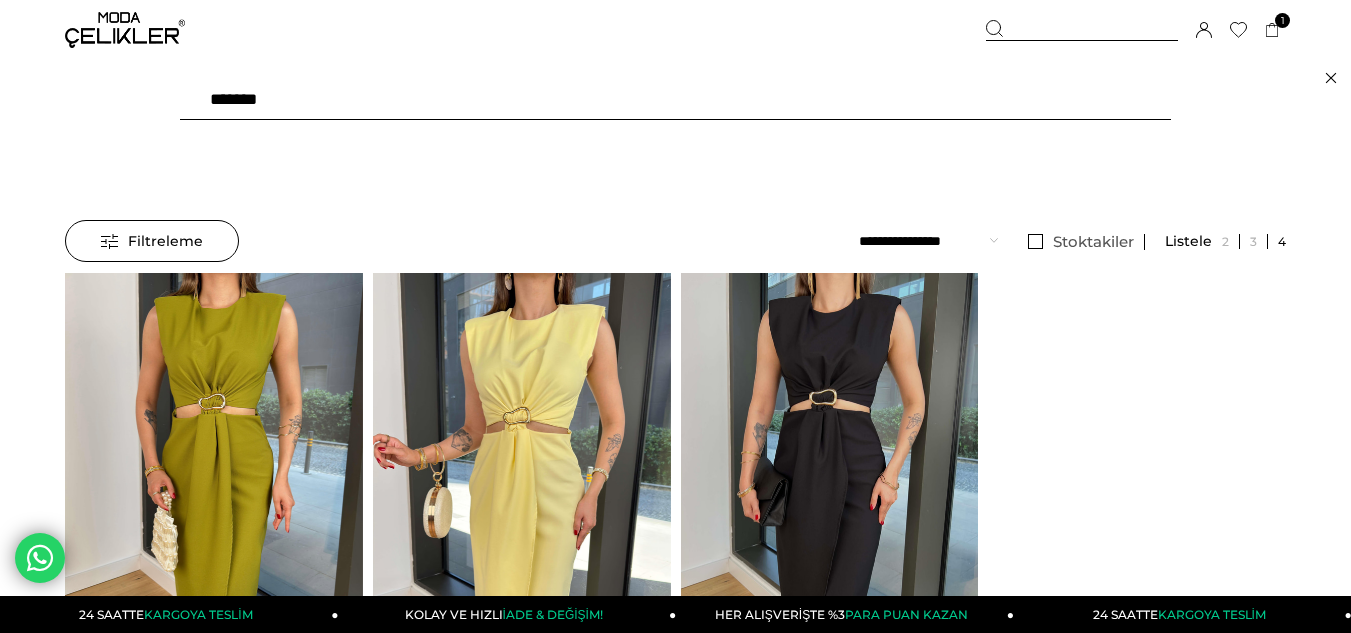 drag, startPoint x: 326, startPoint y: 96, endPoint x: 199, endPoint y: 132, distance: 132.00378 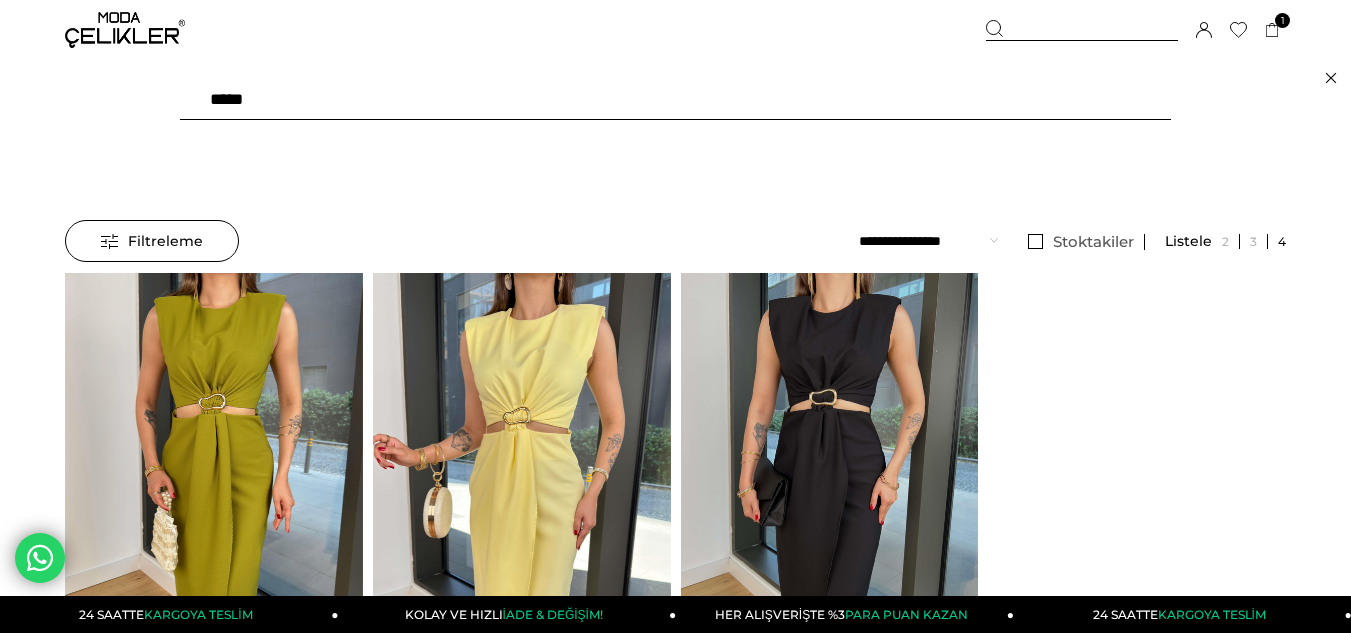 type on "******" 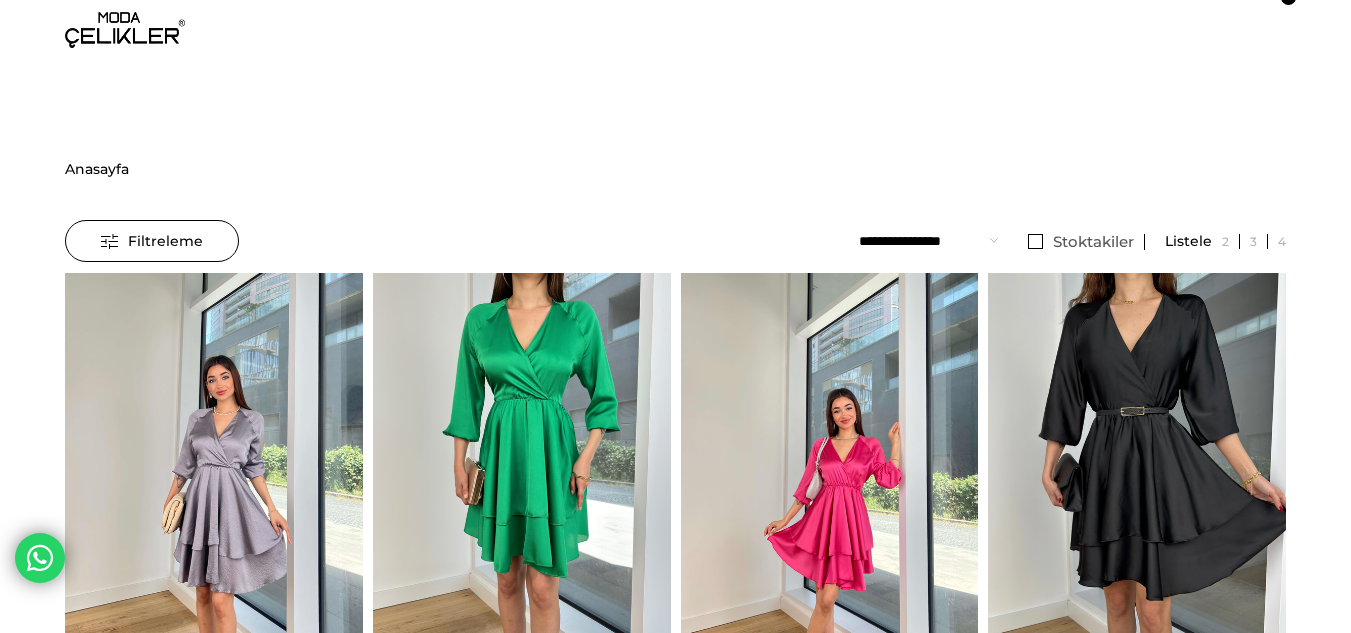 scroll, scrollTop: 0, scrollLeft: 0, axis: both 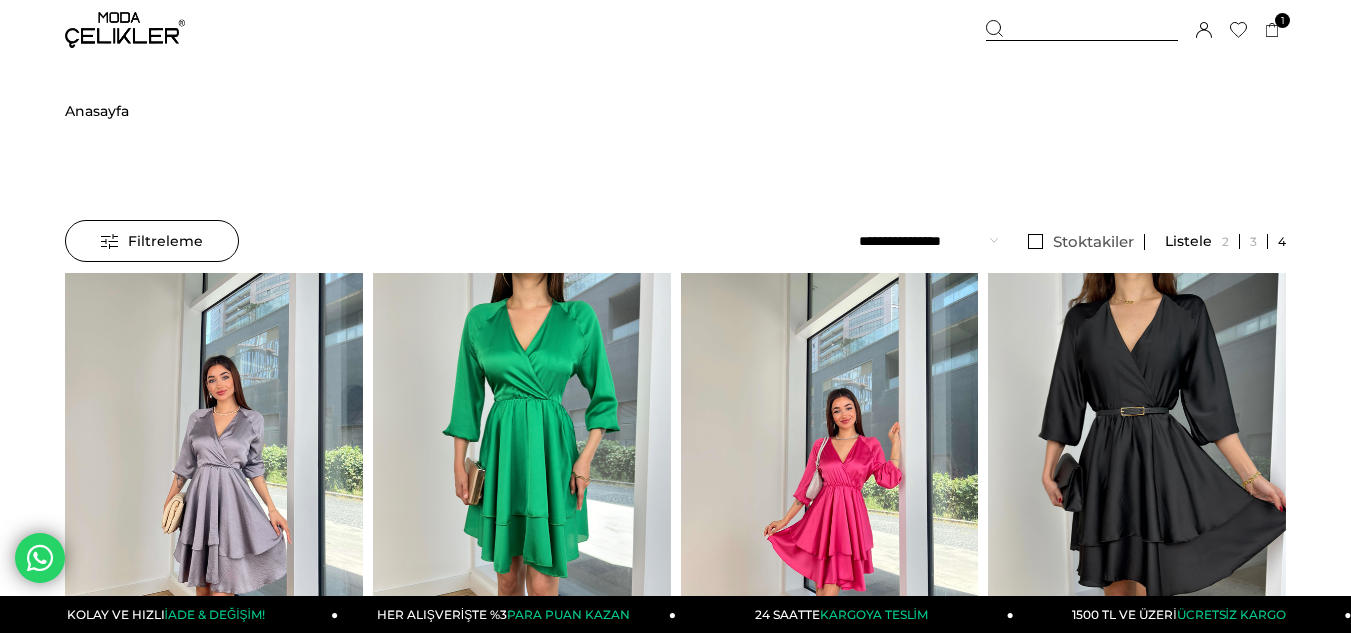 click at bounding box center (1082, 30) 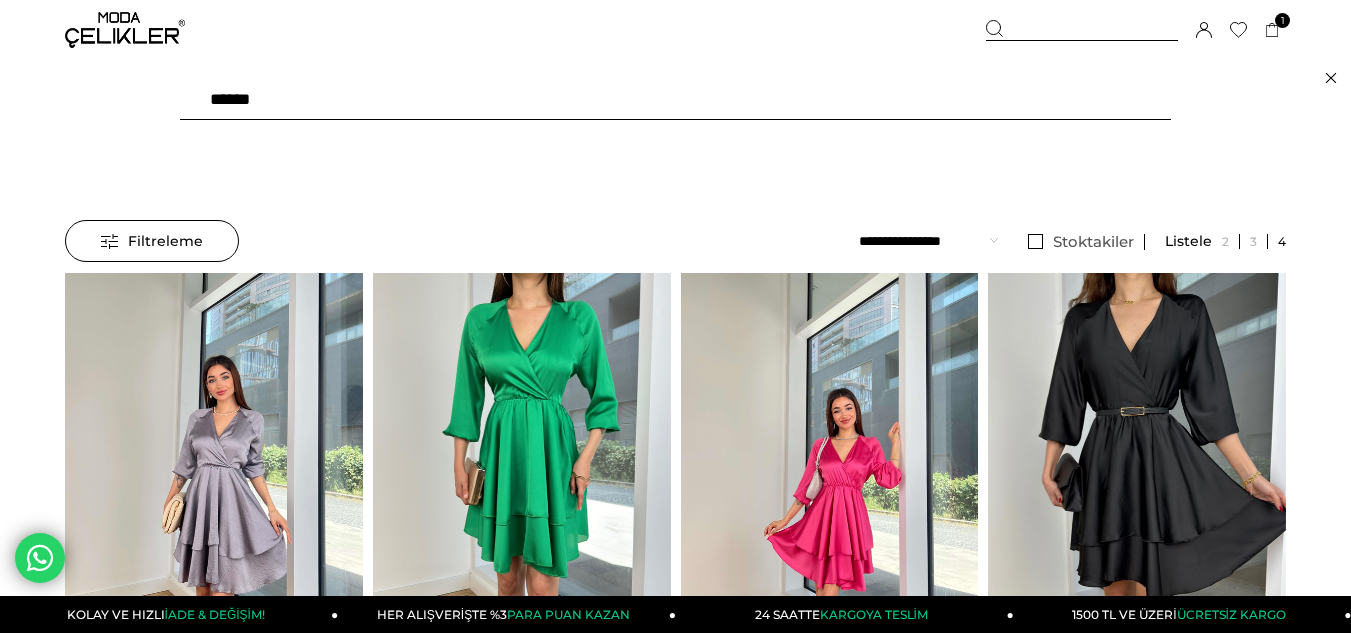 drag, startPoint x: 286, startPoint y: 113, endPoint x: 224, endPoint y: 107, distance: 62.289646 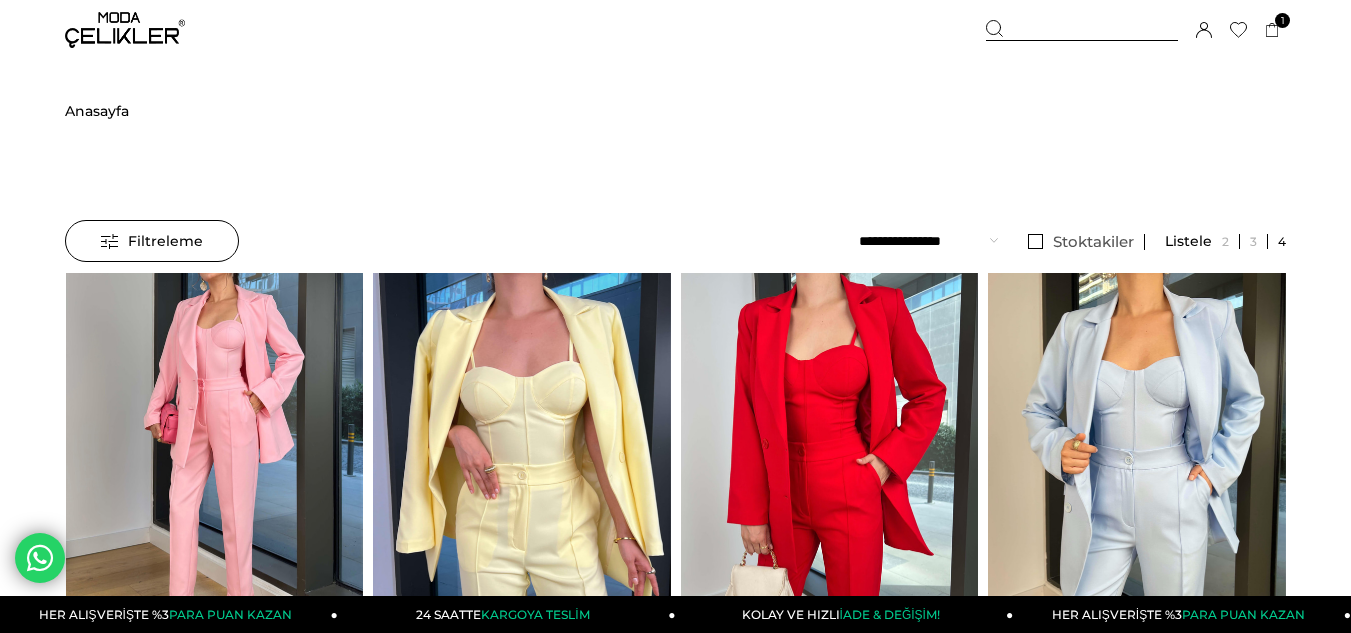 scroll, scrollTop: 0, scrollLeft: 0, axis: both 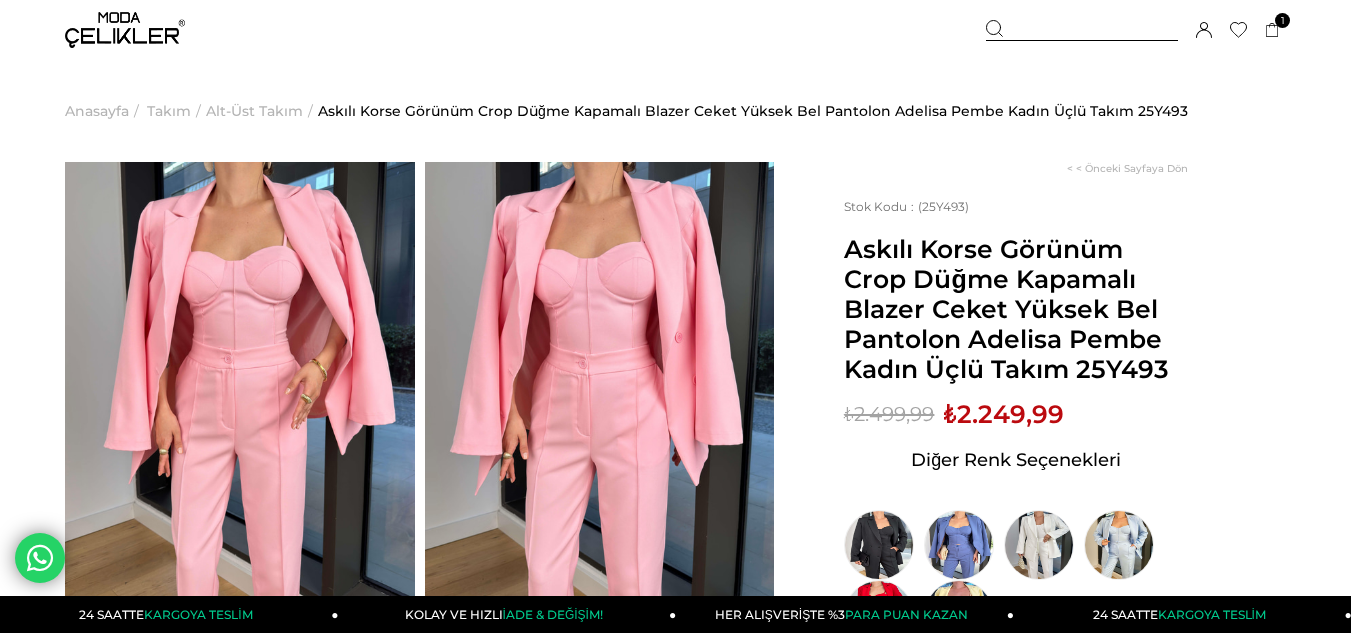 click at bounding box center (1082, 30) 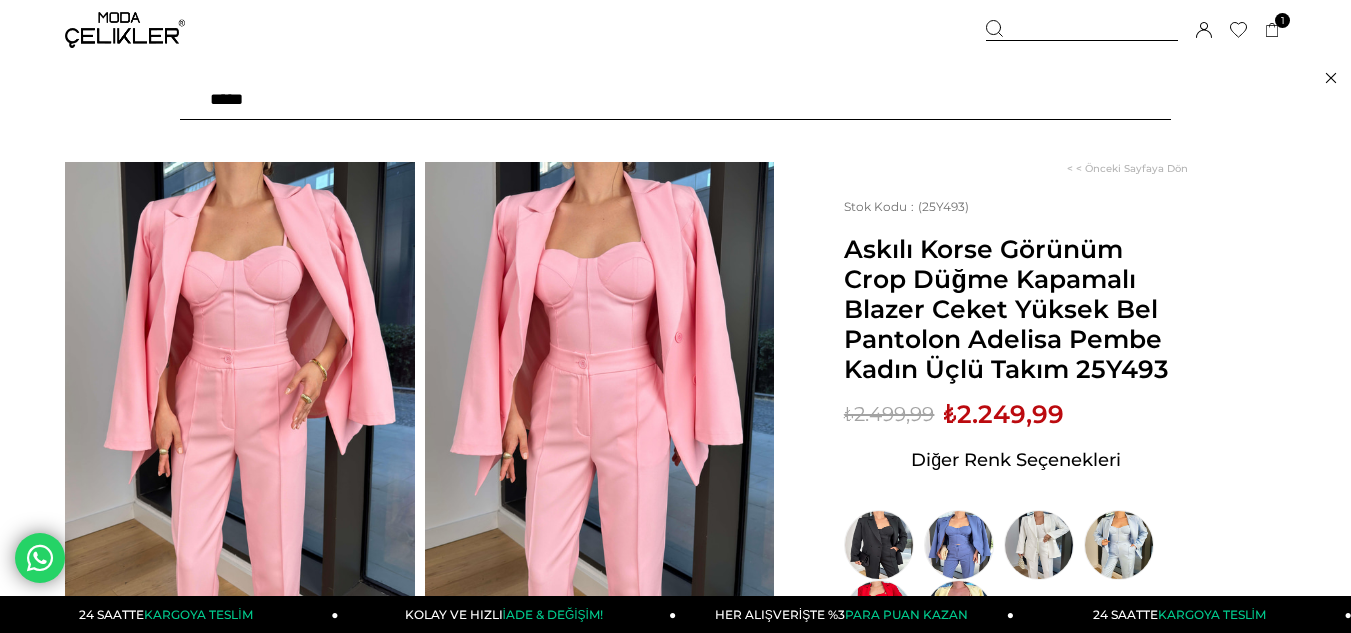 type on "******" 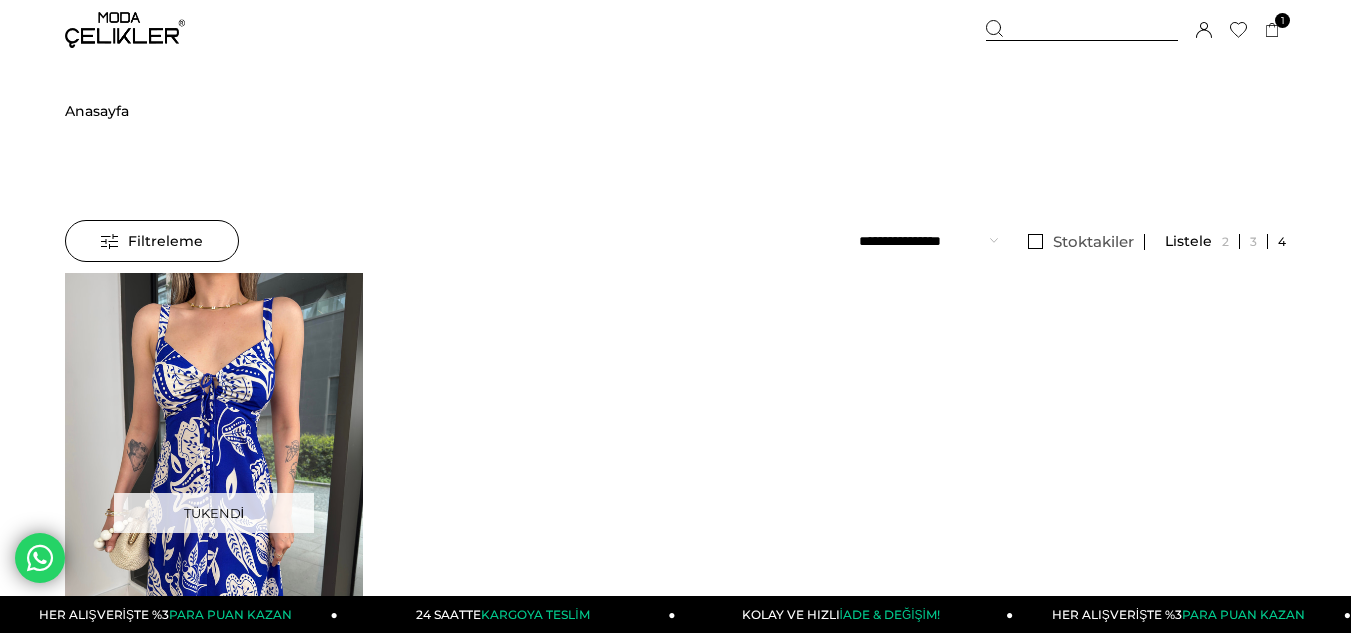 scroll, scrollTop: 0, scrollLeft: 0, axis: both 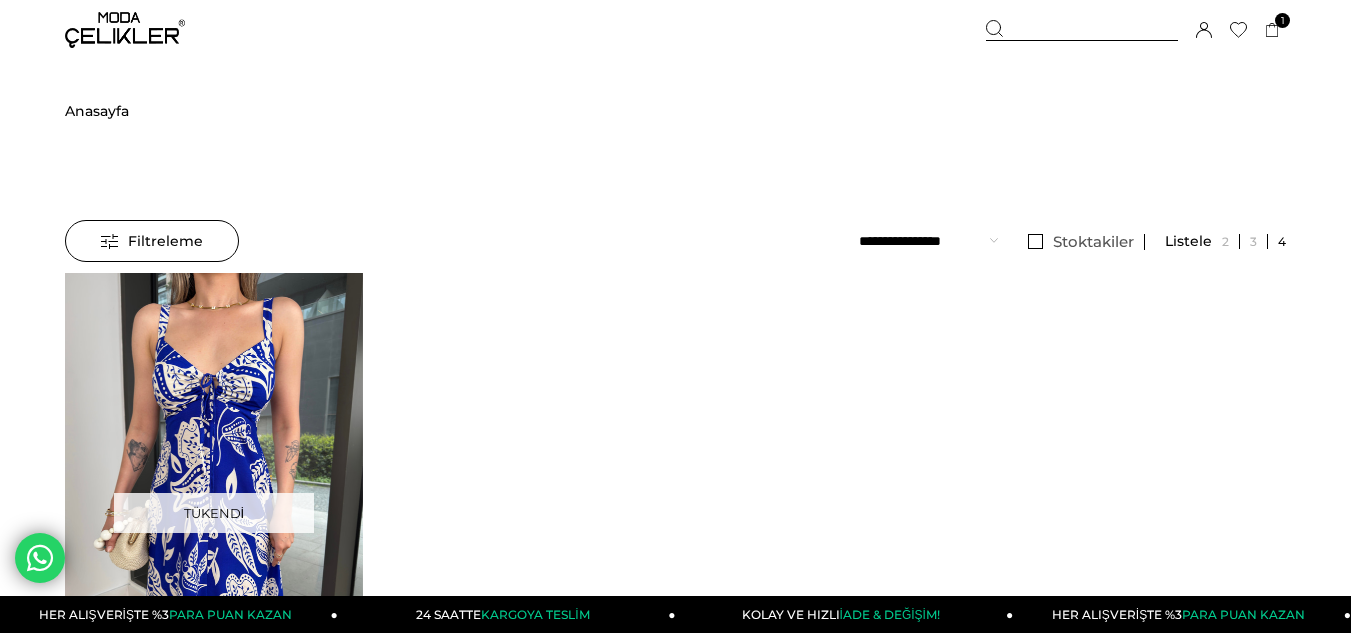 click at bounding box center (1082, 30) 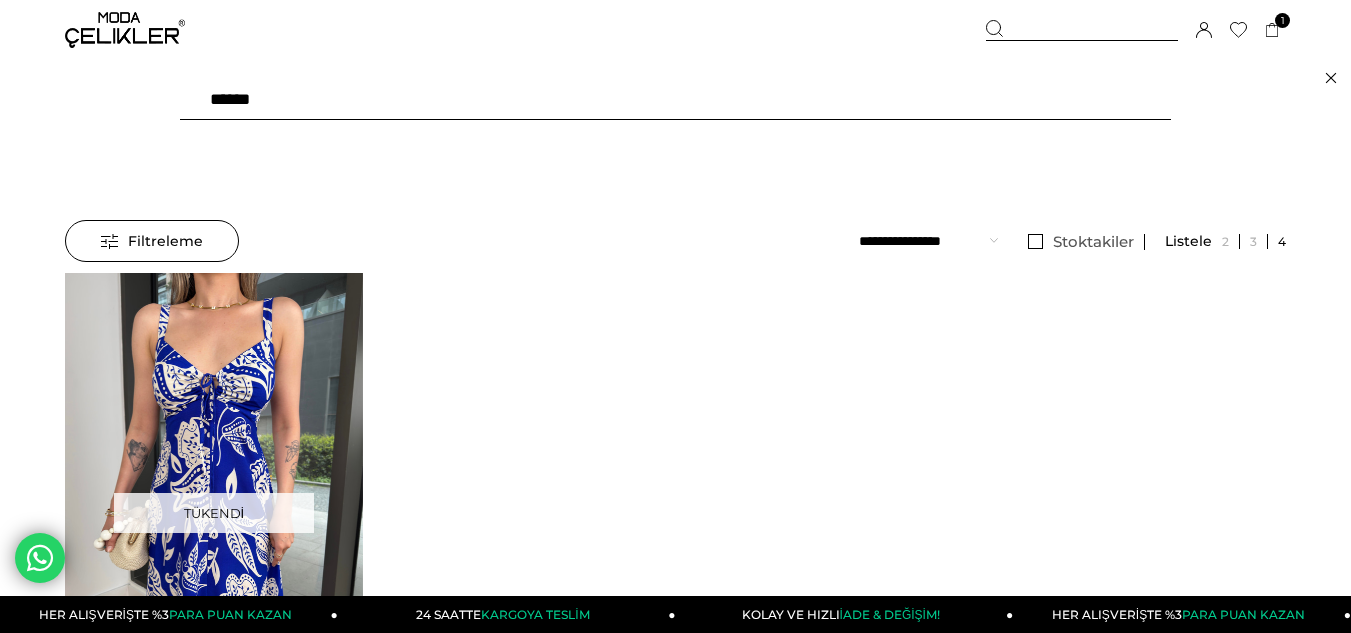 drag, startPoint x: 277, startPoint y: 116, endPoint x: 207, endPoint y: 117, distance: 70.00714 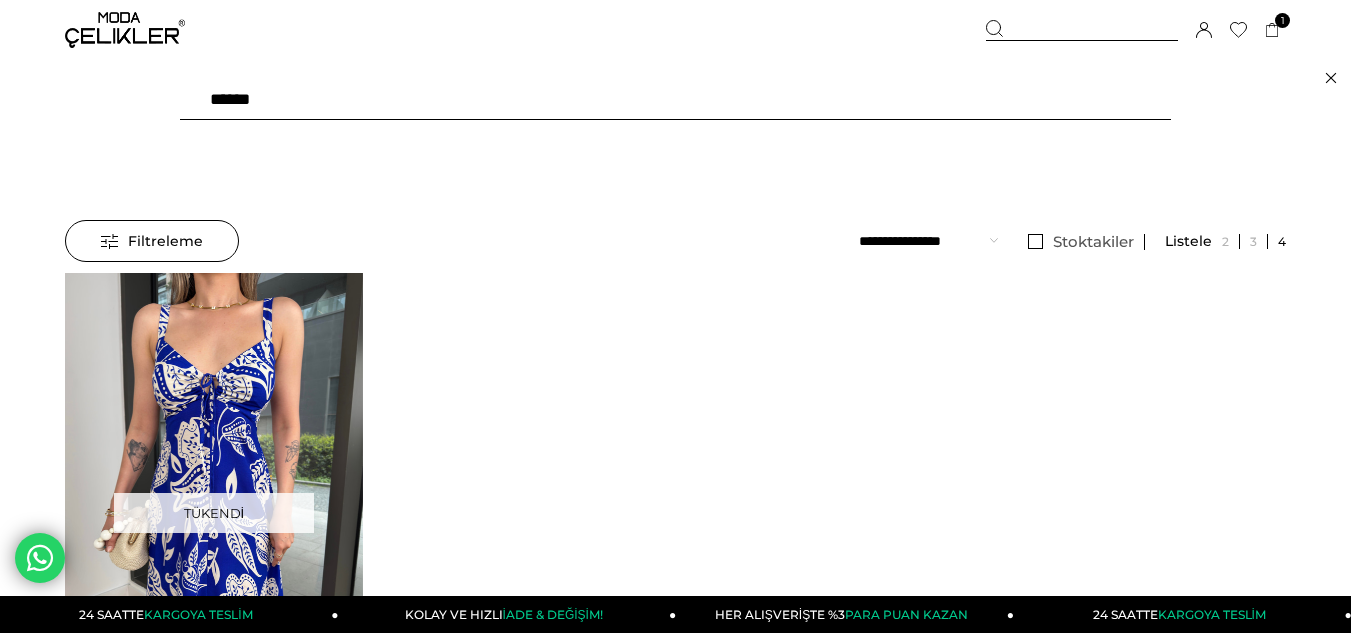 type on "*******" 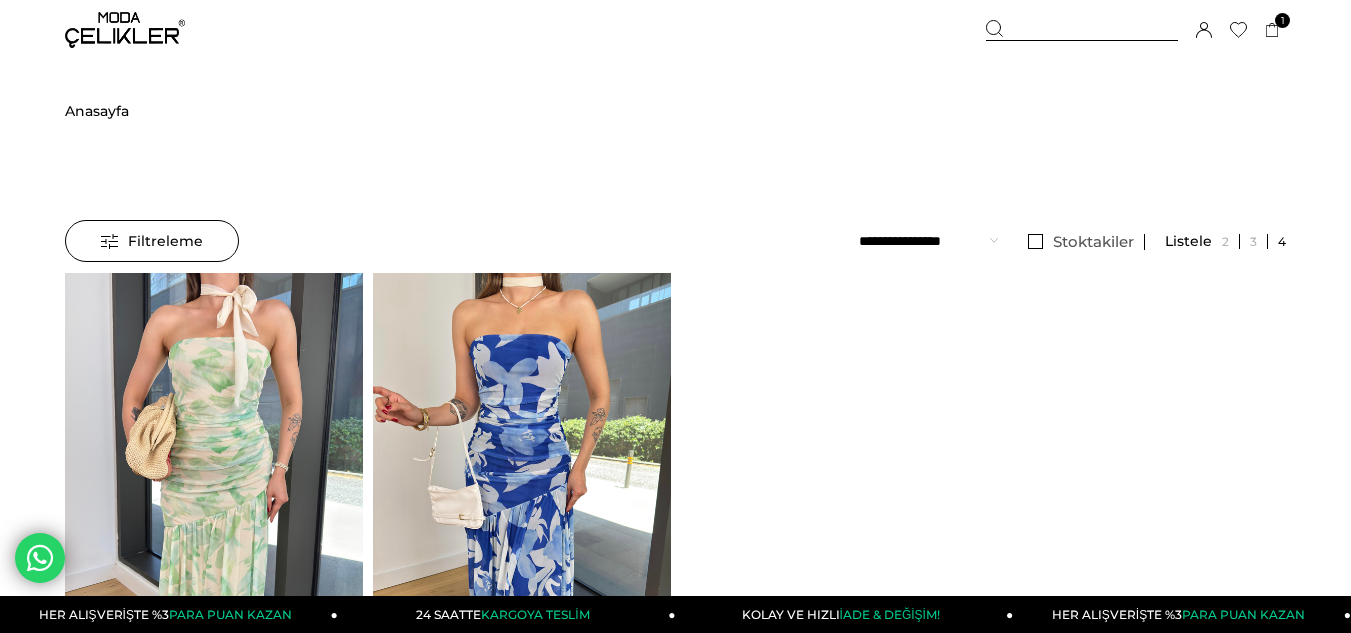 scroll, scrollTop: 0, scrollLeft: 0, axis: both 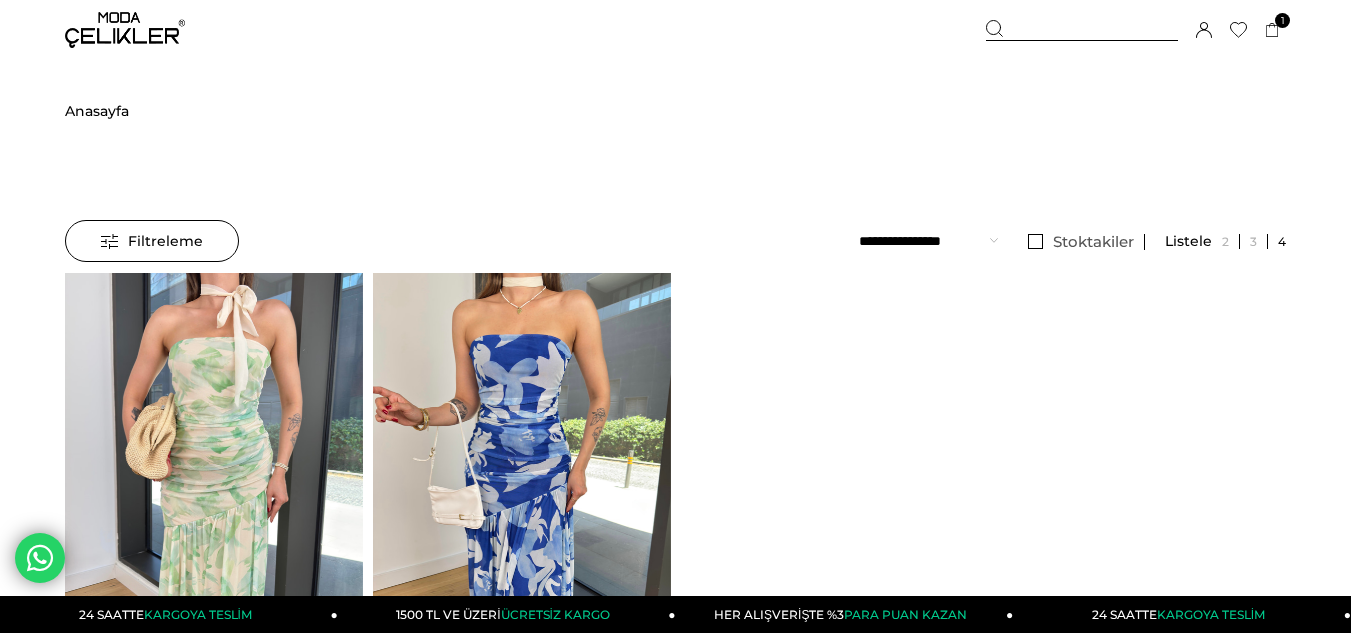 click at bounding box center (1082, 30) 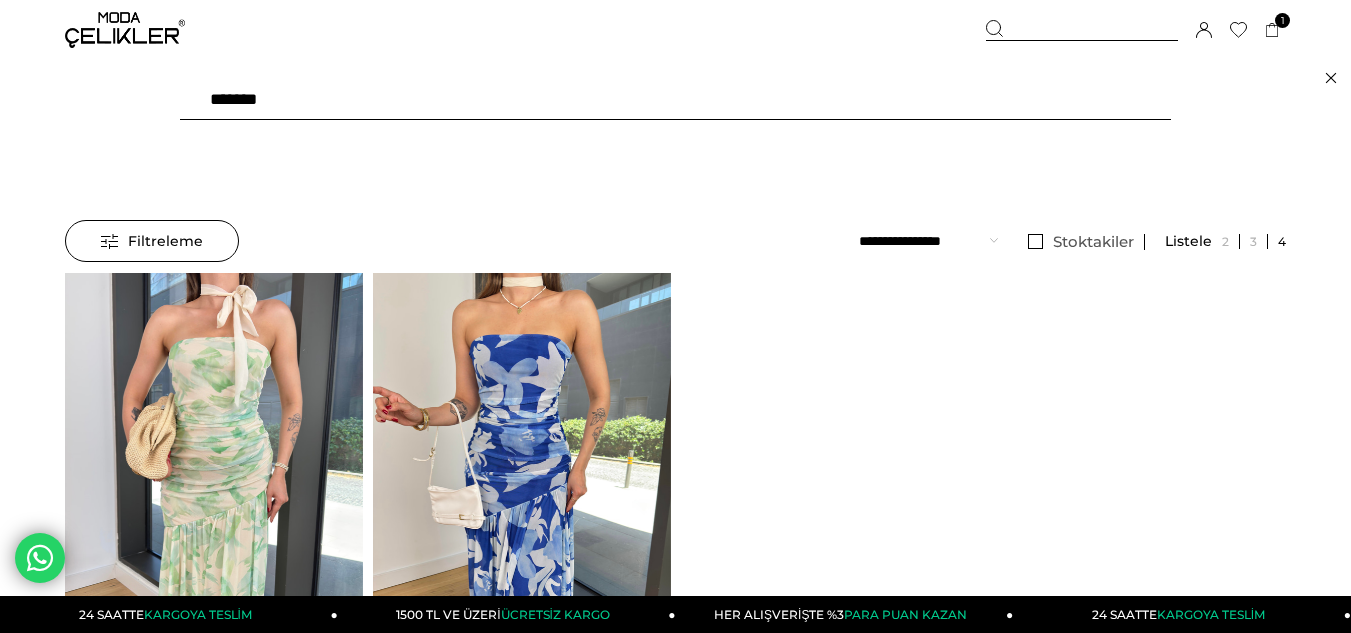 drag, startPoint x: 593, startPoint y: 105, endPoint x: 226, endPoint y: 141, distance: 368.76144 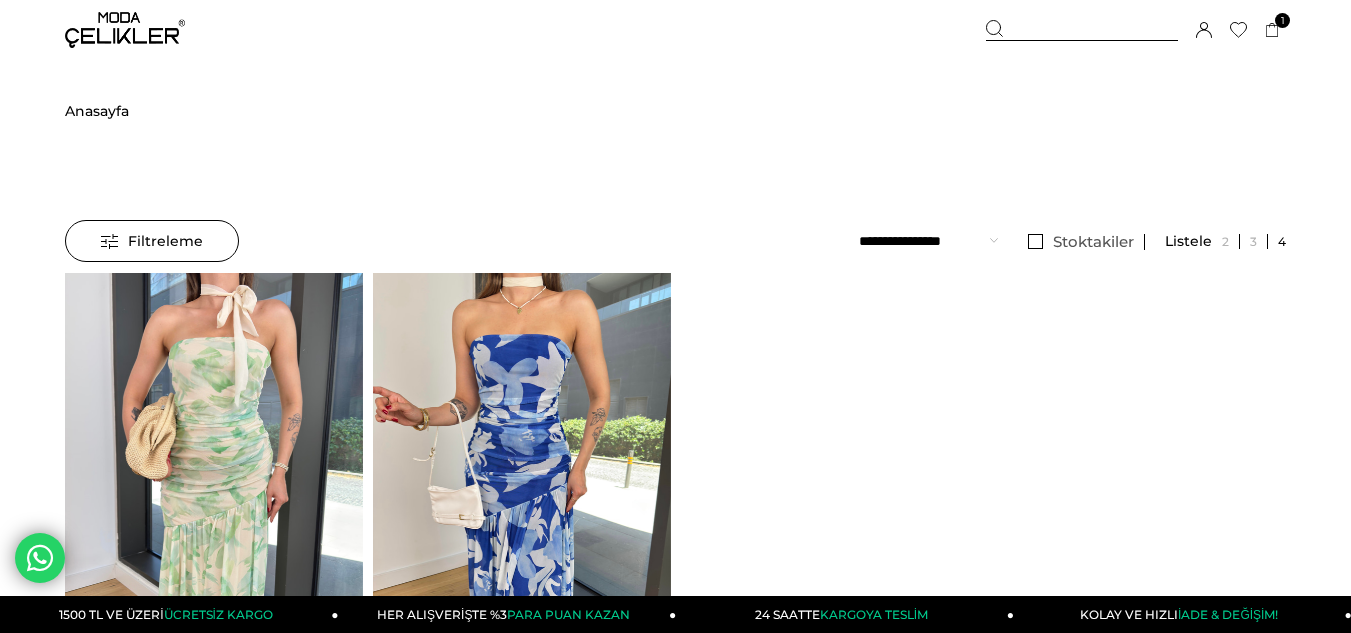 click at bounding box center [1082, 30] 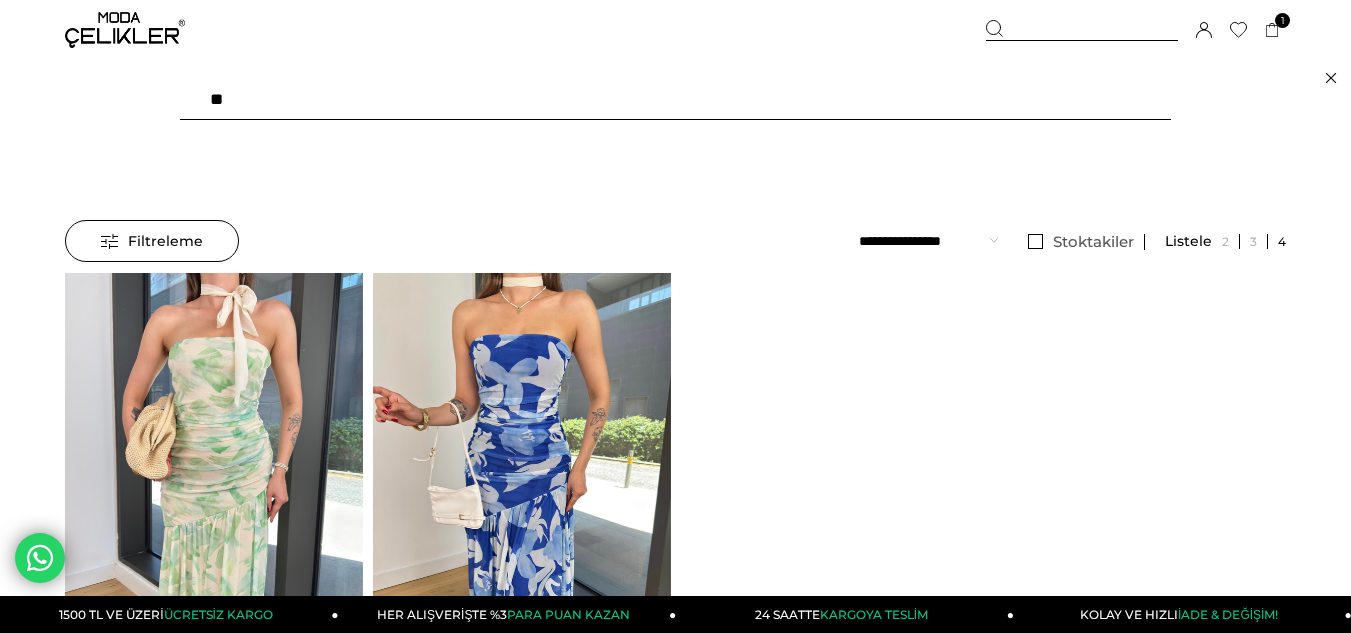 type on "*" 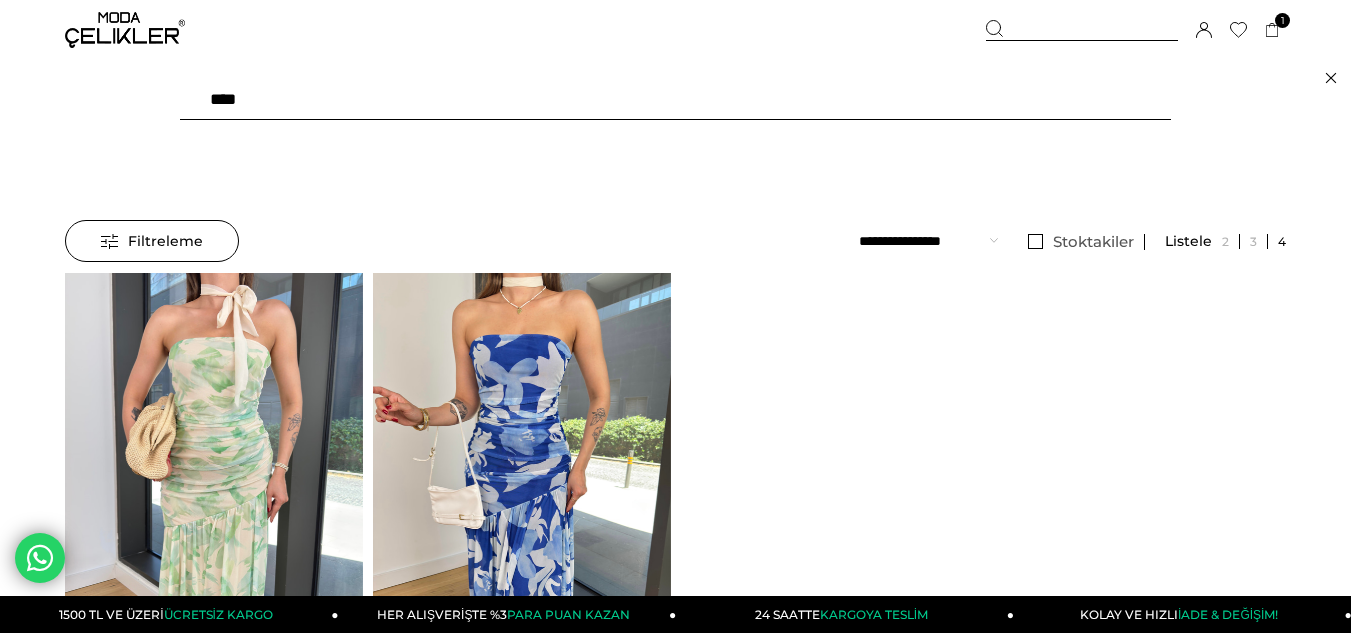 type on "*****" 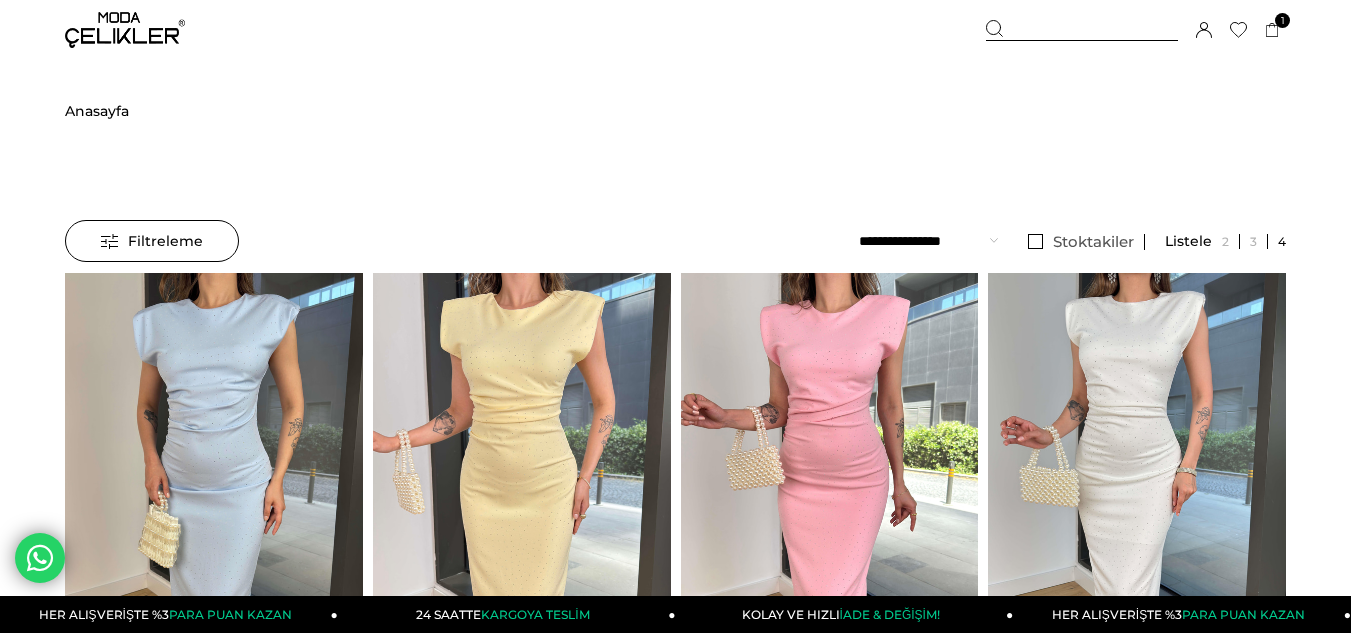 scroll, scrollTop: 0, scrollLeft: 0, axis: both 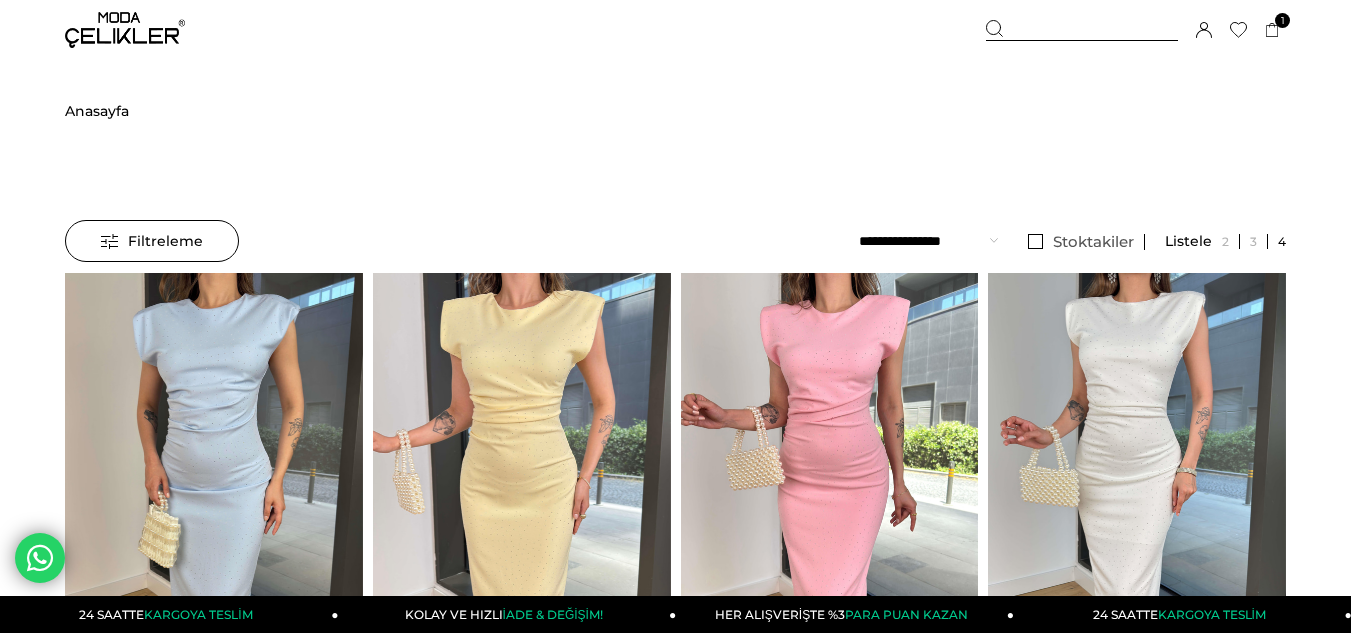 drag, startPoint x: 1031, startPoint y: 27, endPoint x: 595, endPoint y: 88, distance: 440.24652 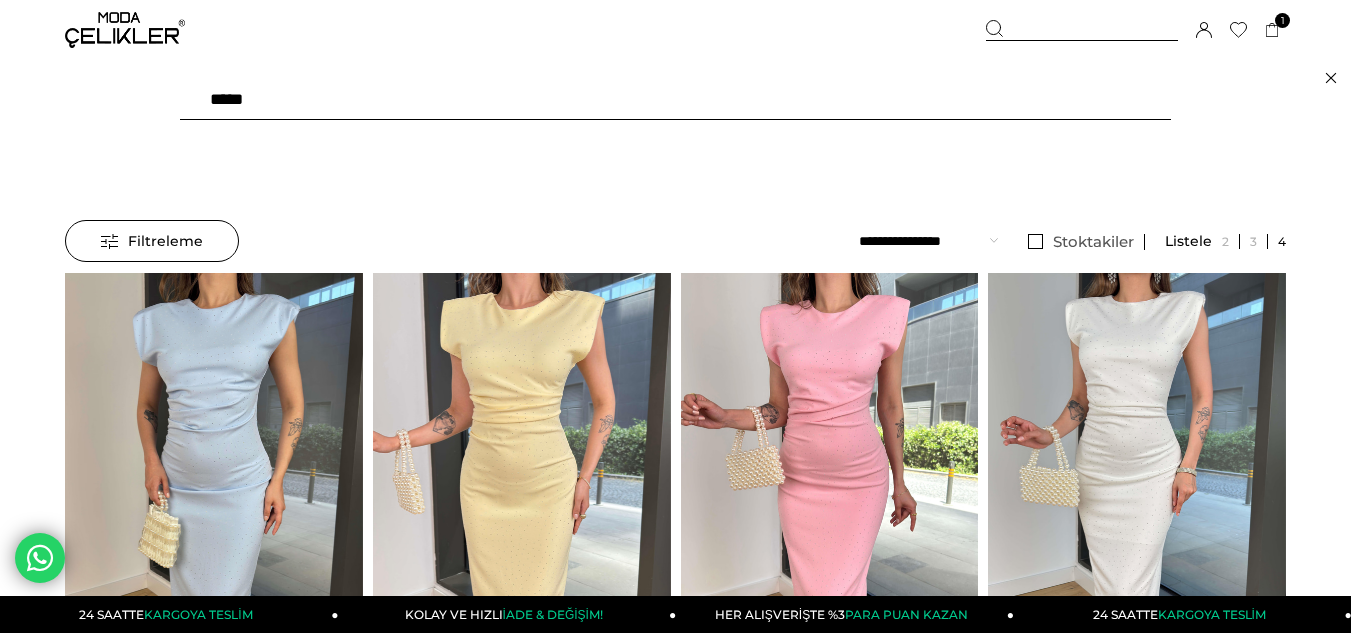 drag, startPoint x: 302, startPoint y: 100, endPoint x: 67, endPoint y: 147, distance: 239.65392 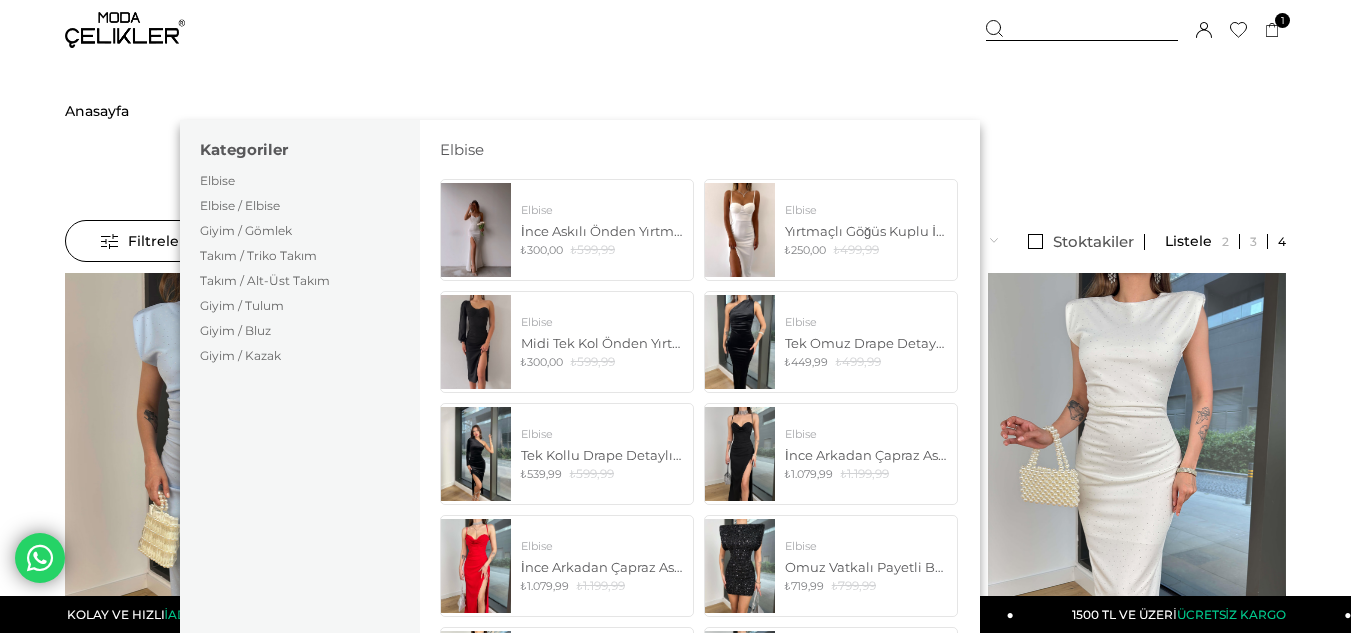 drag, startPoint x: 1109, startPoint y: 22, endPoint x: 1098, endPoint y: 23, distance: 11.045361 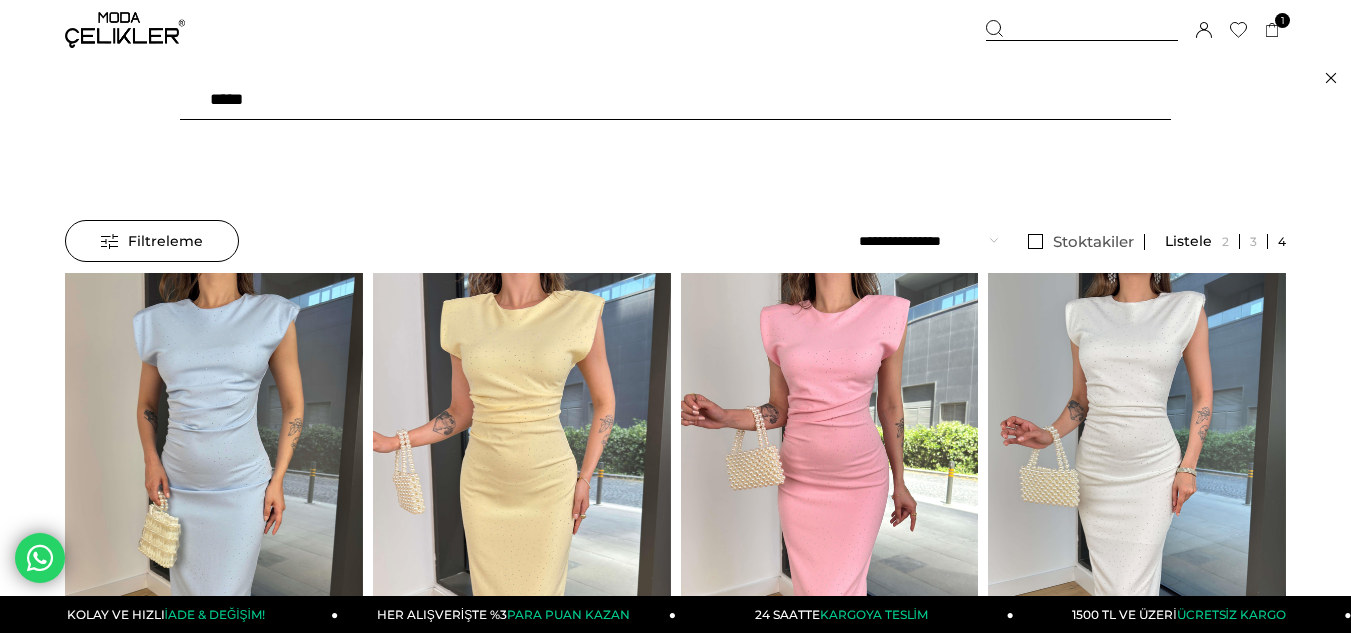 type on "******" 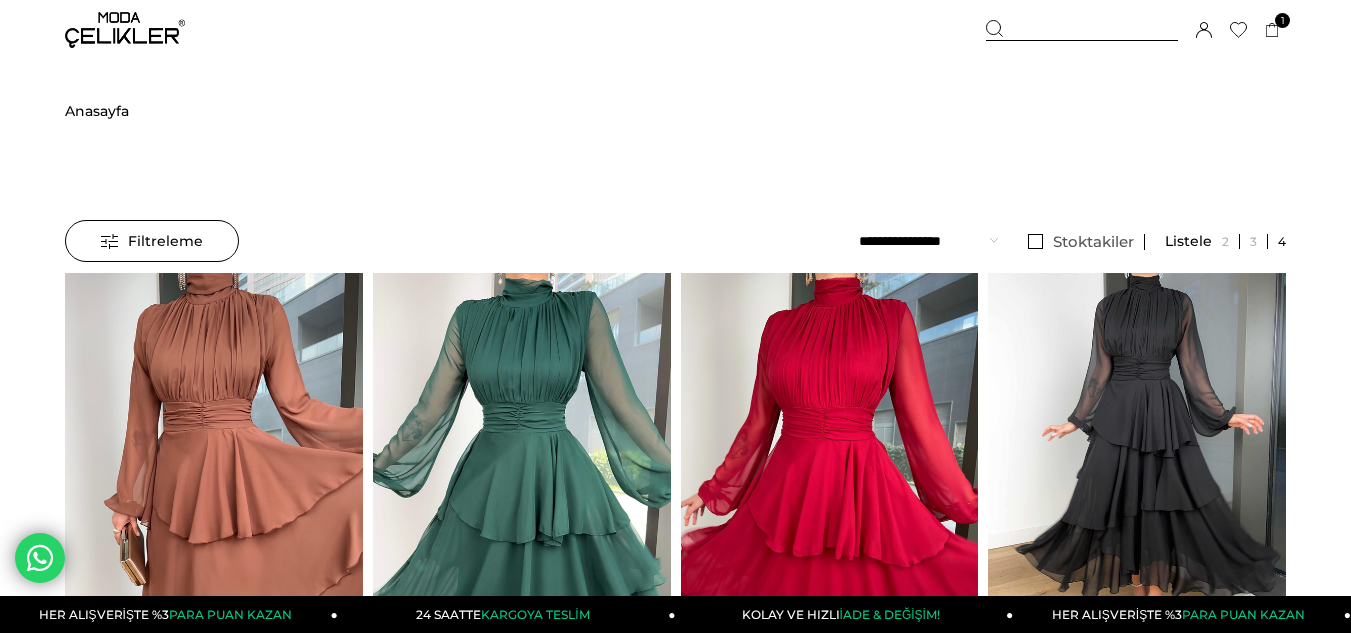 scroll, scrollTop: 0, scrollLeft: 0, axis: both 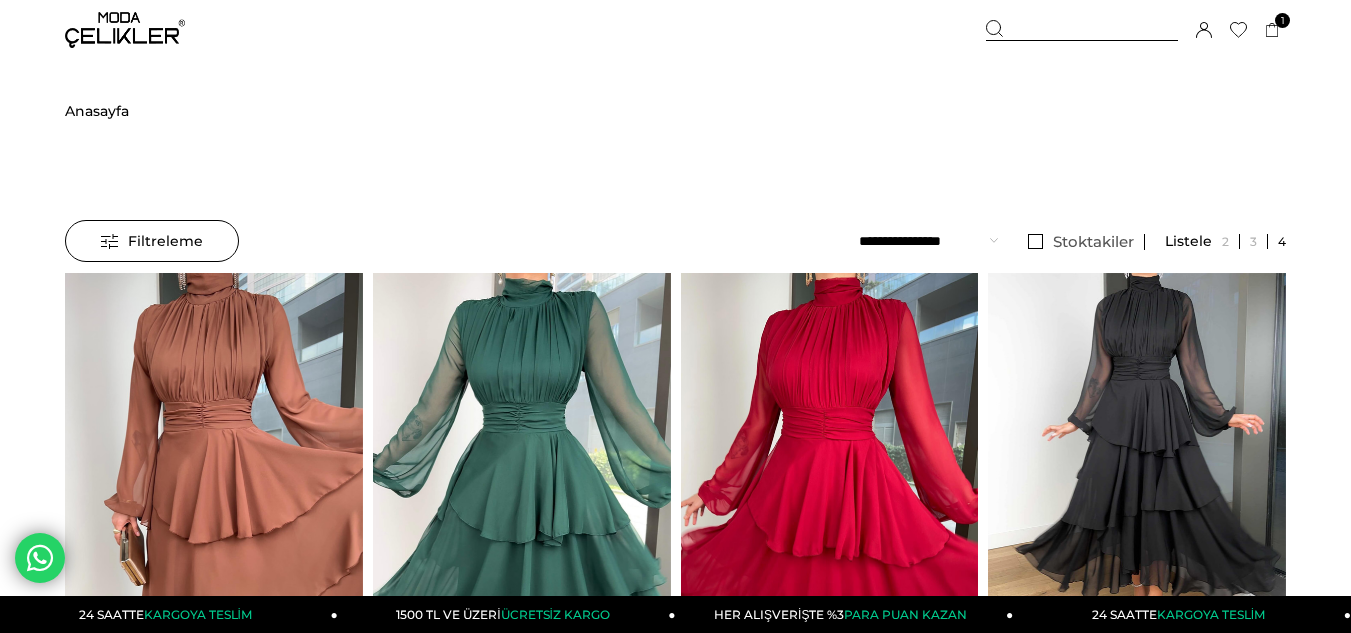 click on "Sepetim
1
Ürün
₺1.709,99
Straplez Önü Fiyonklu Yüksek Bel Bol Paça Pantolon Petra Bordo Kadın Takım 25K049 BORDO
x 1
Adet
₺1.709,99
Genel Toplam :
₺1.709,99
Sepetim
Sipariş Tamamla
Üye Girişi
Üye Ol
Google İle Bağlan" at bounding box center (1136, 30) 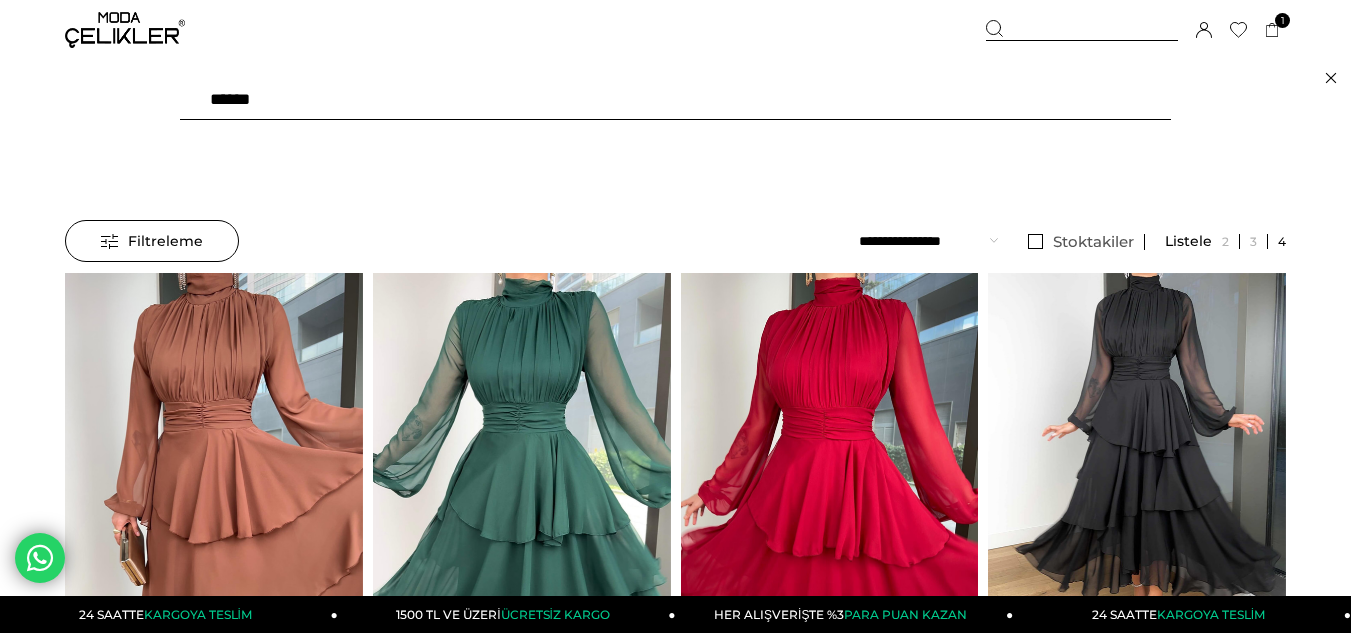 drag, startPoint x: 303, startPoint y: 92, endPoint x: 119, endPoint y: 128, distance: 187.48866 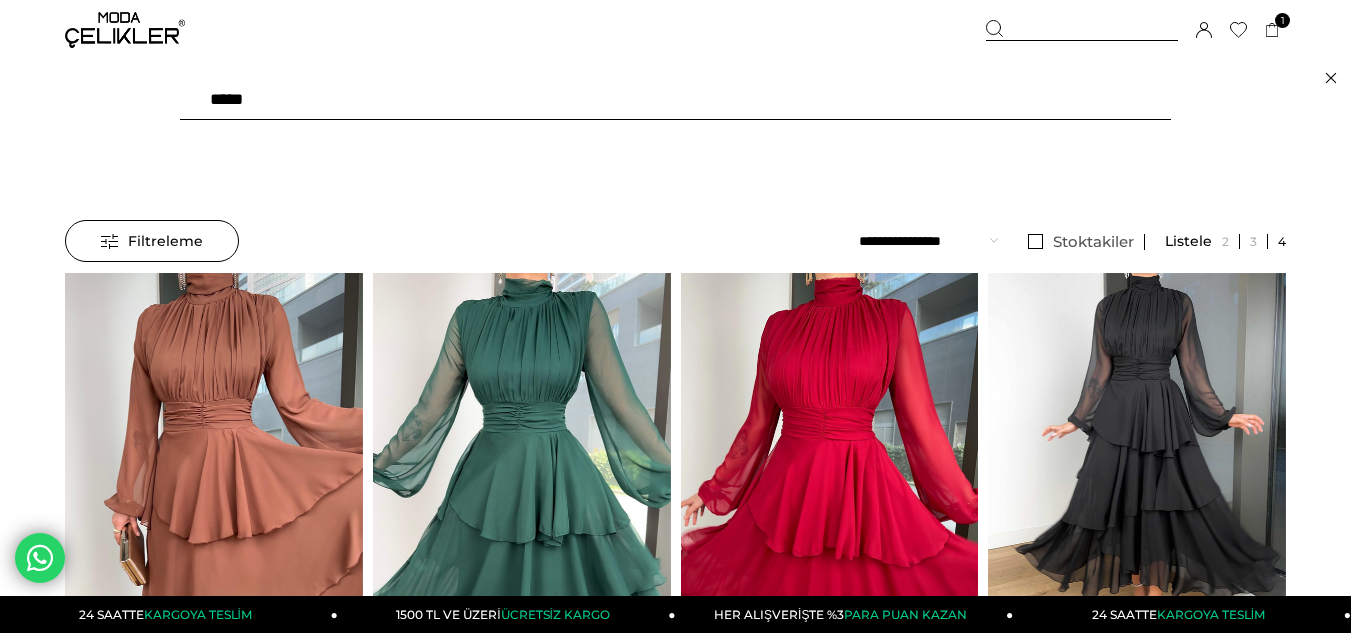 type on "******" 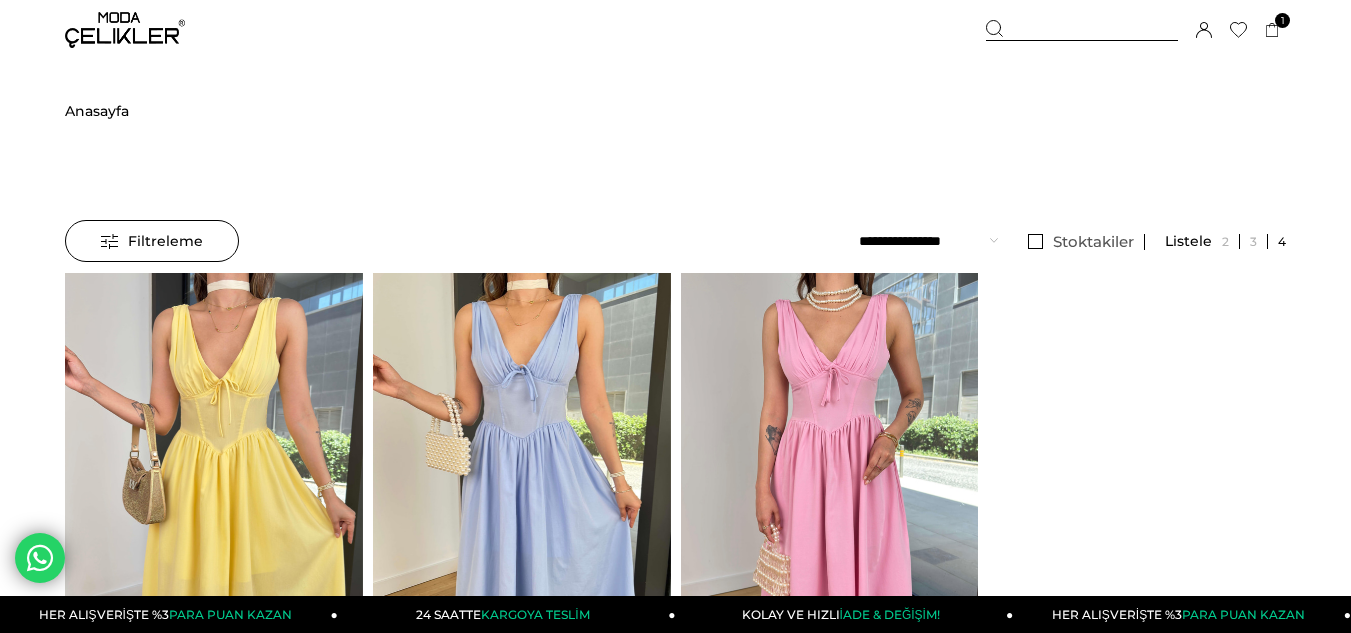 scroll, scrollTop: 0, scrollLeft: 0, axis: both 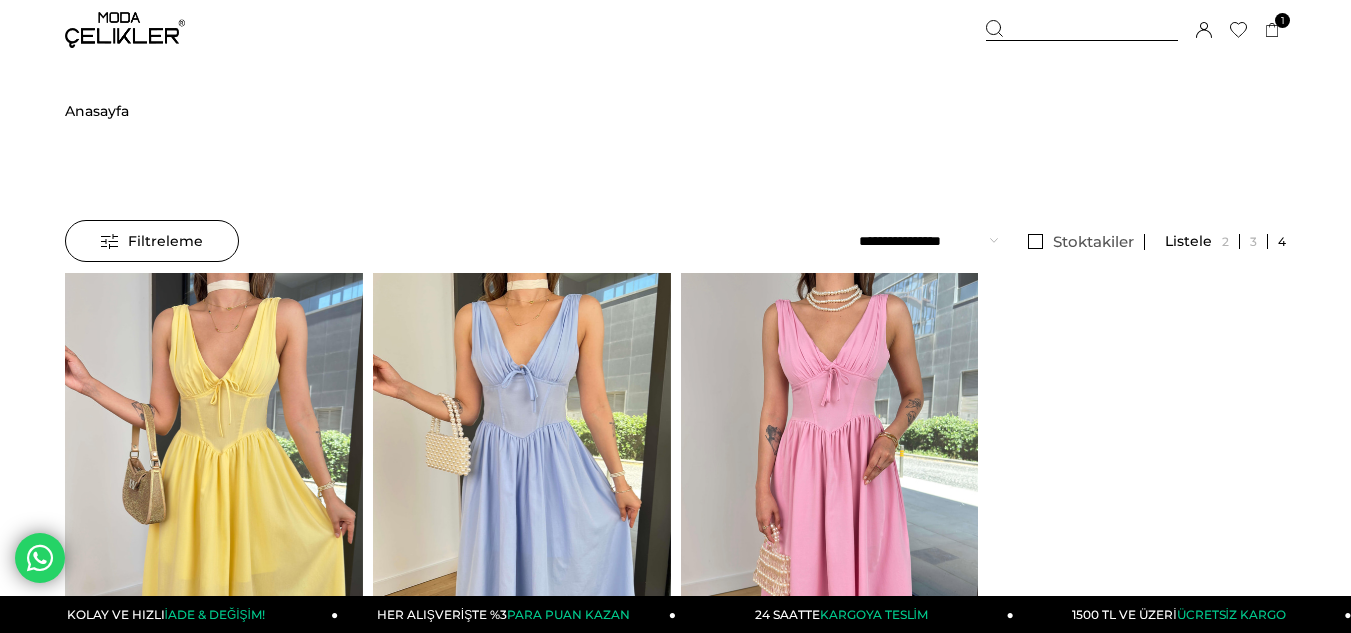 drag, startPoint x: 1015, startPoint y: 22, endPoint x: 984, endPoint y: 26, distance: 31.257 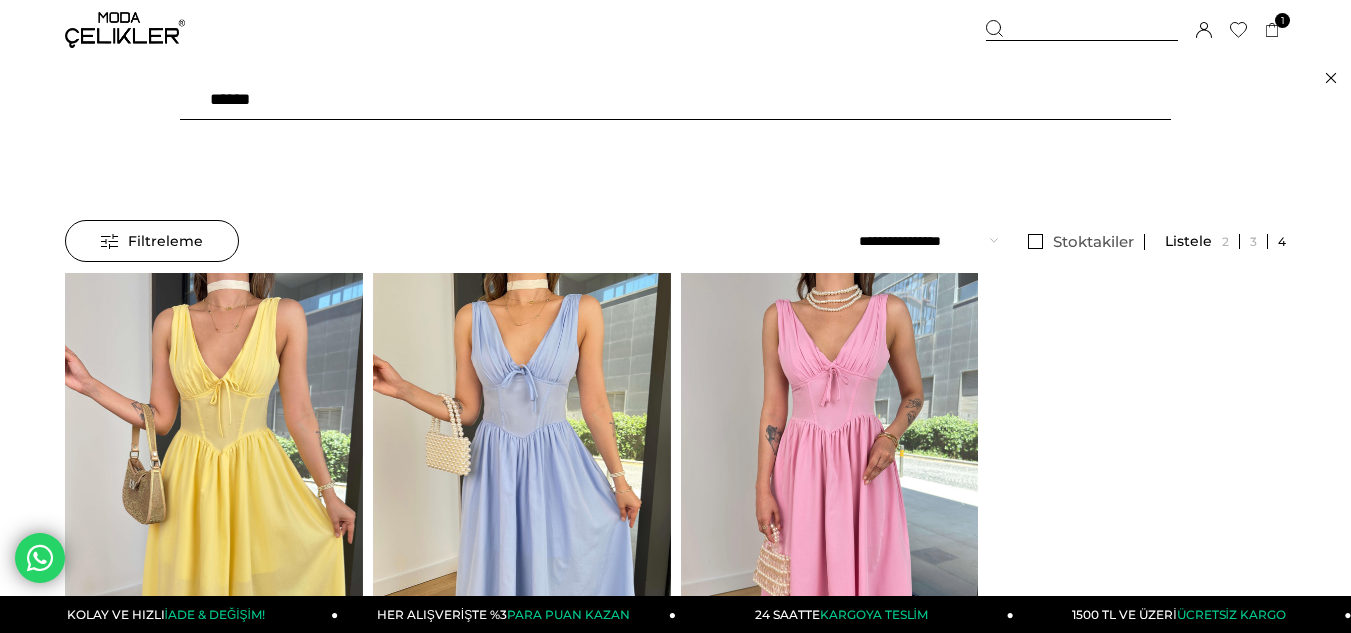 drag, startPoint x: 424, startPoint y: 115, endPoint x: 144, endPoint y: 122, distance: 280.0875 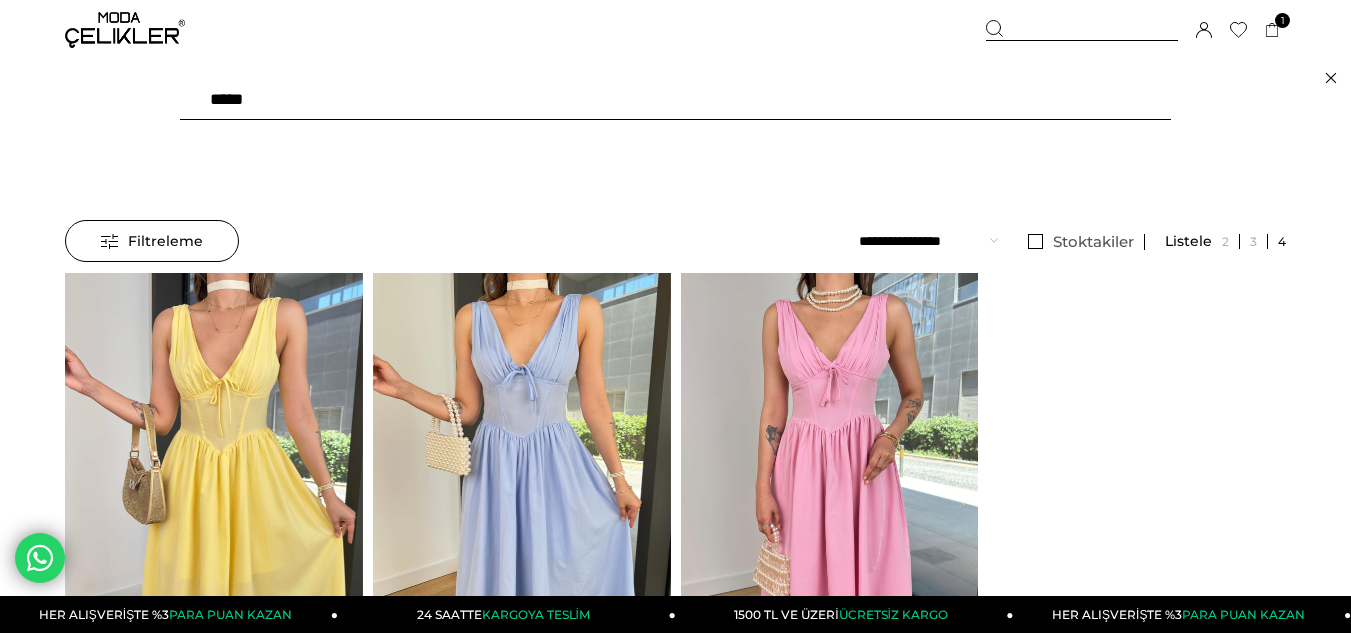 type on "******" 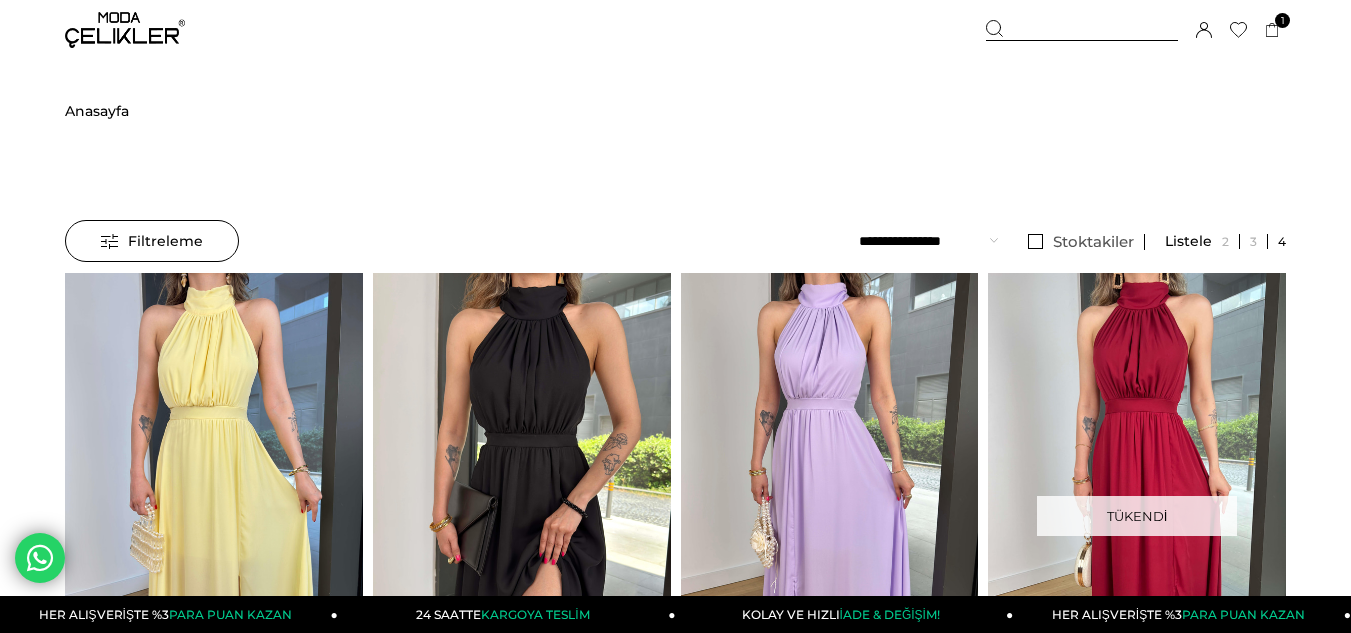 scroll, scrollTop: 300, scrollLeft: 0, axis: vertical 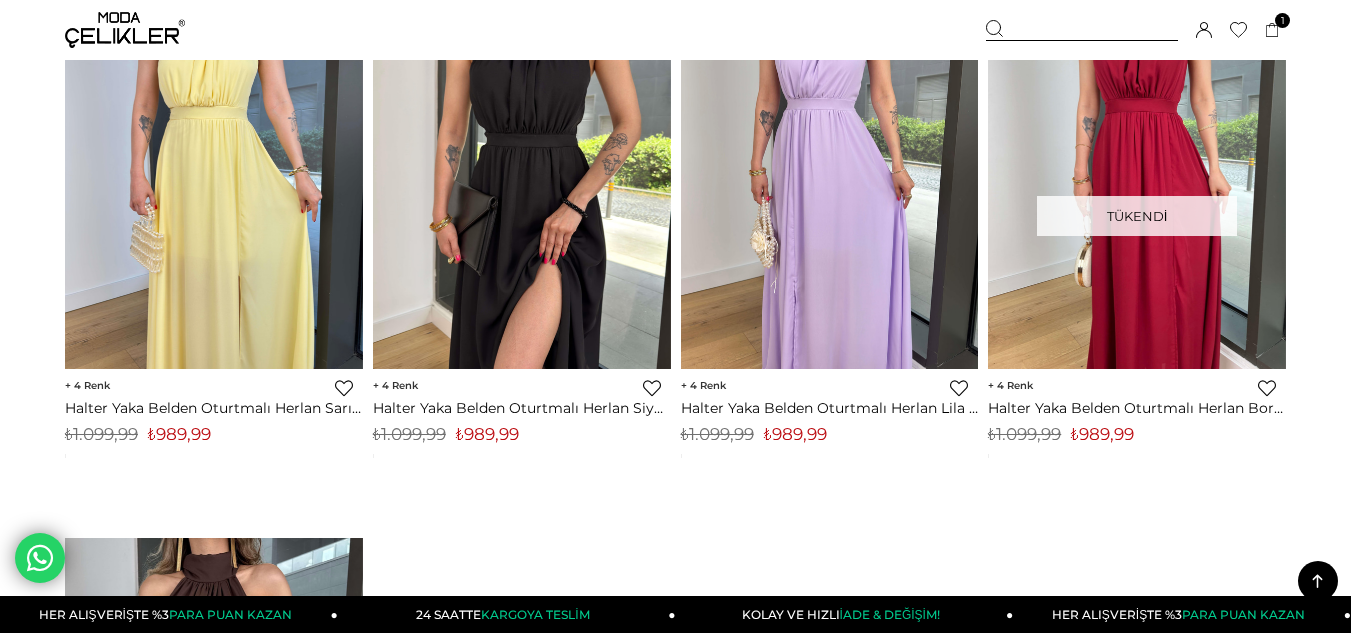 click at bounding box center (522, 171) 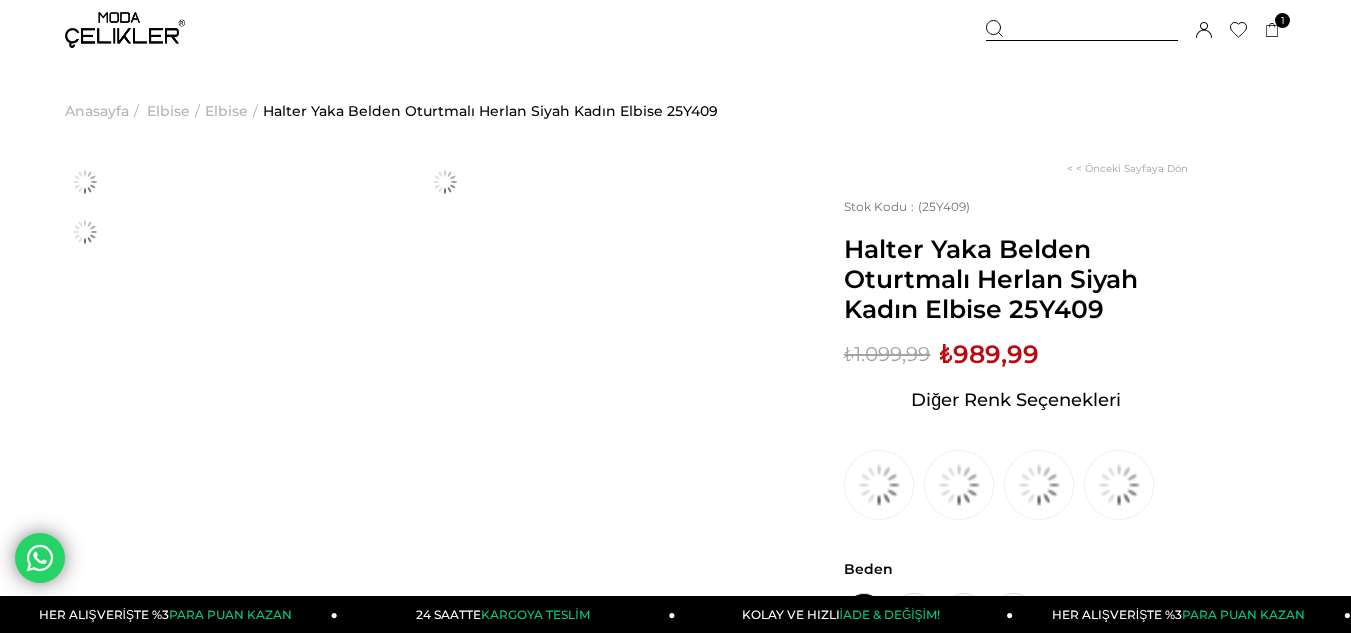 scroll, scrollTop: 0, scrollLeft: 0, axis: both 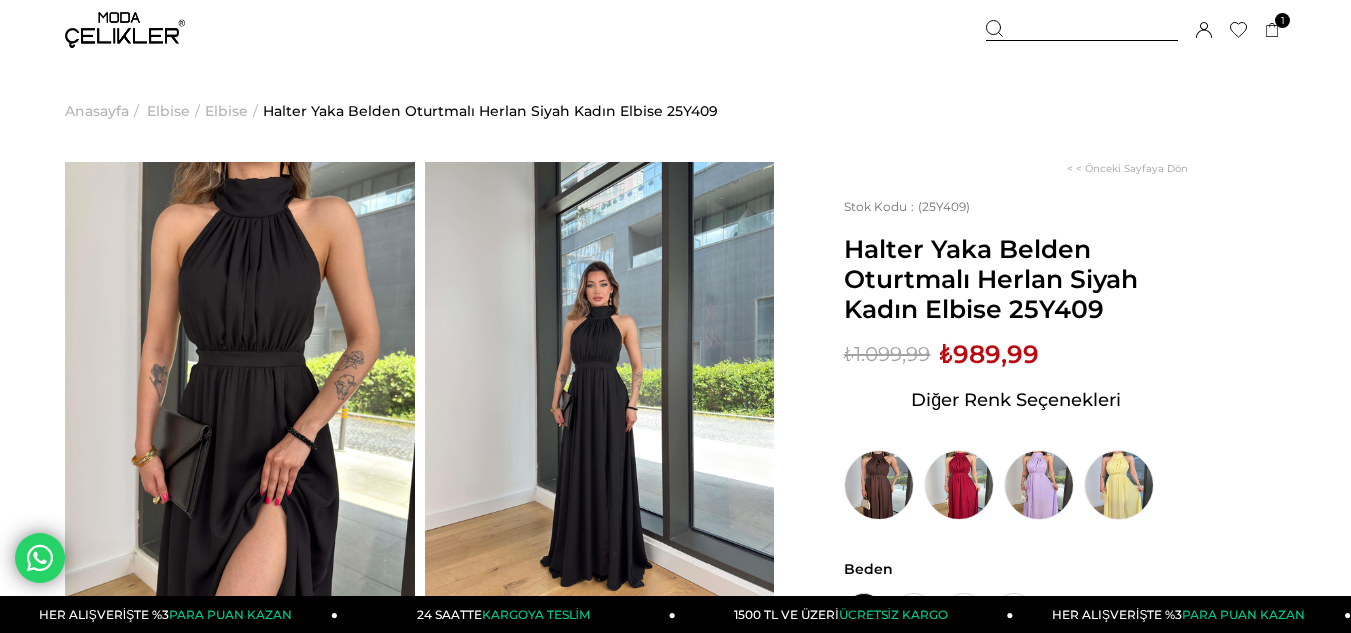 click at bounding box center [1082, 30] 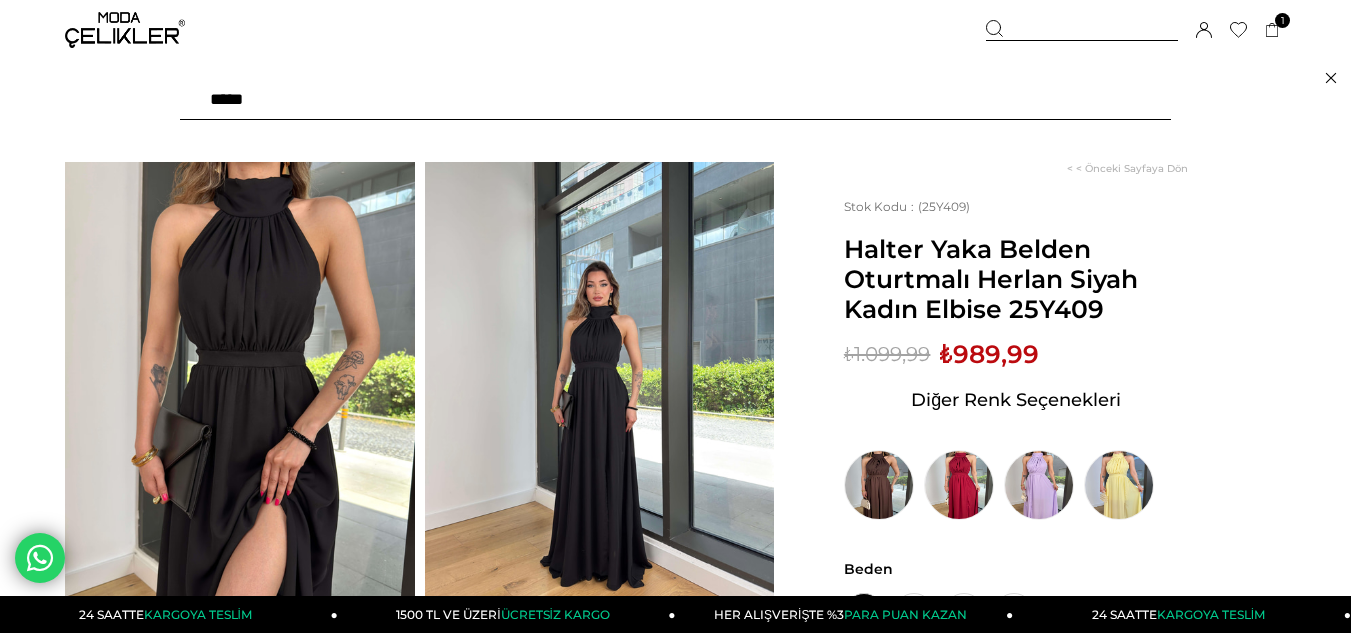 type on "******" 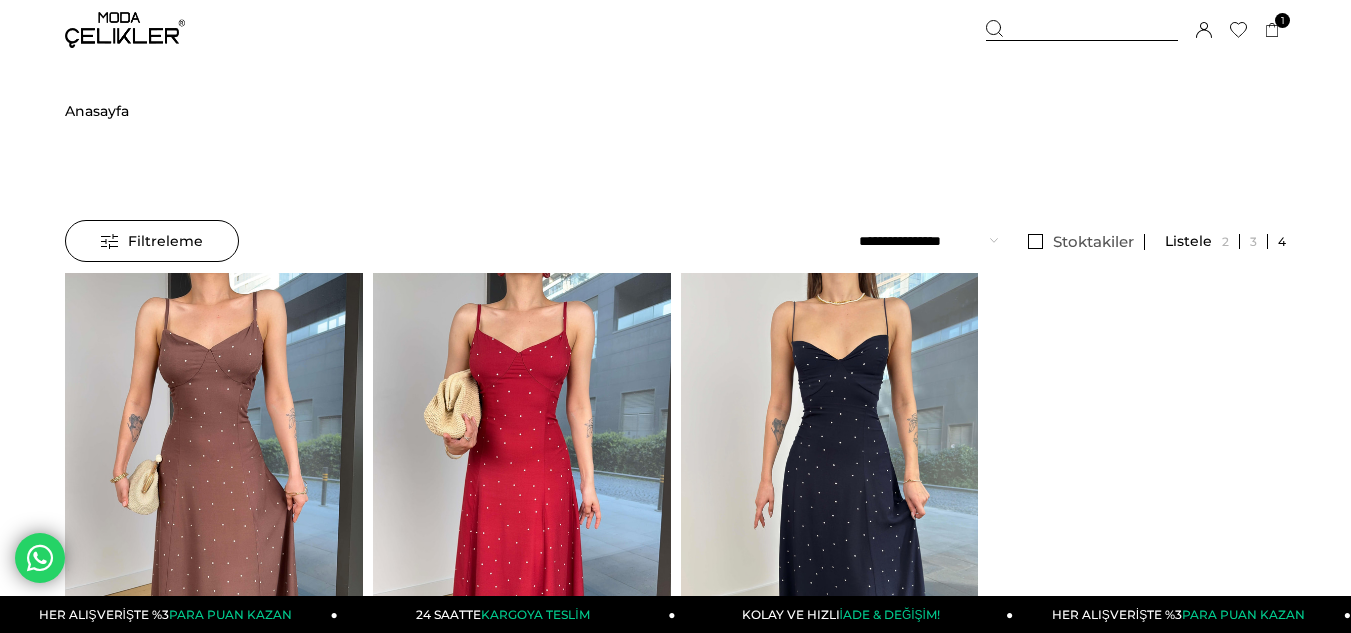 scroll, scrollTop: 0, scrollLeft: 0, axis: both 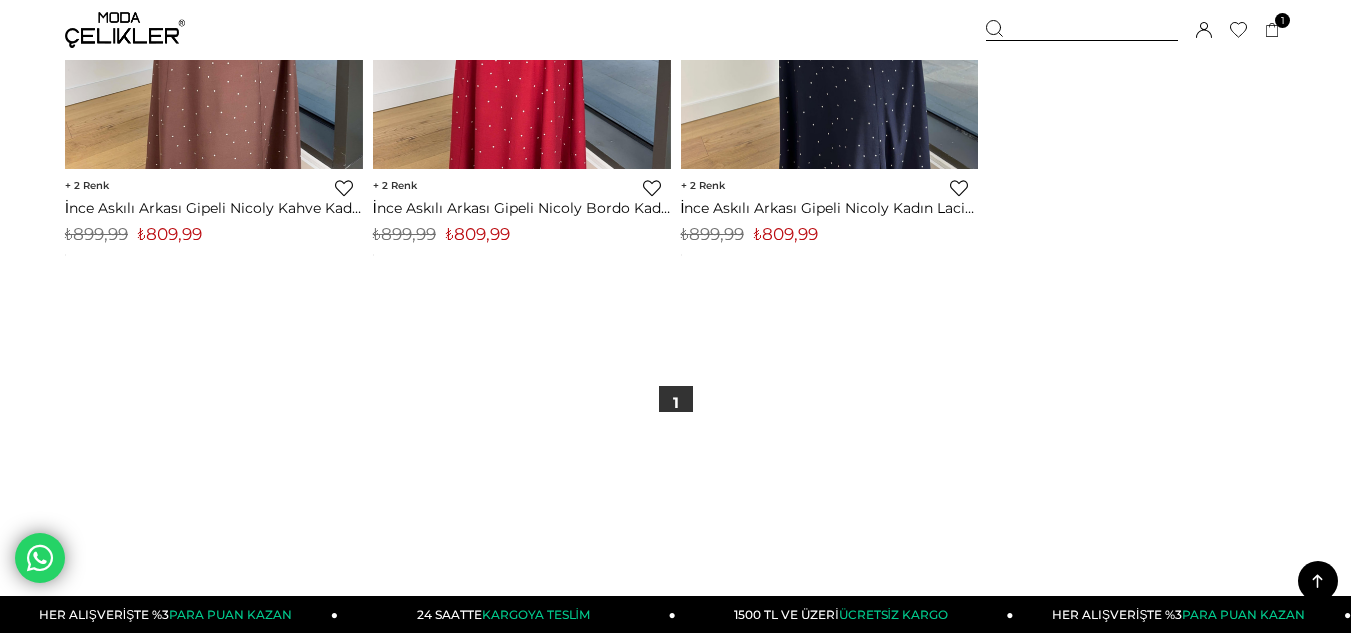 drag, startPoint x: 1010, startPoint y: 27, endPoint x: 992, endPoint y: 26, distance: 18.027756 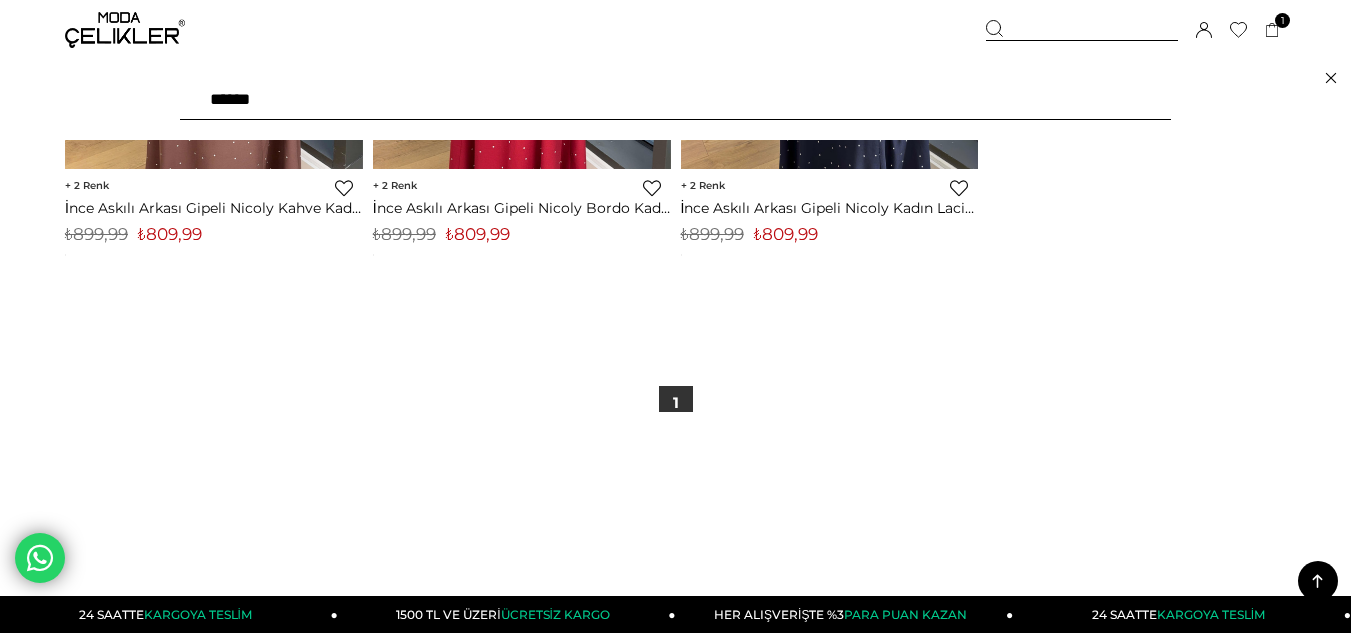 drag, startPoint x: 469, startPoint y: 90, endPoint x: 68, endPoint y: 128, distance: 402.79648 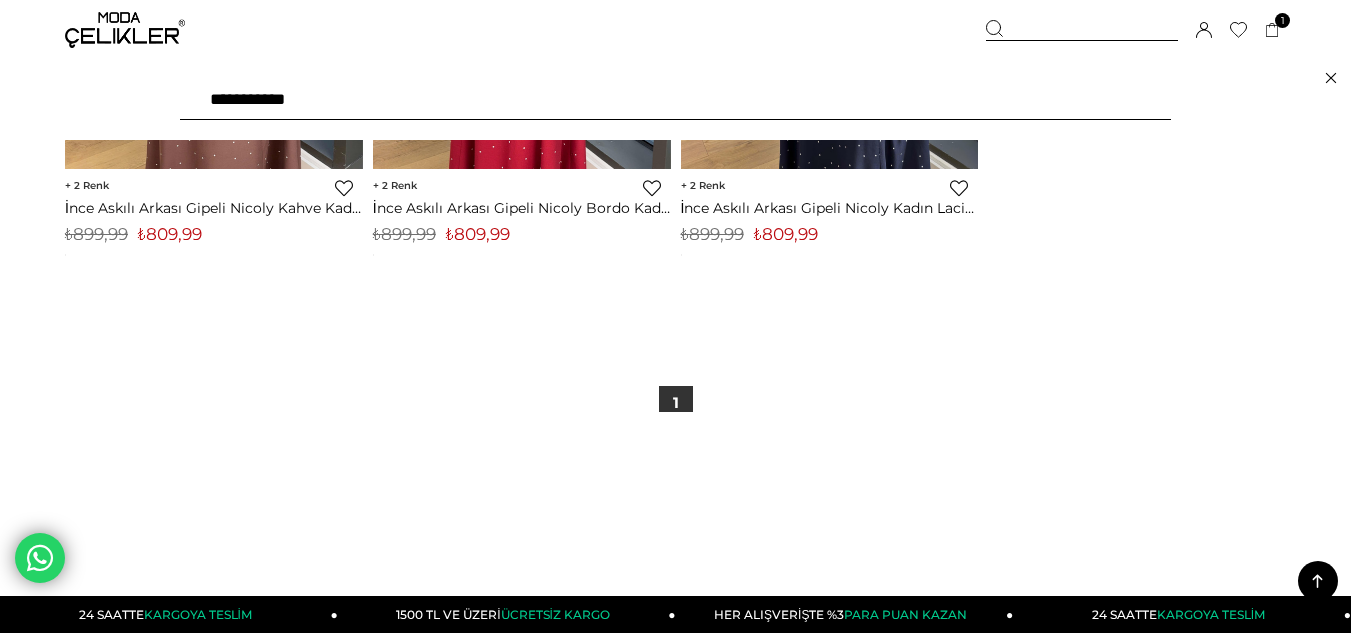 type on "**********" 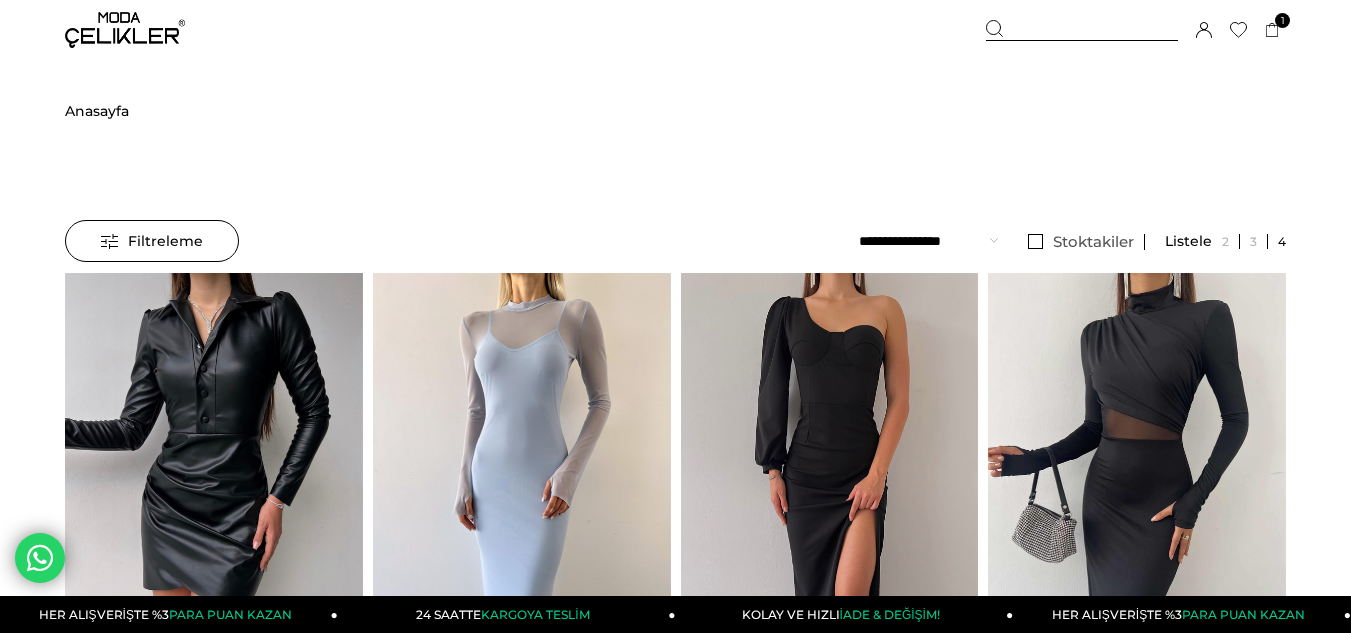 scroll, scrollTop: 0, scrollLeft: 0, axis: both 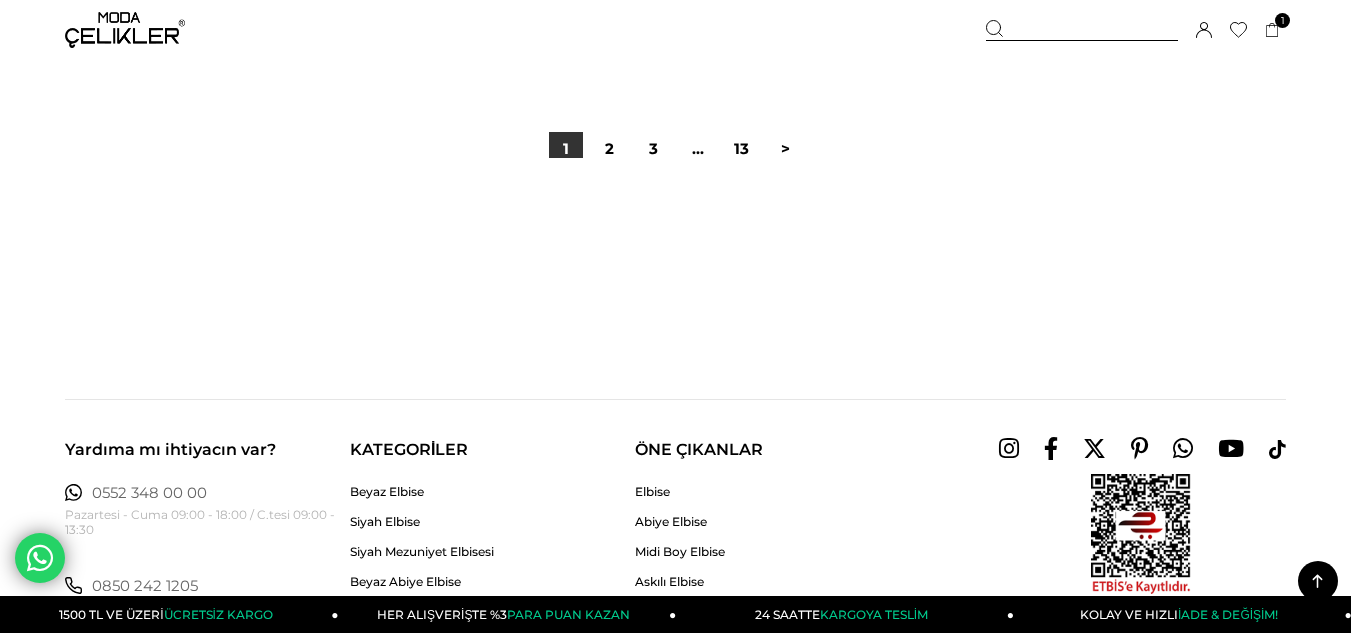 drag, startPoint x: 608, startPoint y: 140, endPoint x: 608, endPoint y: 126, distance: 14 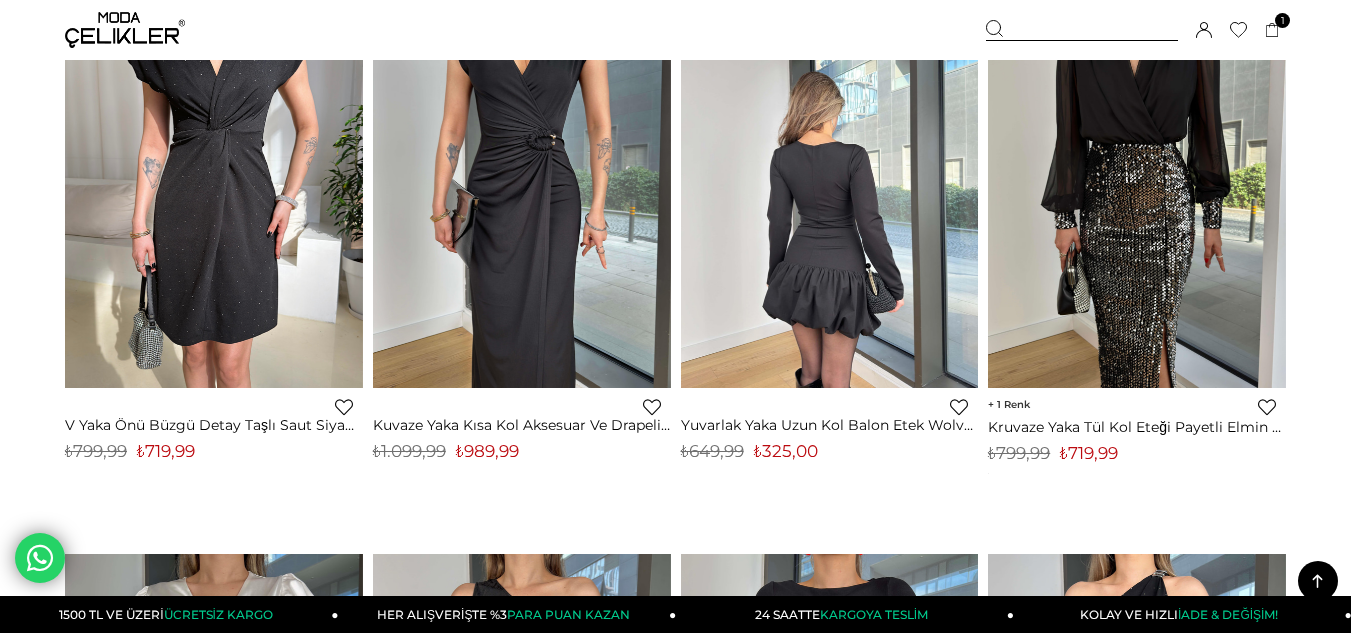 scroll, scrollTop: 7900, scrollLeft: 0, axis: vertical 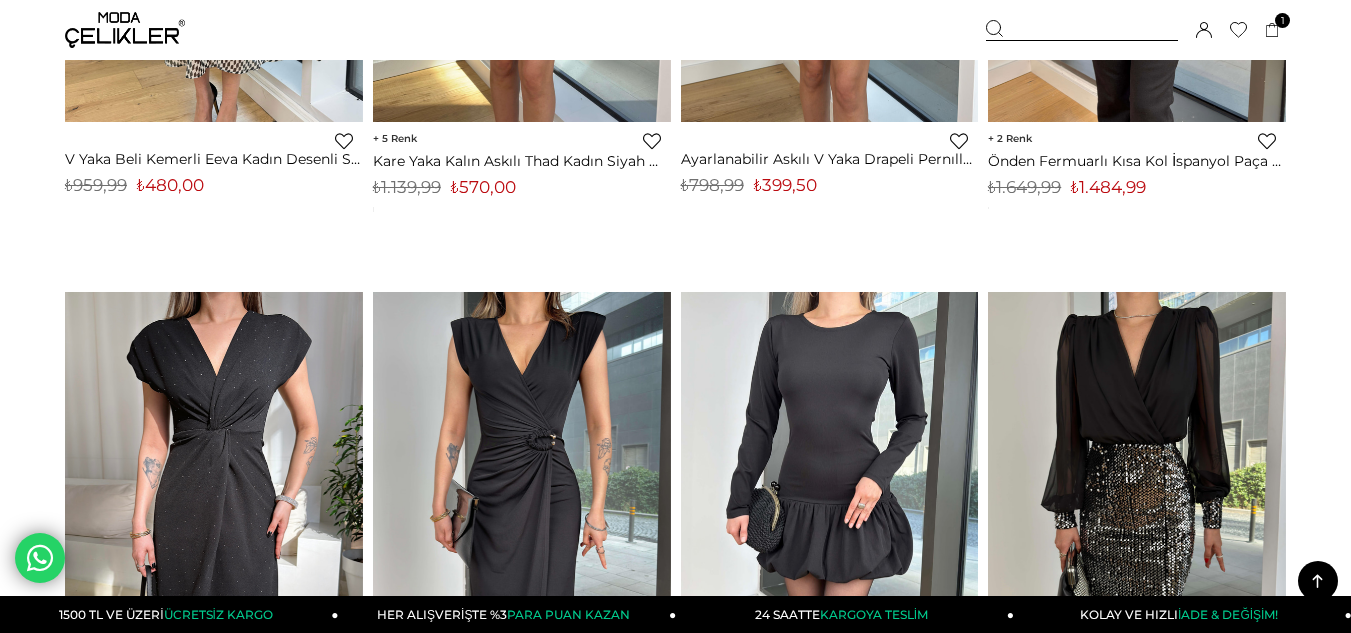 click at bounding box center [1082, 30] 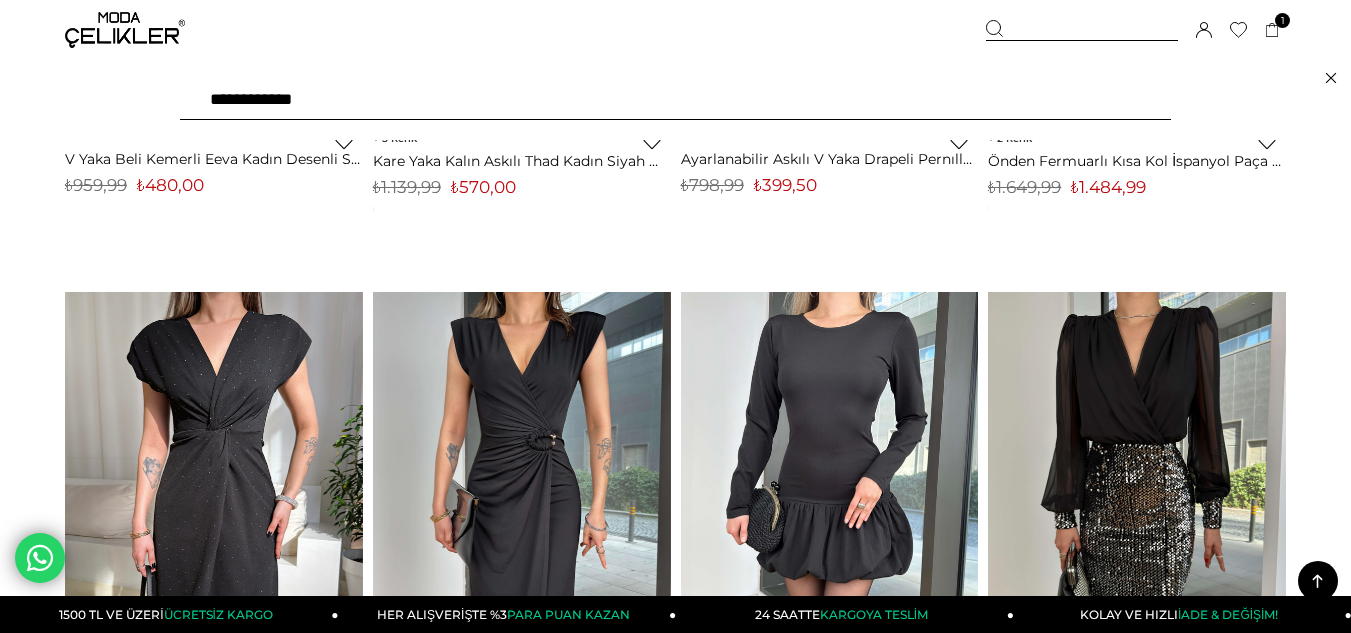 drag, startPoint x: 479, startPoint y: 91, endPoint x: 27, endPoint y: 149, distance: 455.70605 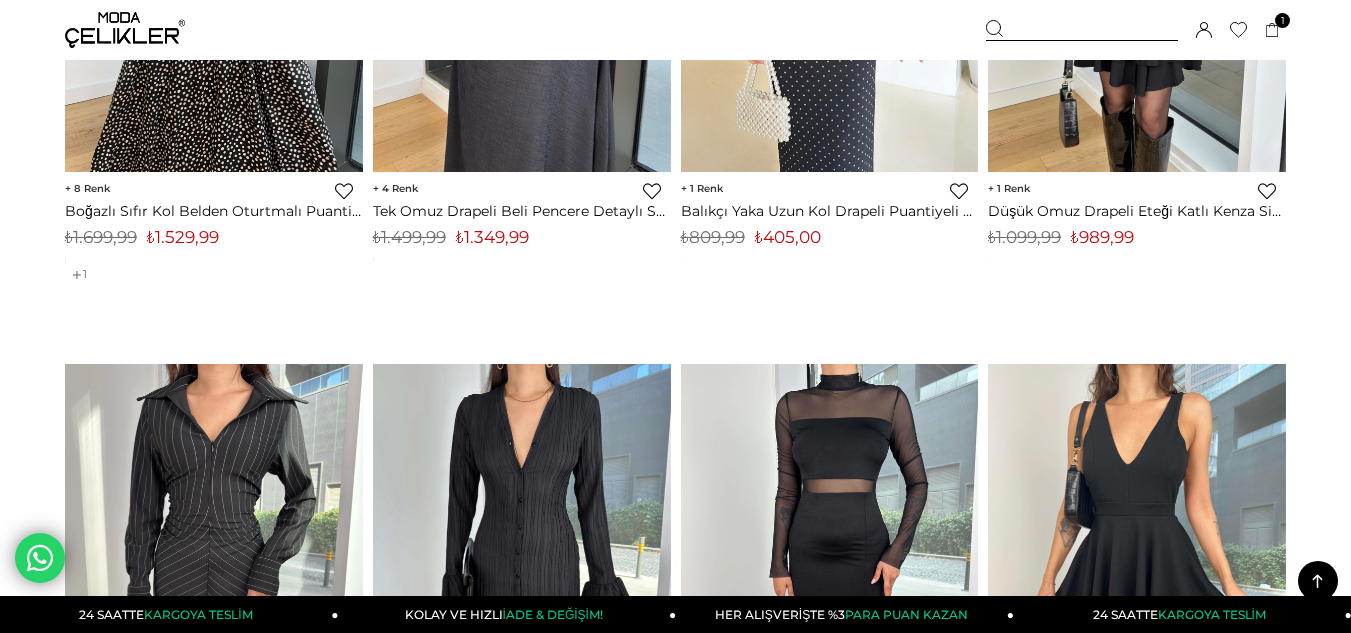 scroll, scrollTop: 6700, scrollLeft: 0, axis: vertical 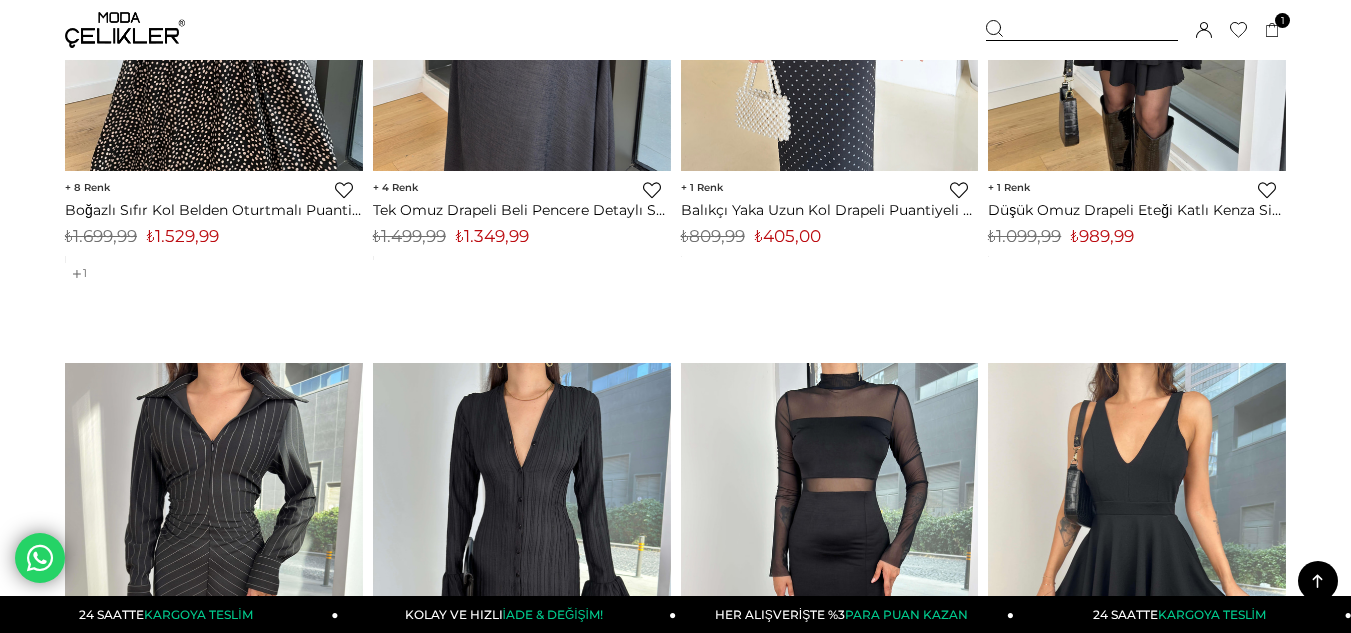 click at bounding box center [1082, 30] 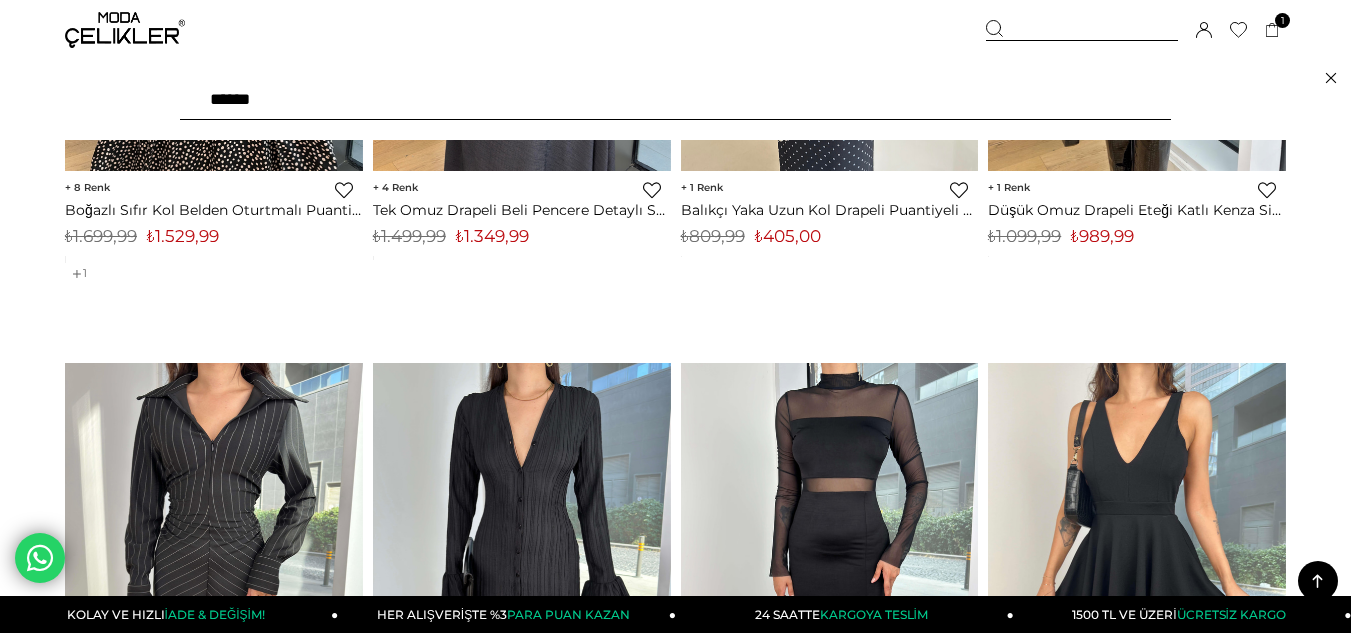 type on "*******" 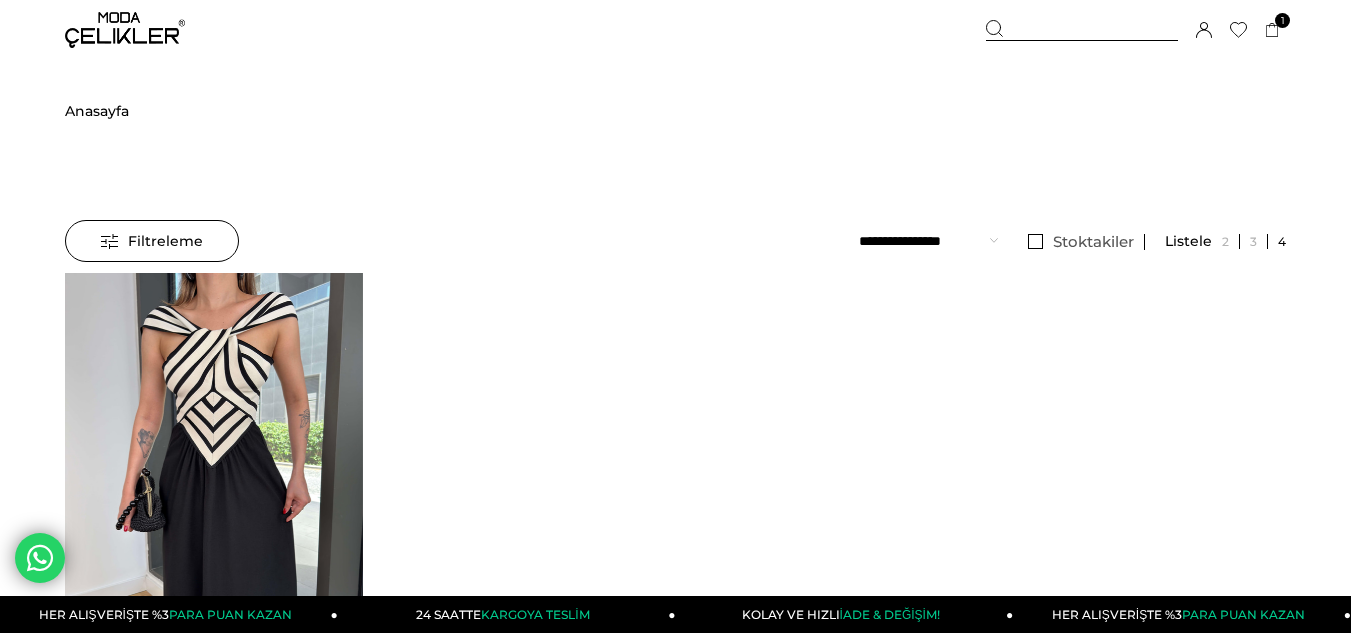 scroll, scrollTop: 200, scrollLeft: 0, axis: vertical 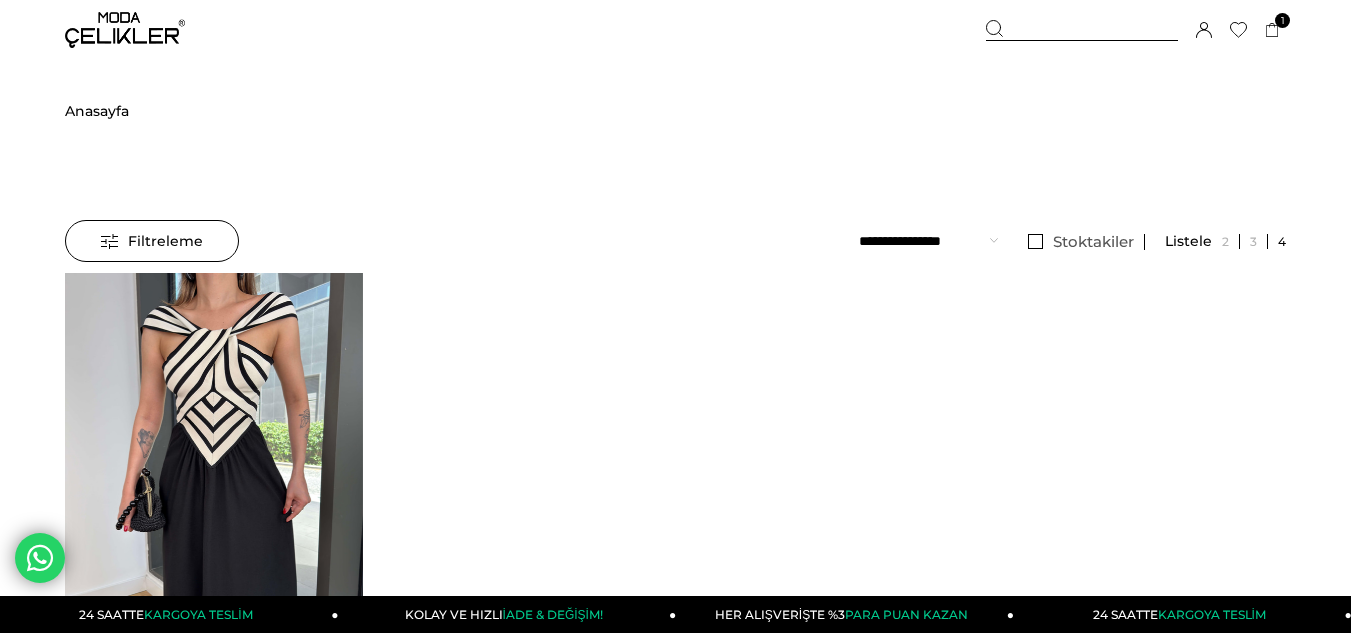 click on "Sepetim
1
Ürün
₺1.709,99
Straplez Önü Fiyonklu Yüksek Bel Bol Paça Pantolon Petra Bordo Kadın Takım 25K049 BORDO
x 1
Adet
₺1.709,99
Genel Toplam :
₺1.709,99
Sepetim
Sipariş Tamamla
Üye Girişi
Üye Ol
Google İle Bağlan" at bounding box center (1136, 30) 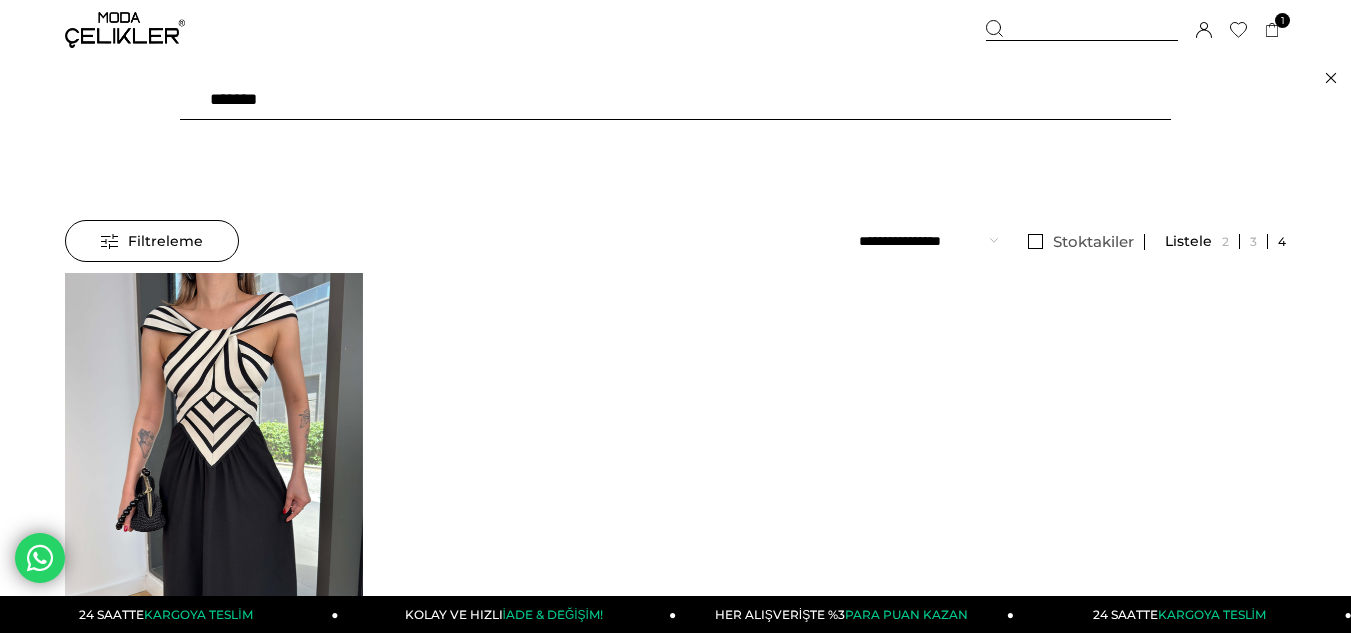 drag, startPoint x: 320, startPoint y: 100, endPoint x: 134, endPoint y: 112, distance: 186.38669 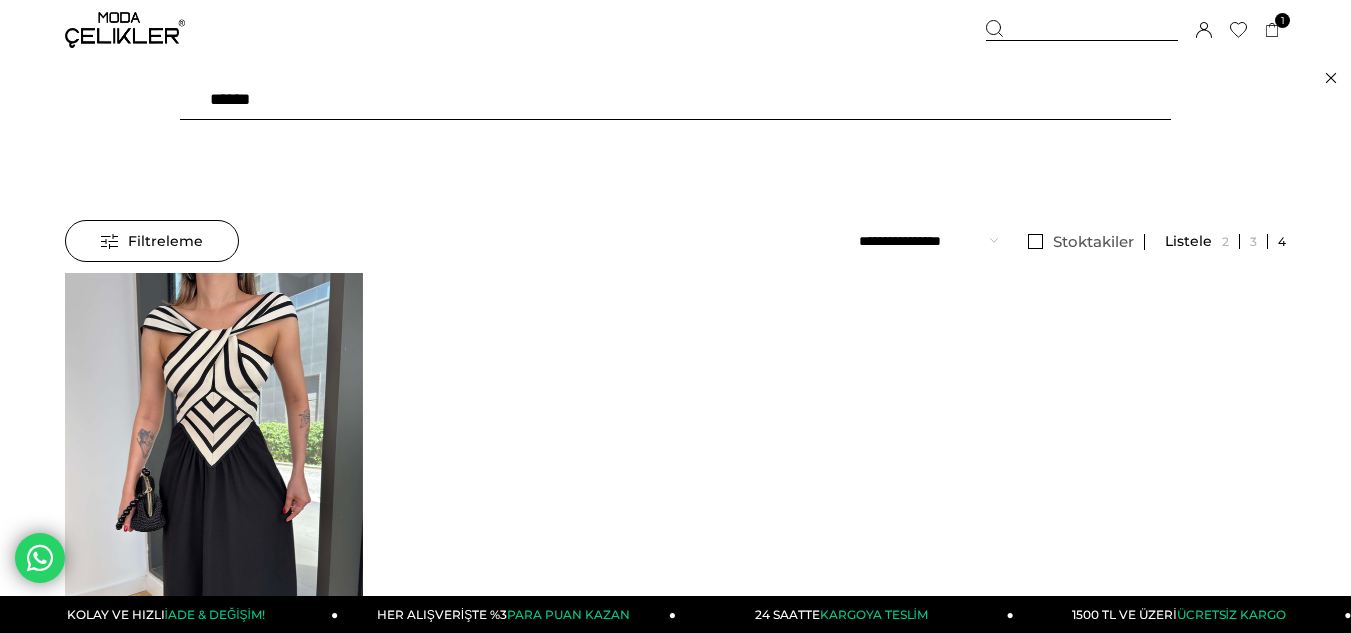 type on "*******" 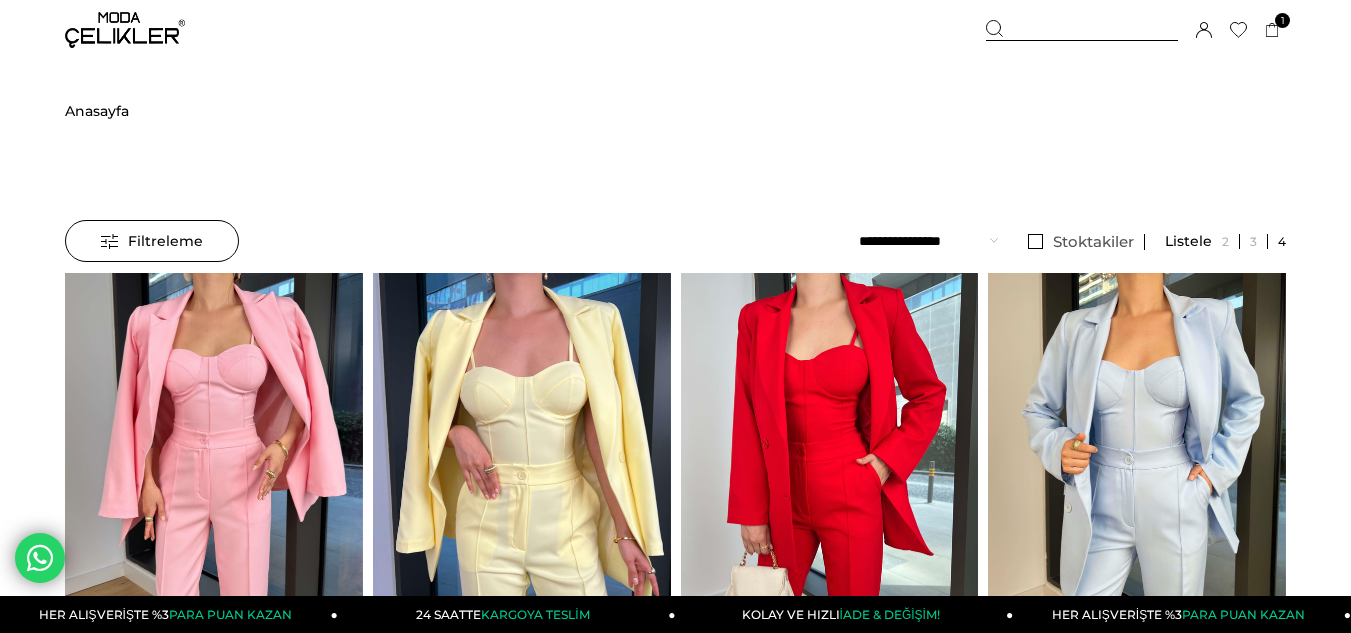 scroll, scrollTop: 0, scrollLeft: 0, axis: both 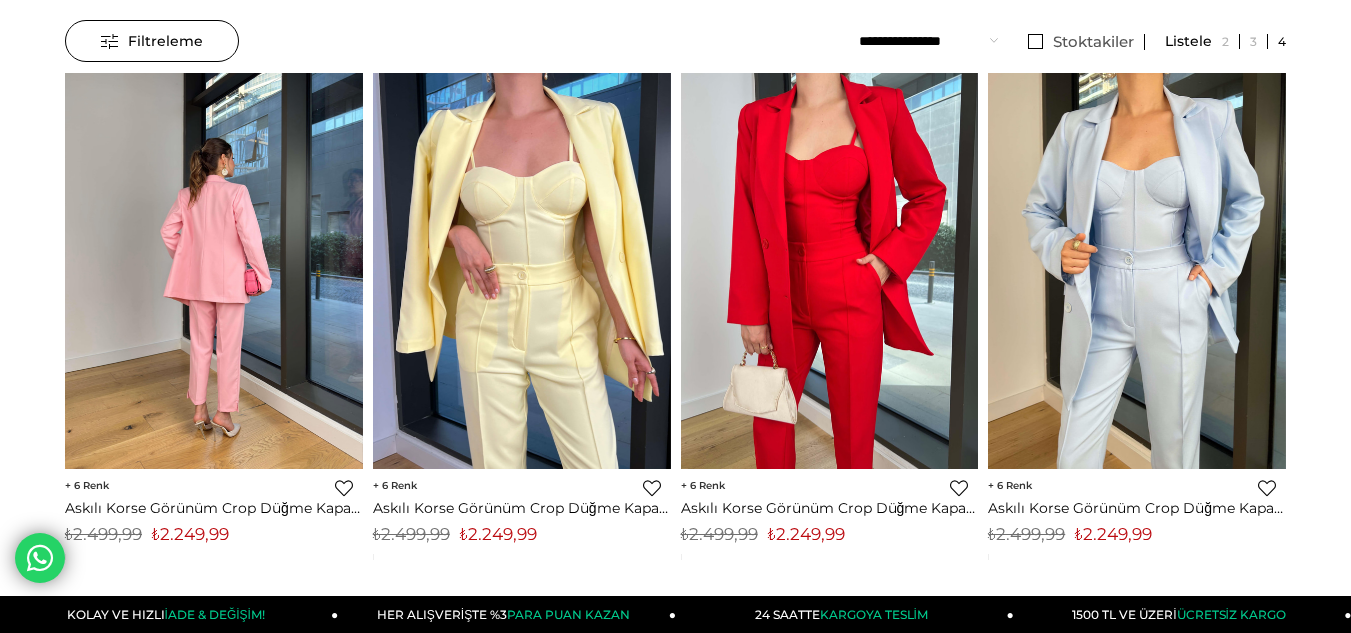 click at bounding box center (-84, 271) 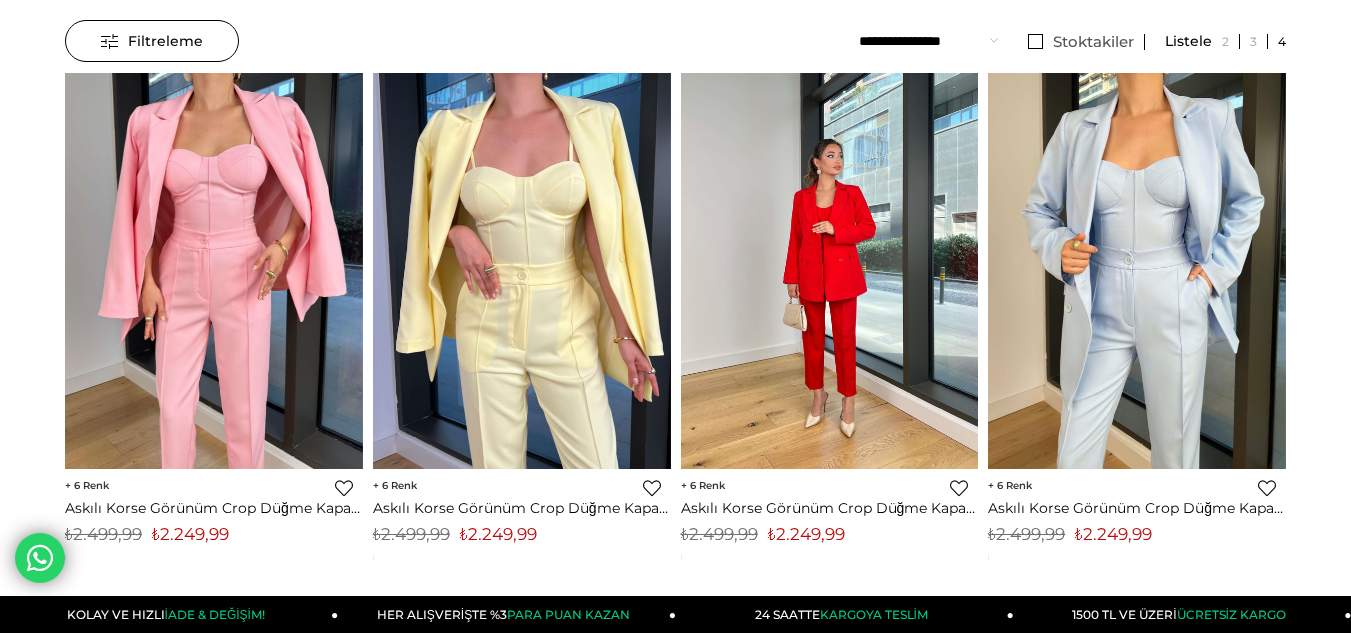 click at bounding box center [830, 271] 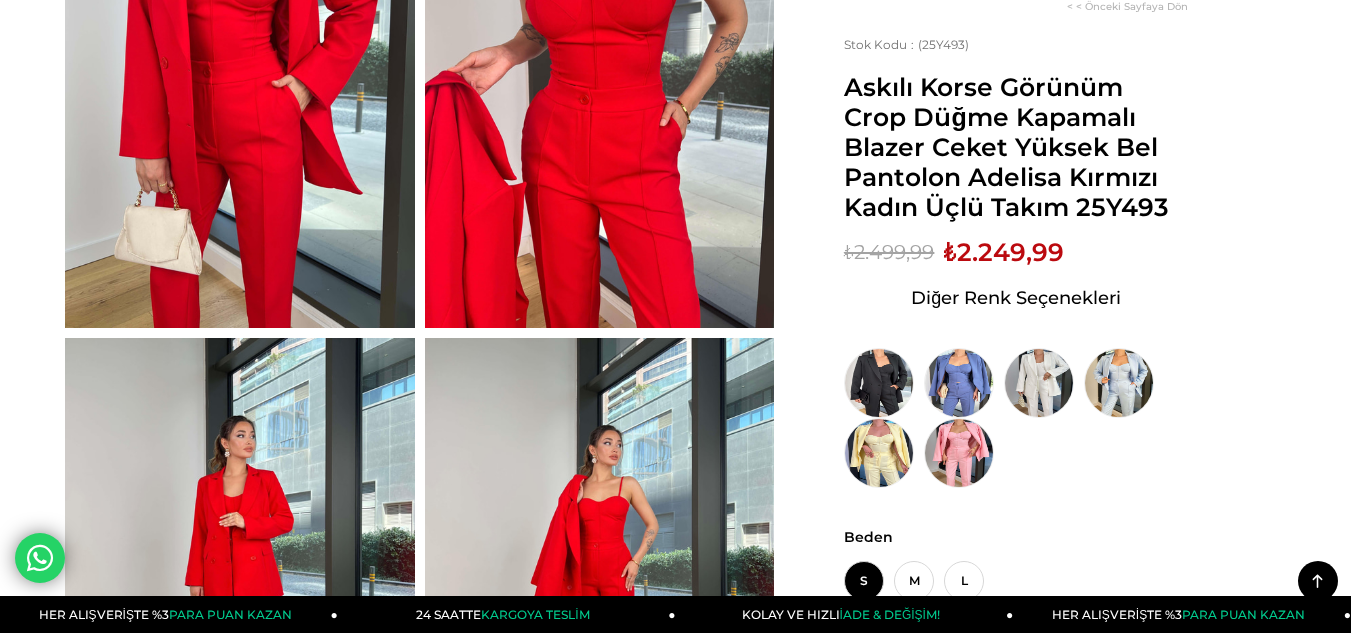 scroll, scrollTop: 300, scrollLeft: 0, axis: vertical 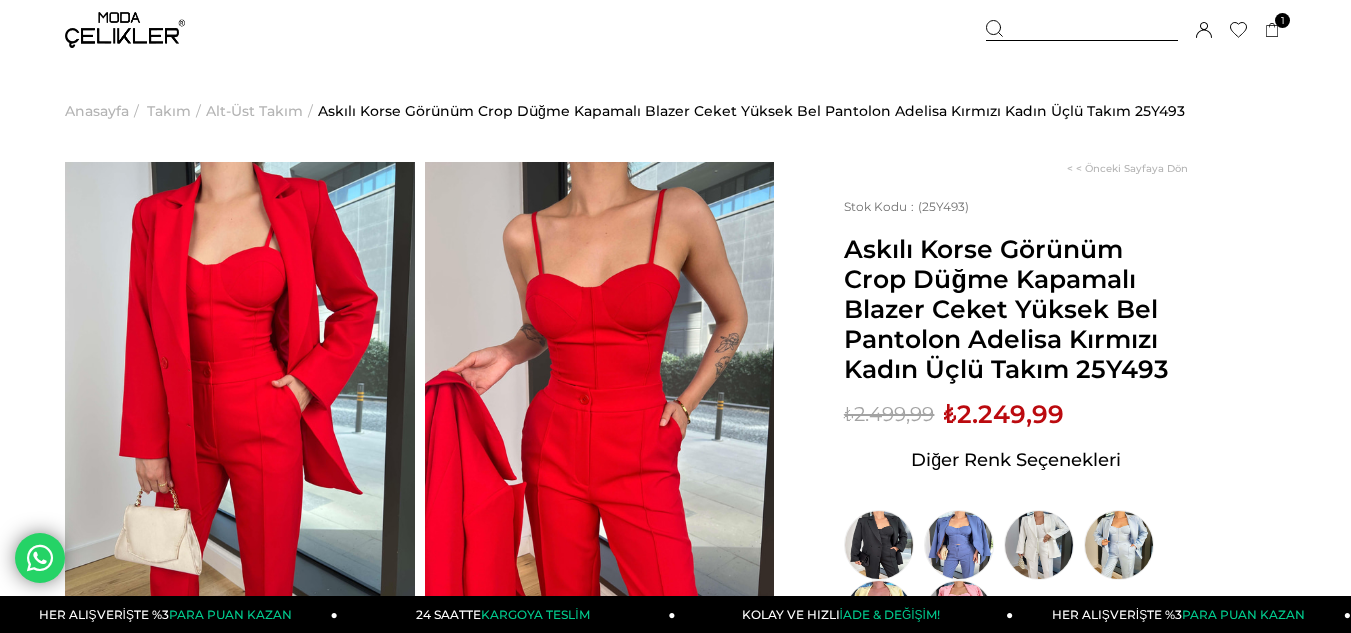 click at bounding box center [1082, 30] 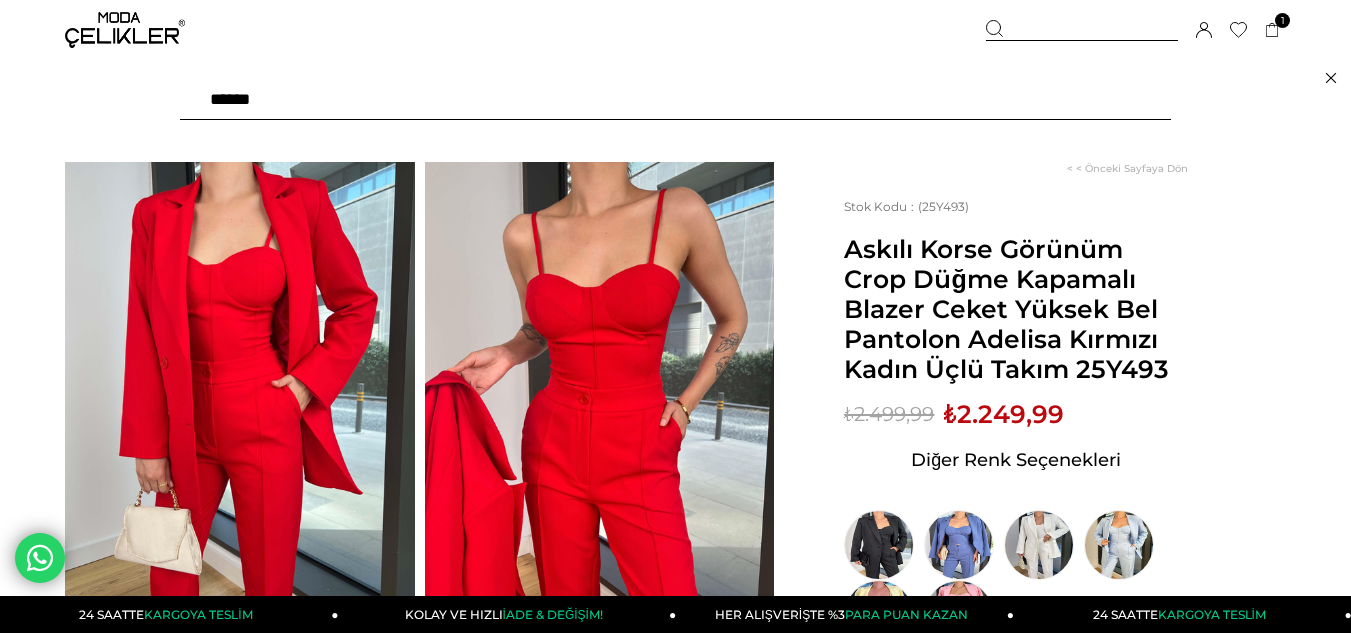 type on "*******" 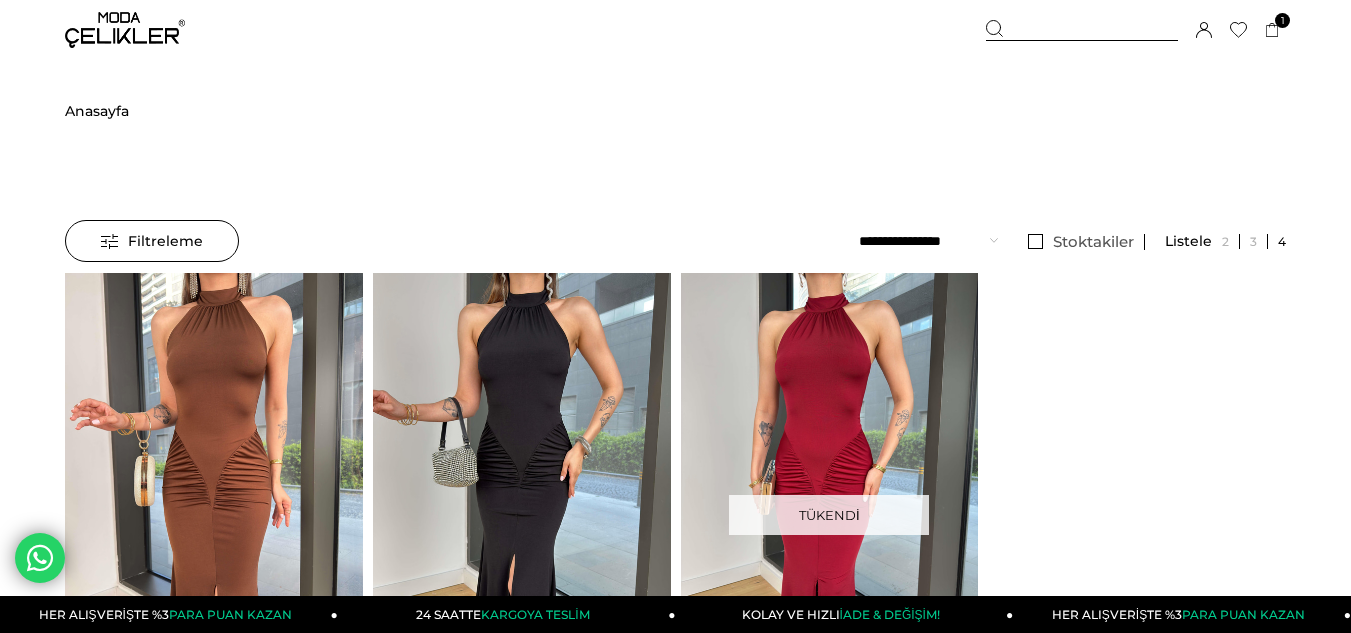 scroll, scrollTop: 0, scrollLeft: 0, axis: both 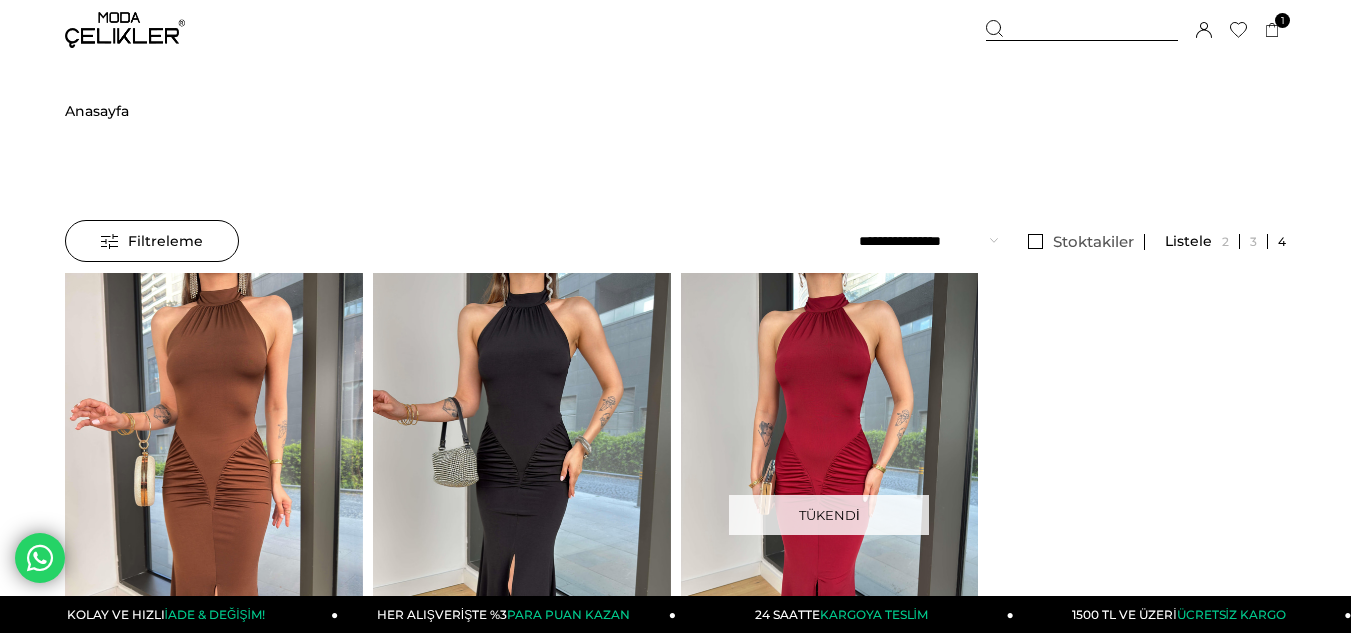 click at bounding box center (1082, 30) 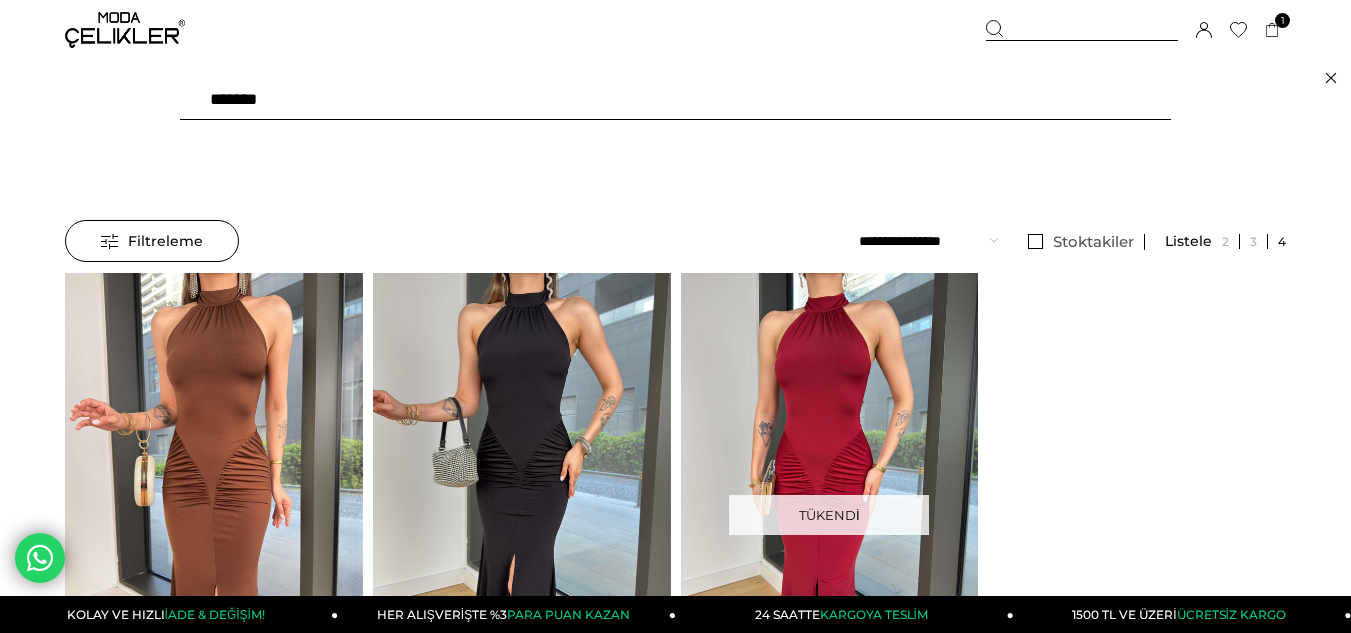 drag, startPoint x: 324, startPoint y: 109, endPoint x: 118, endPoint y: 94, distance: 206.5454 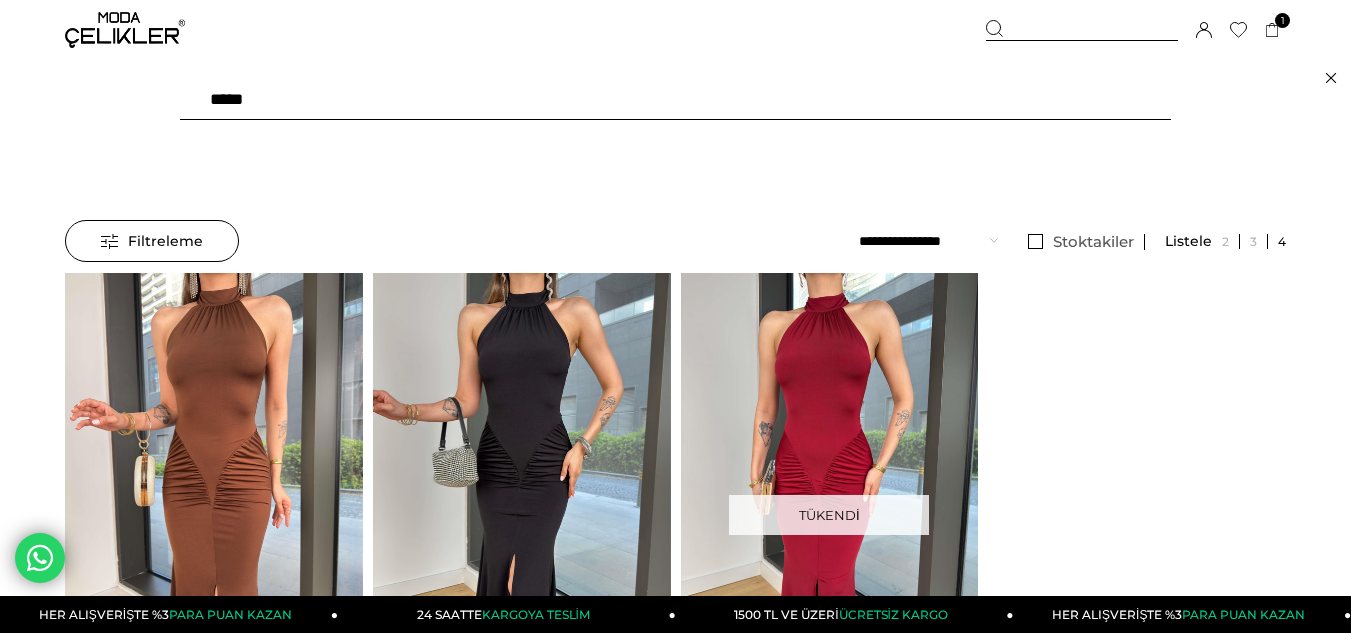 type on "******" 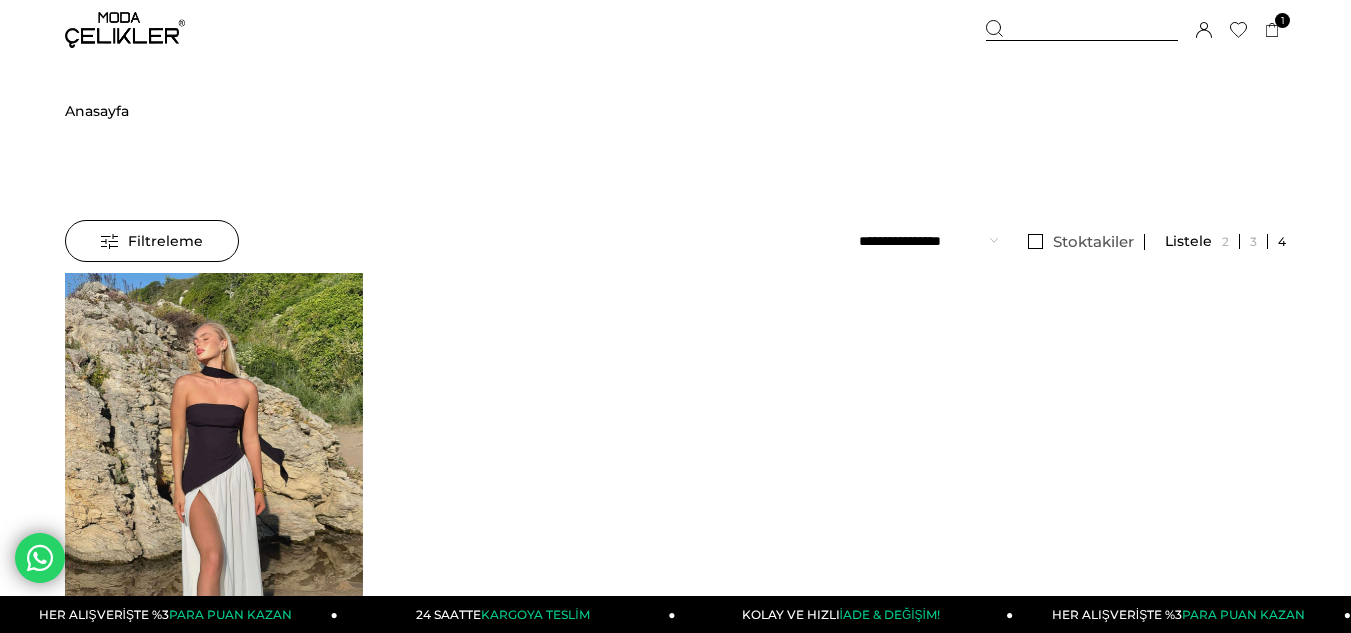 scroll, scrollTop: 0, scrollLeft: 0, axis: both 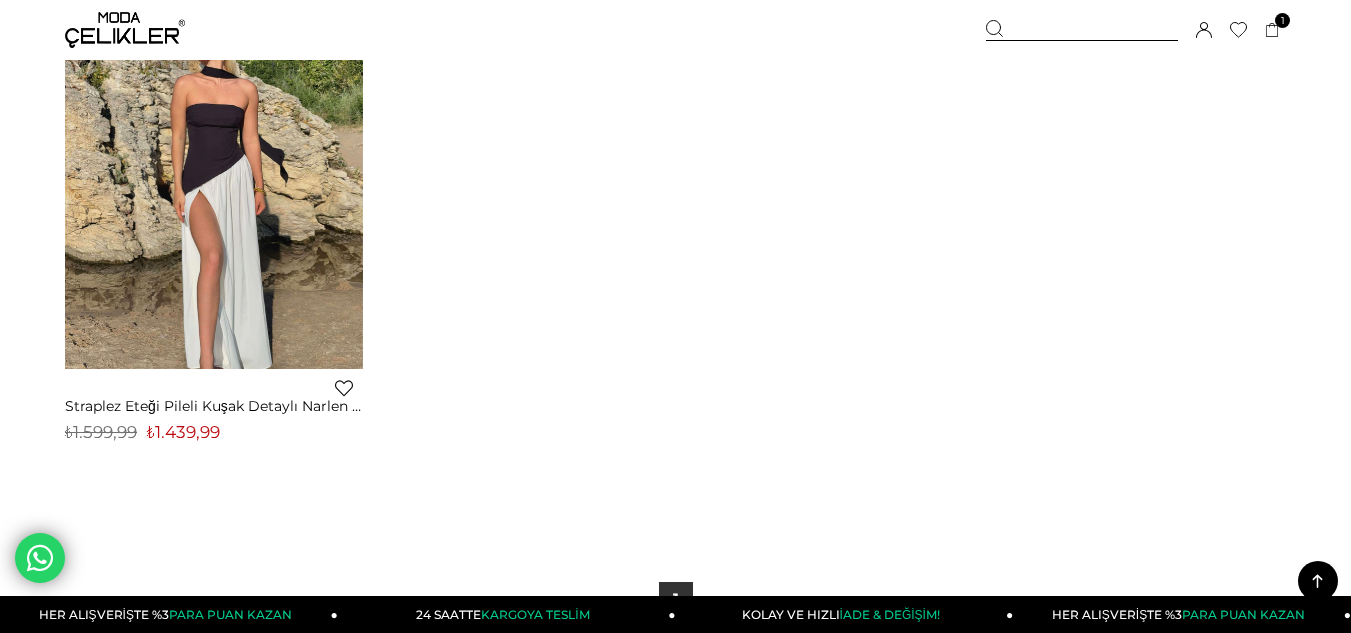 click on "Sepetim
1
Ürün
₺1.709,99
Straplez Önü Fiyonklu Yüksek Bel Bol Paça Pantolon Petra Bordo Kadın Takım 25K049 BORDO
x 1
Adet
₺1.709,99
Genel Toplam :
₺1.709,99
Sepetim
Sipariş Tamamla
Üye Girişi
Üye Ol
Google İle Bağlan" at bounding box center [1136, 30] 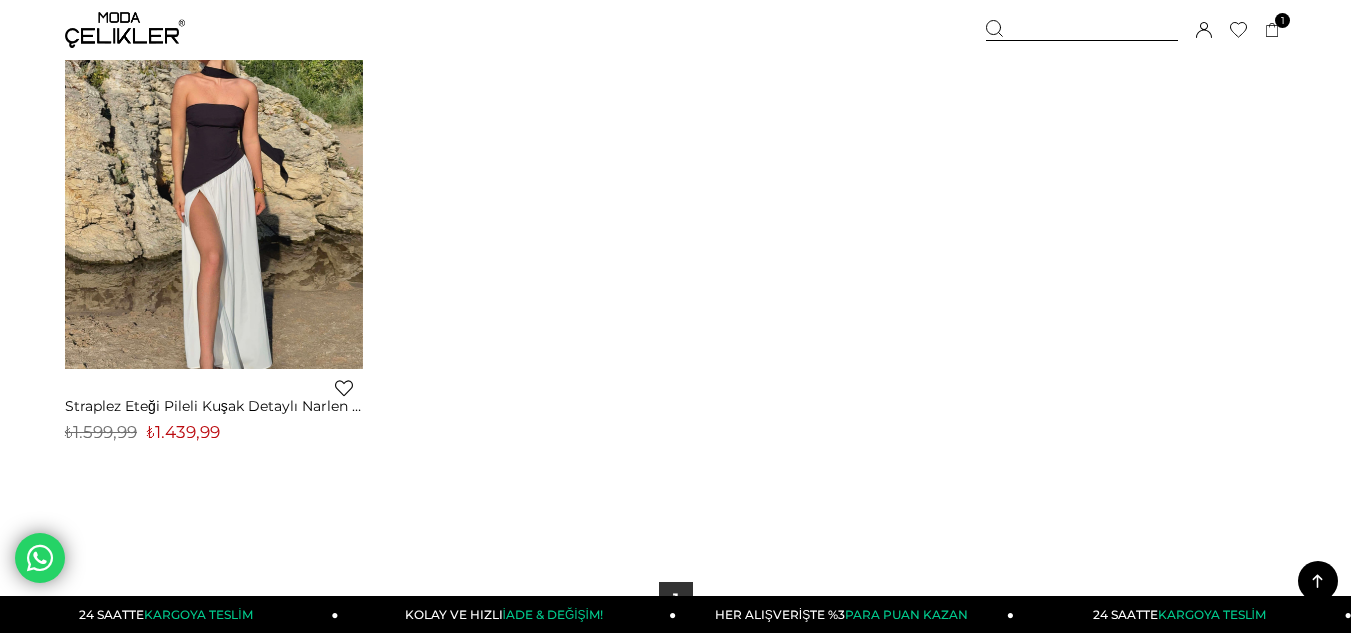 click at bounding box center [1082, 30] 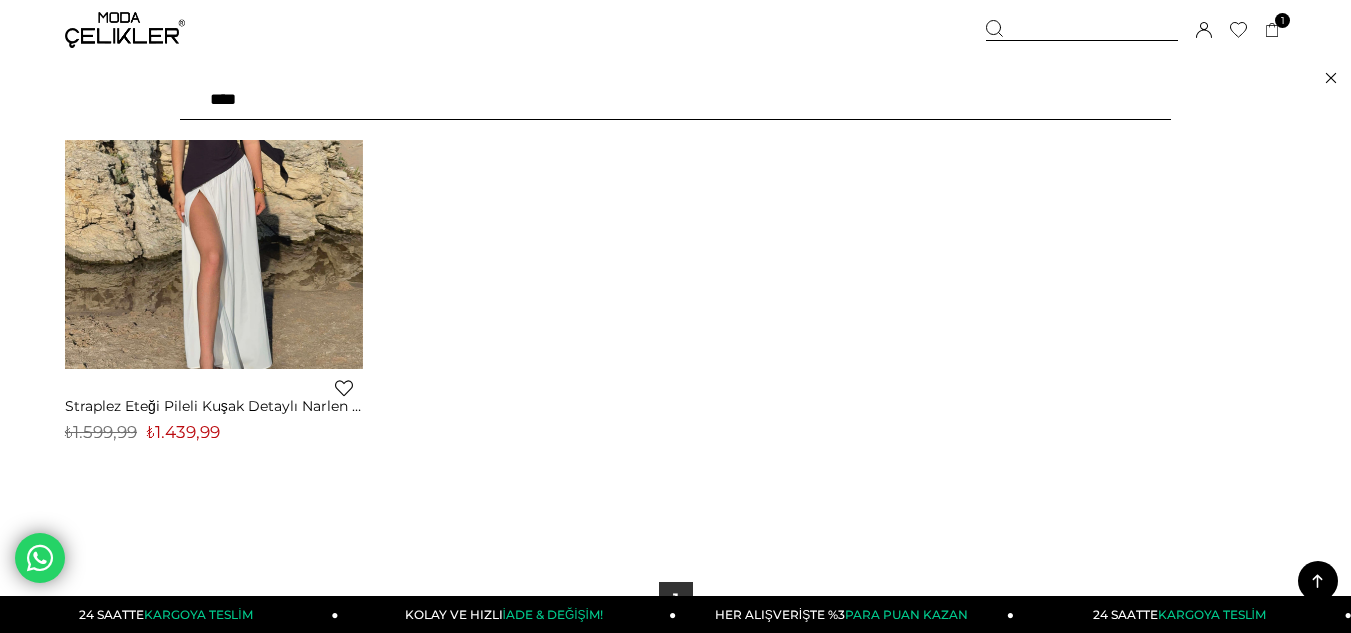type on "*****" 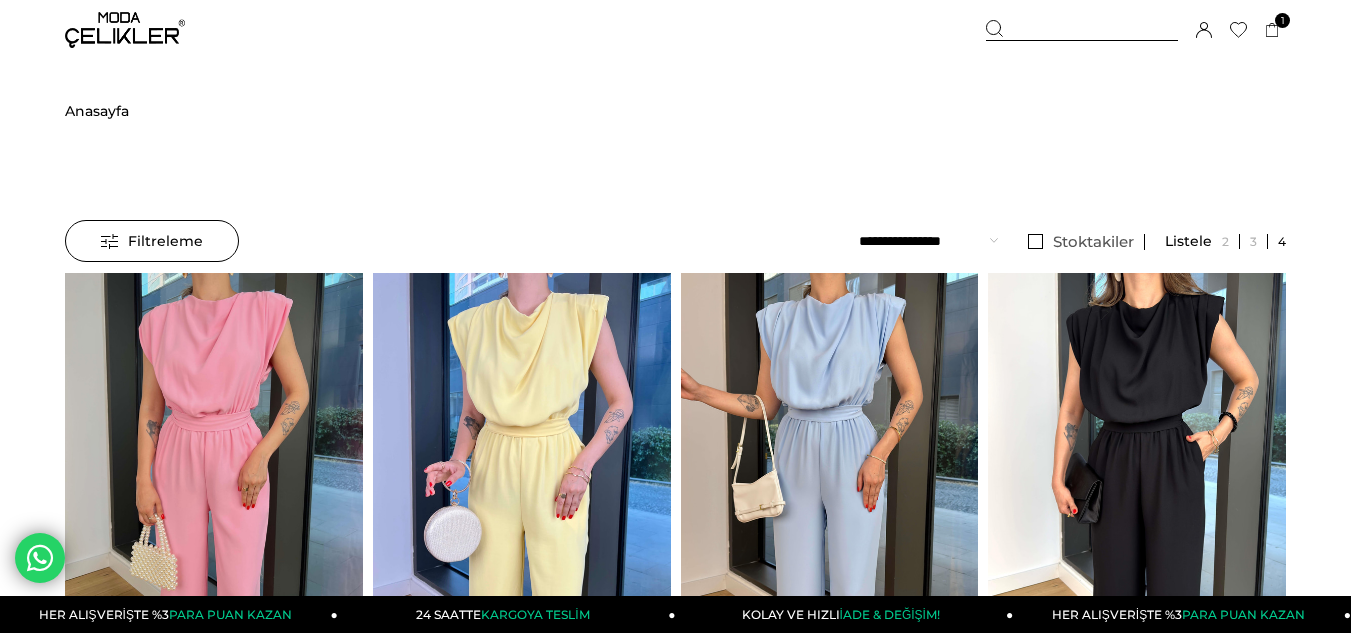 scroll, scrollTop: 0, scrollLeft: 0, axis: both 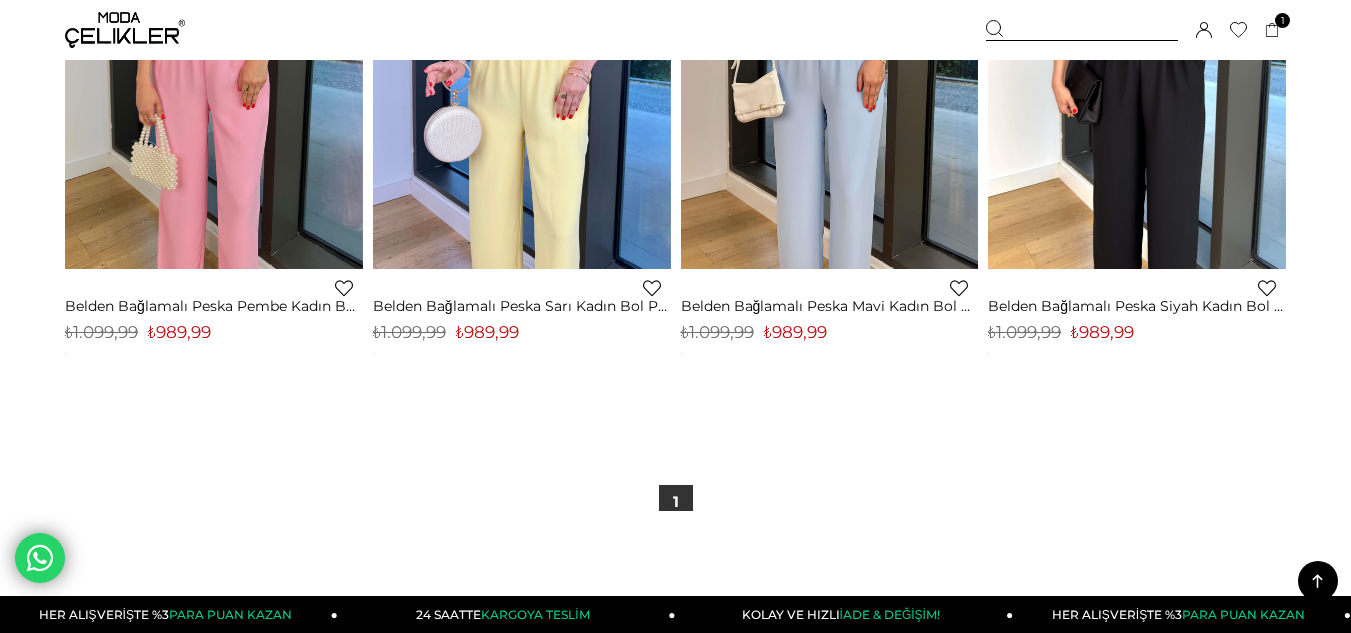 click at bounding box center [1082, 30] 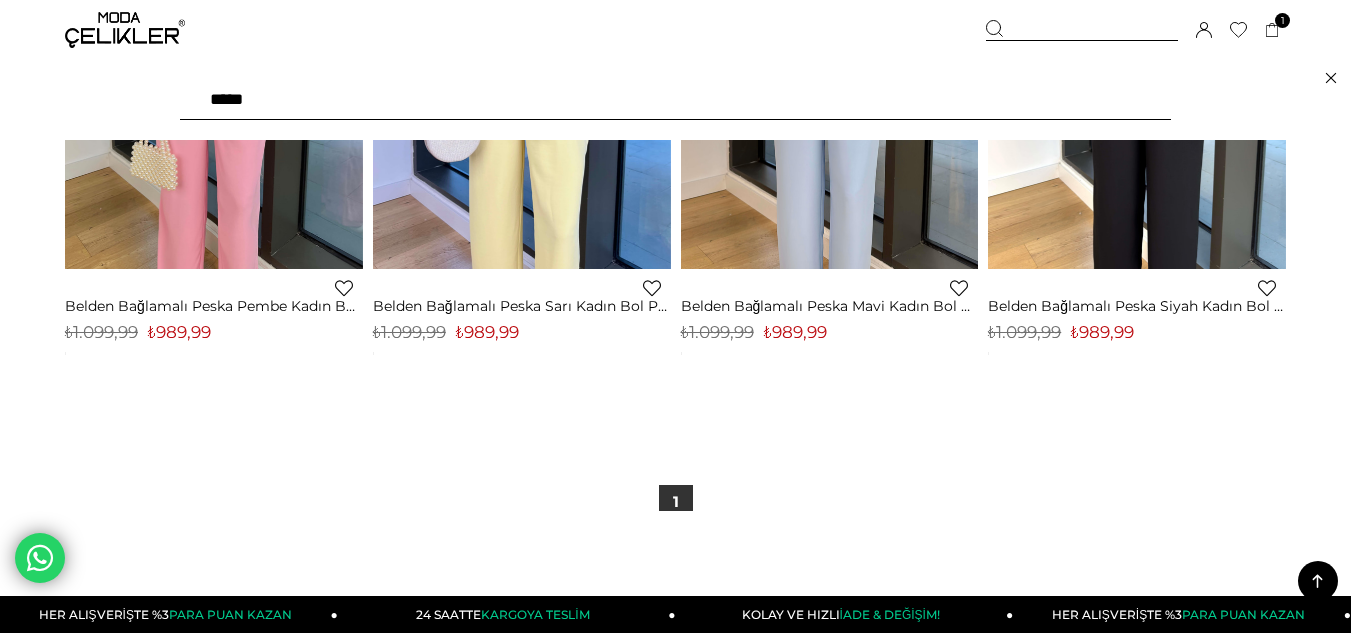 click on "*****" at bounding box center (675, 100) 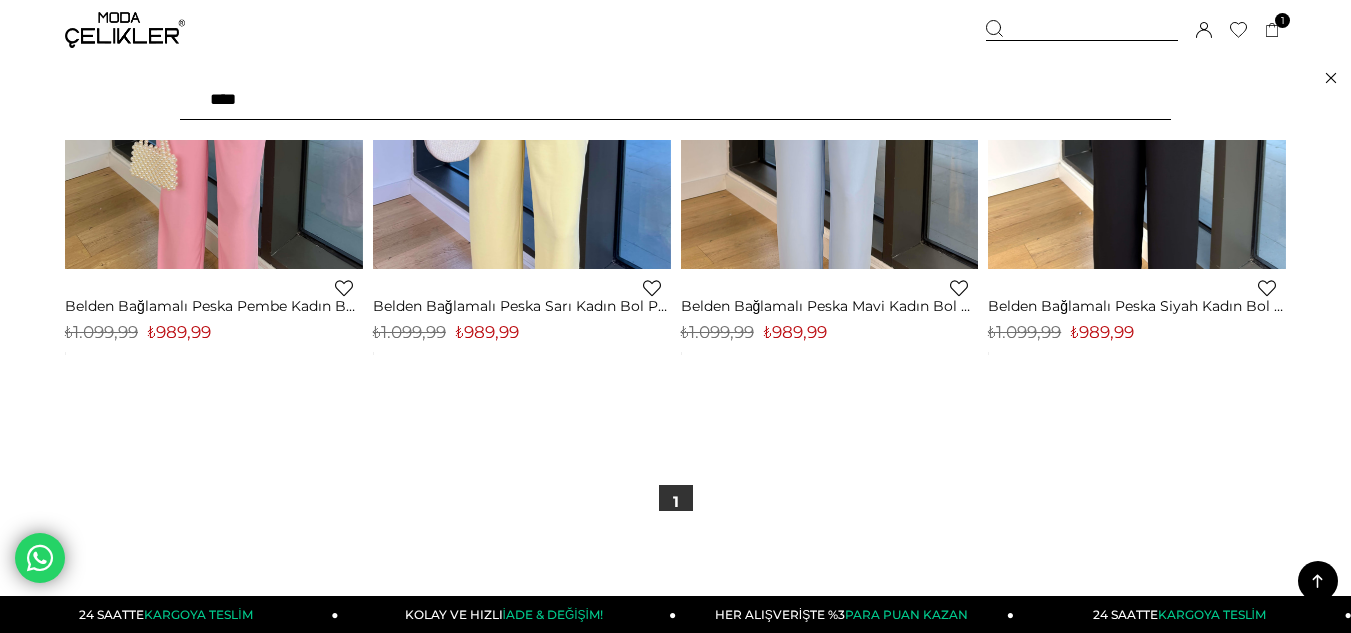 type on "*****" 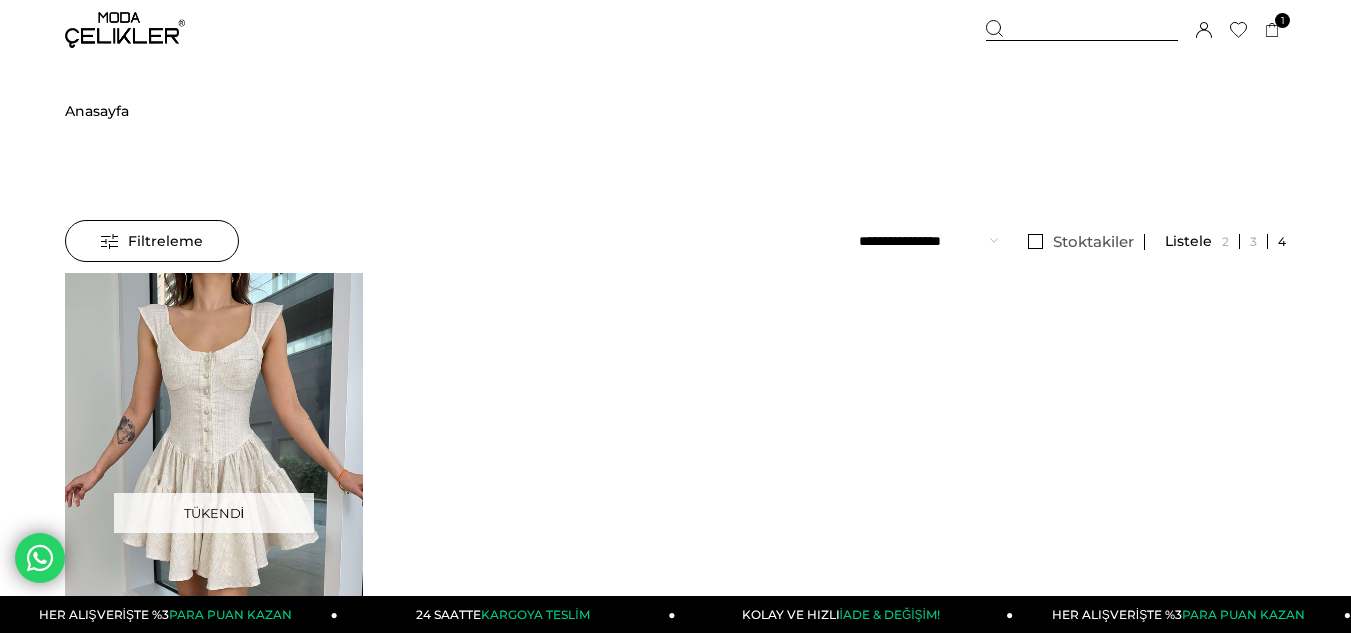 scroll, scrollTop: 0, scrollLeft: 0, axis: both 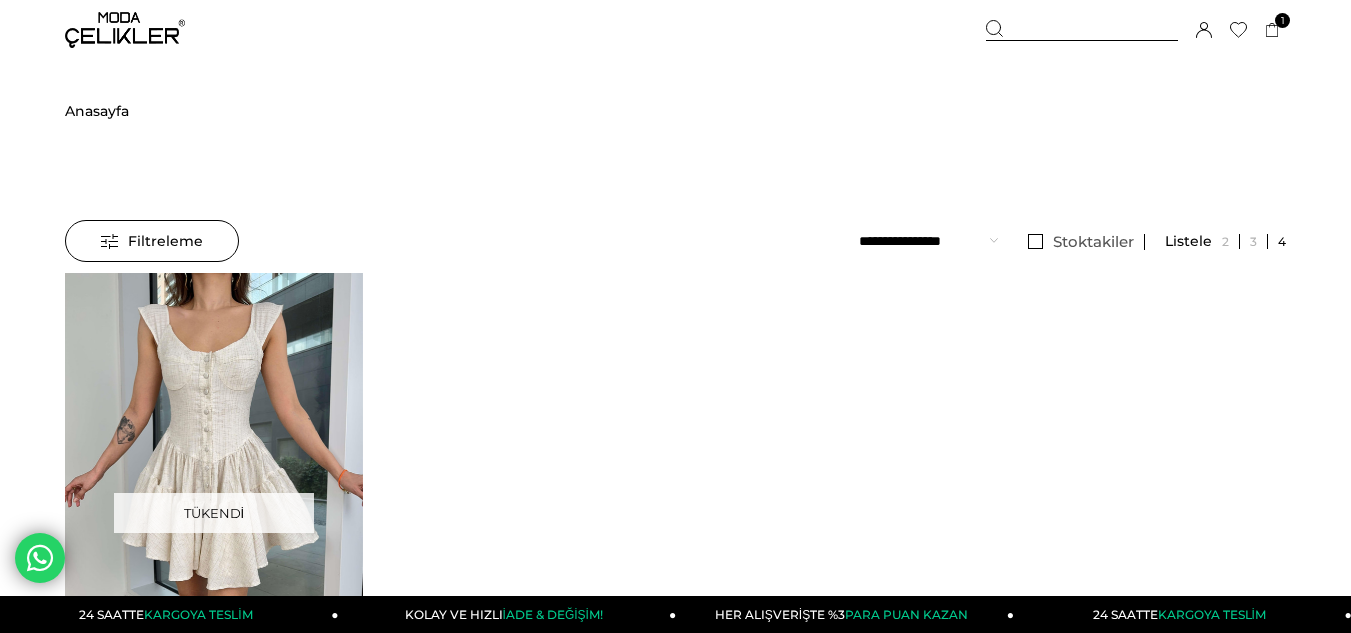 click at bounding box center (1082, 30) 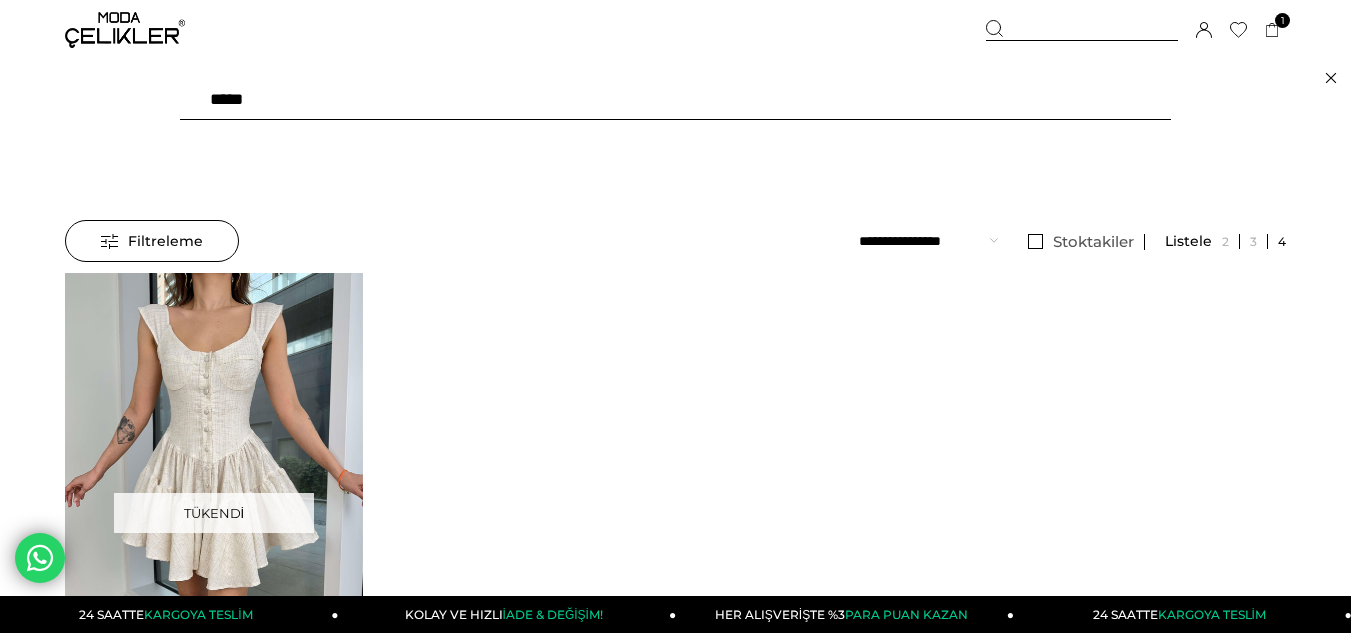 drag, startPoint x: 376, startPoint y: 101, endPoint x: 159, endPoint y: 135, distance: 219.64745 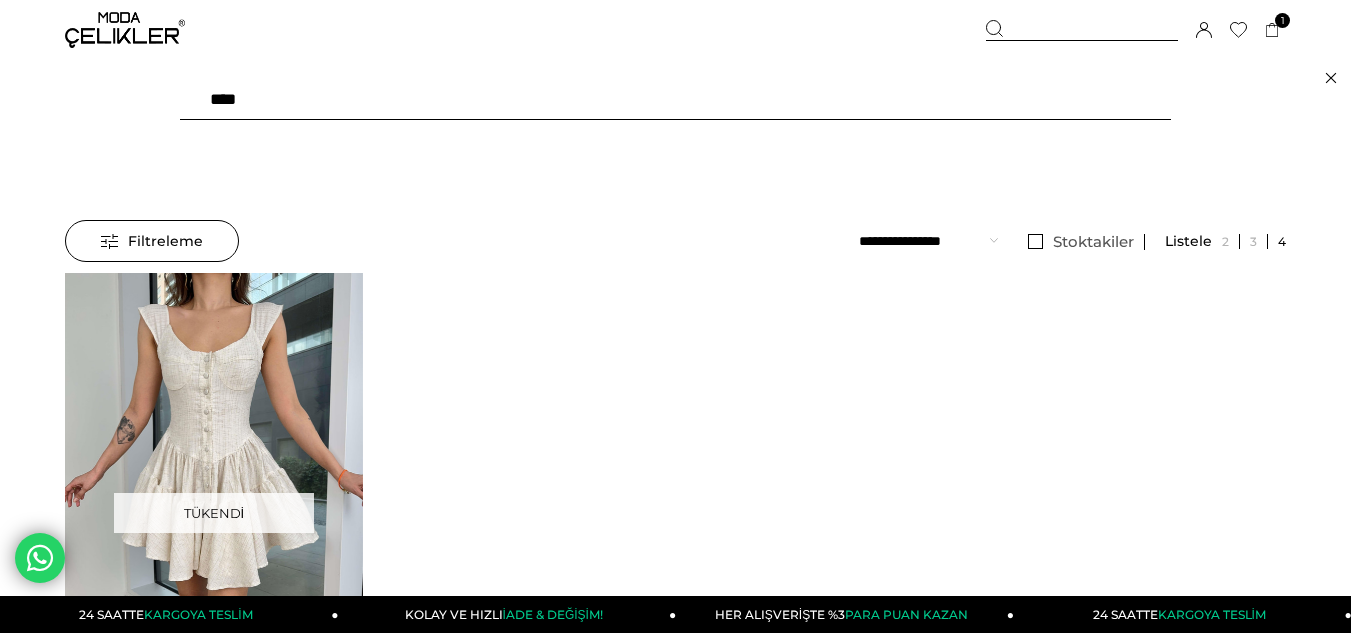 type on "*****" 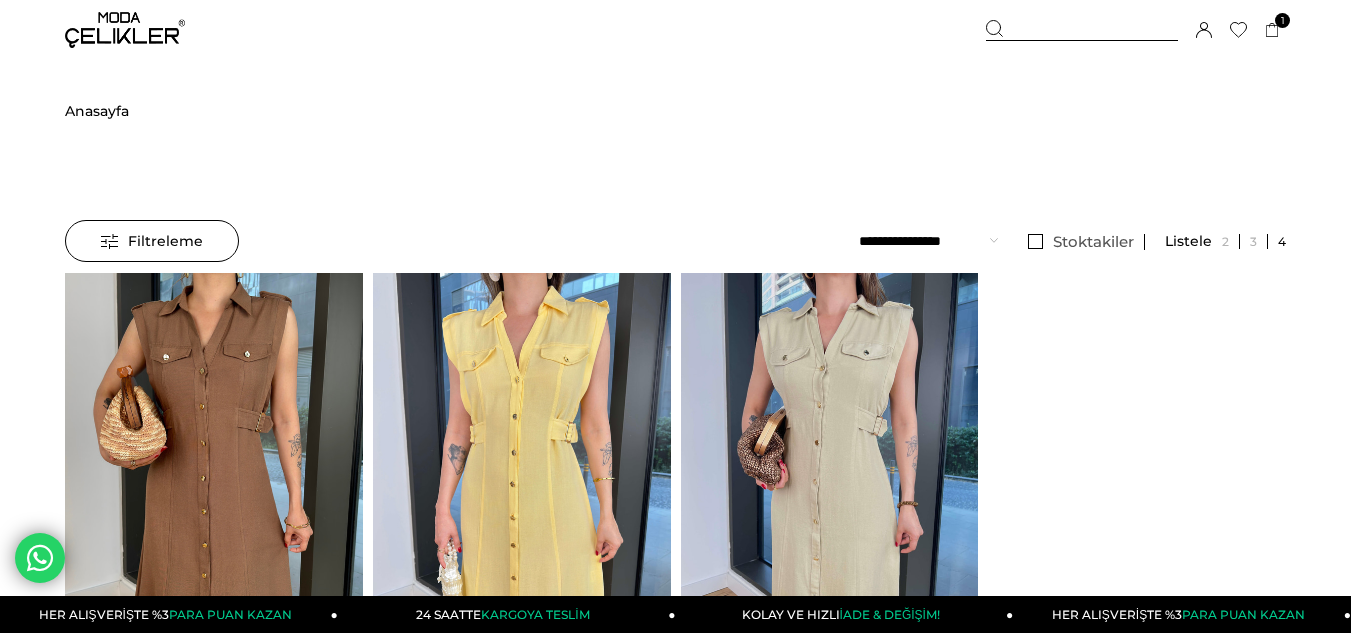 scroll, scrollTop: 0, scrollLeft: 0, axis: both 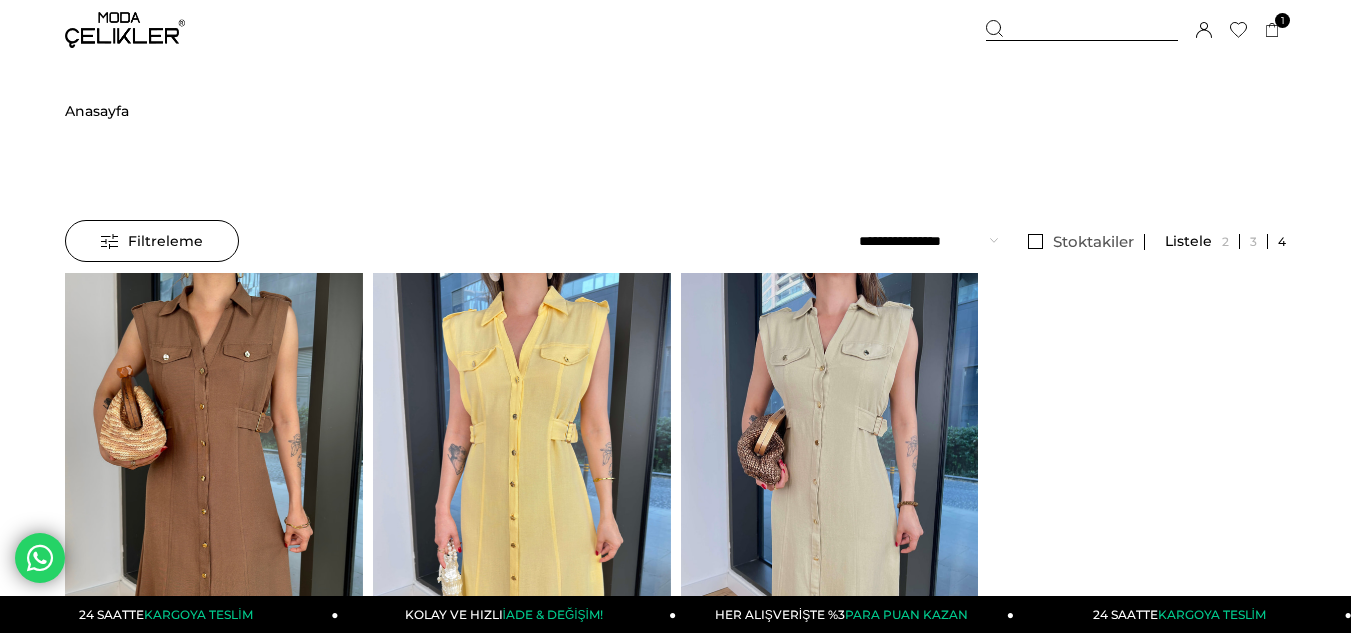 click on "Sepetim
1
Ürün
₺1.709,99
Straplez Önü Fiyonklu Yüksek Bel Bol Paça Pantolon Petra Bordo Kadın Takım 25K049 BORDO
x 1
Adet
₺1.709,99
Genel Toplam :
₺1.709,99
Sepetim
Sipariş Tamamla
Üye Girişi
Üye Ol
Google İle Bağlan" at bounding box center (1136, 30) 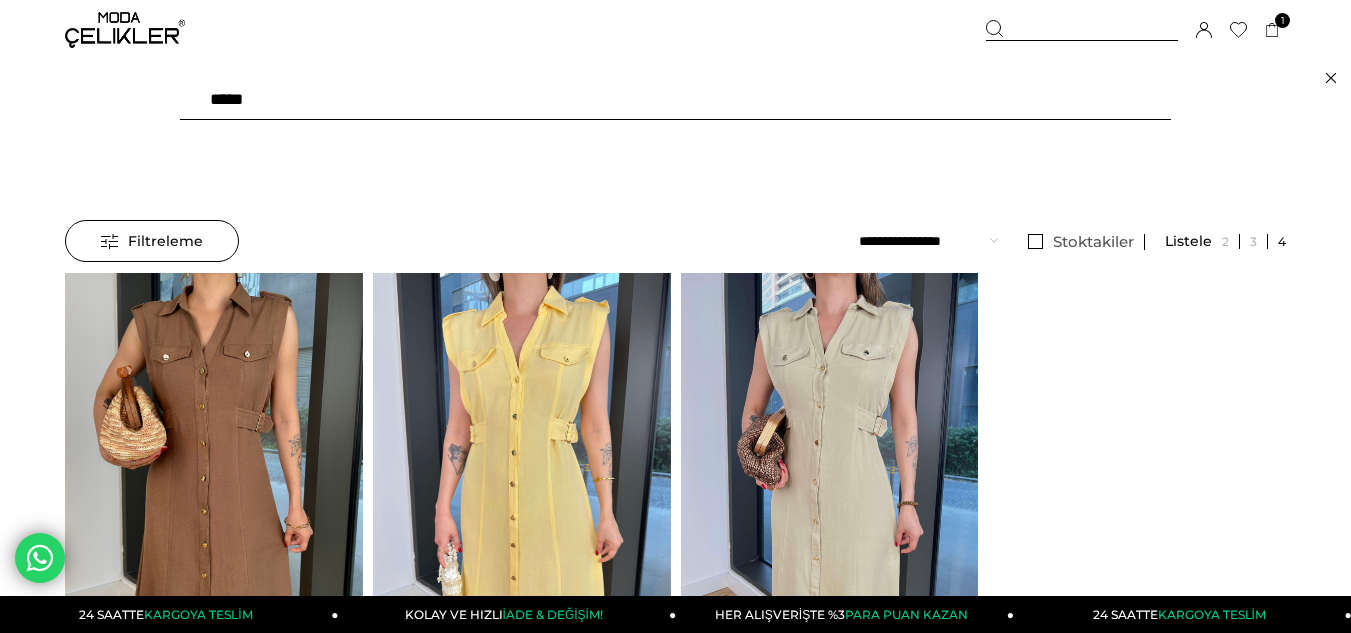 drag, startPoint x: 195, startPoint y: 125, endPoint x: 54, endPoint y: 136, distance: 141.42842 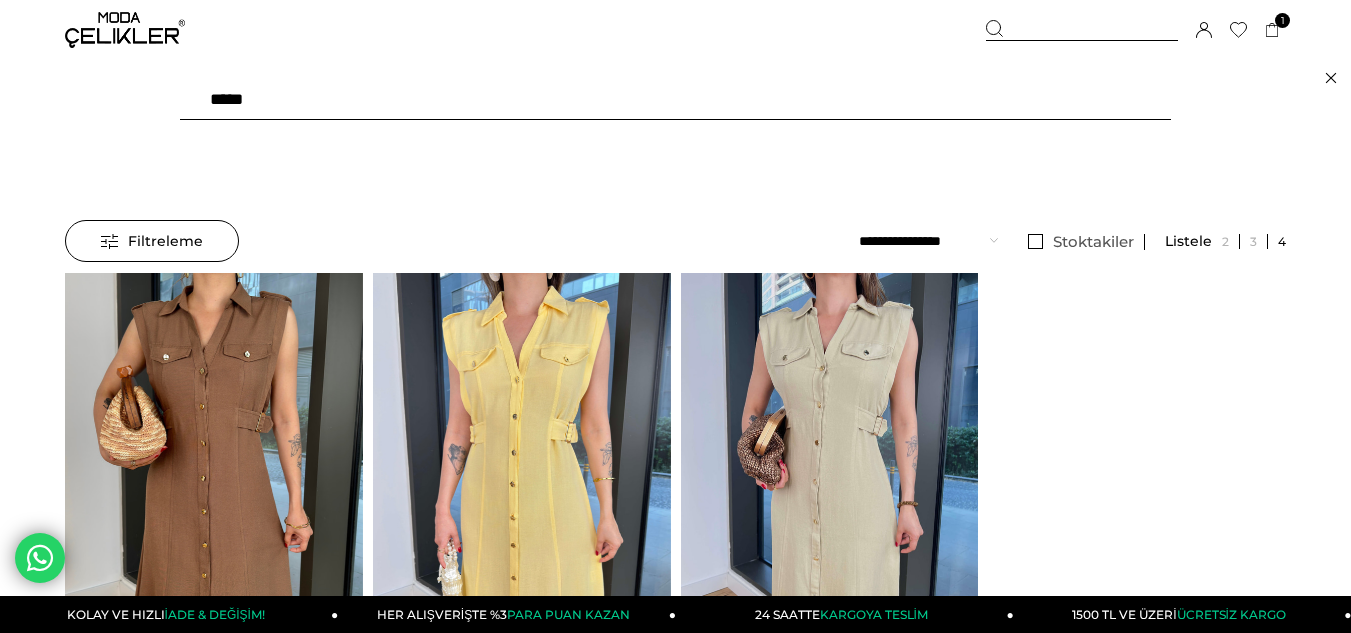 type on "******" 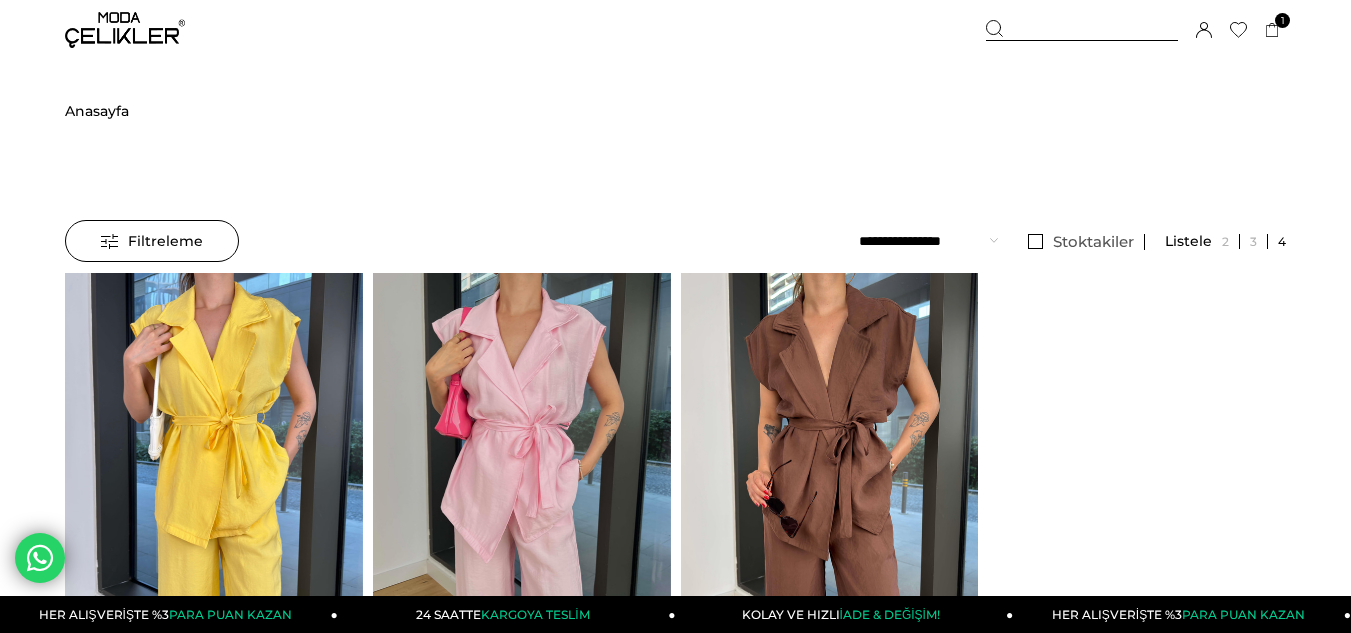 scroll, scrollTop: 0, scrollLeft: 0, axis: both 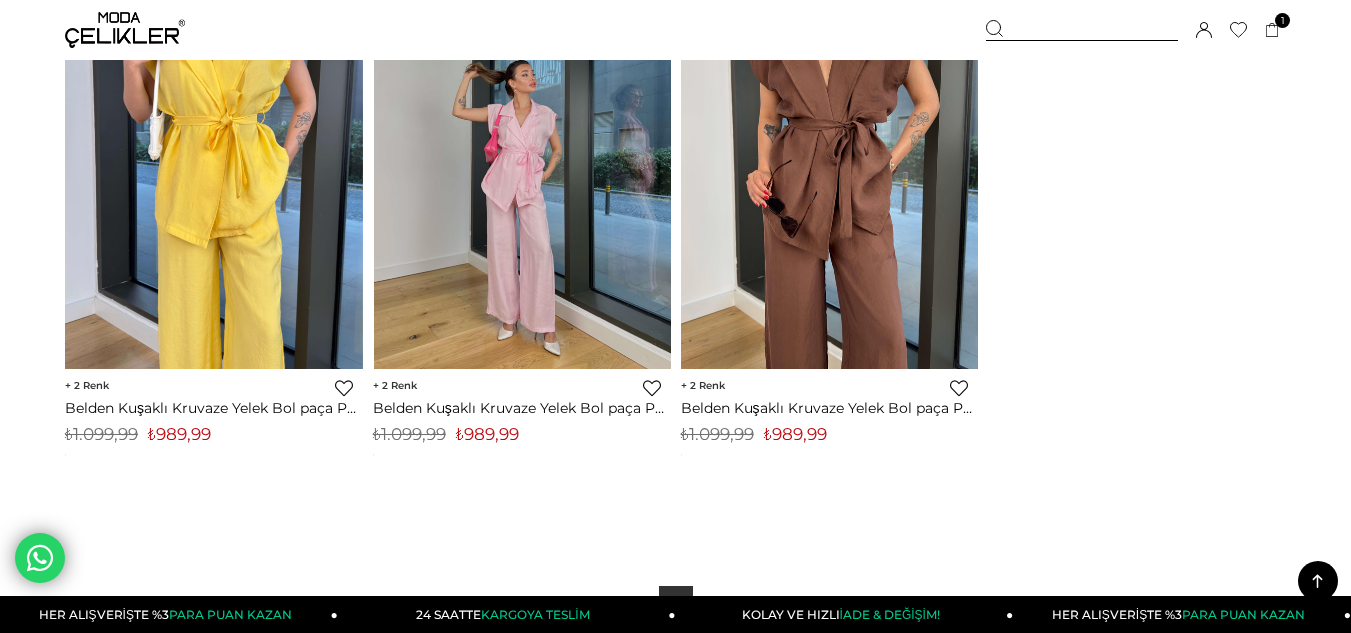 click at bounding box center [522, 171] 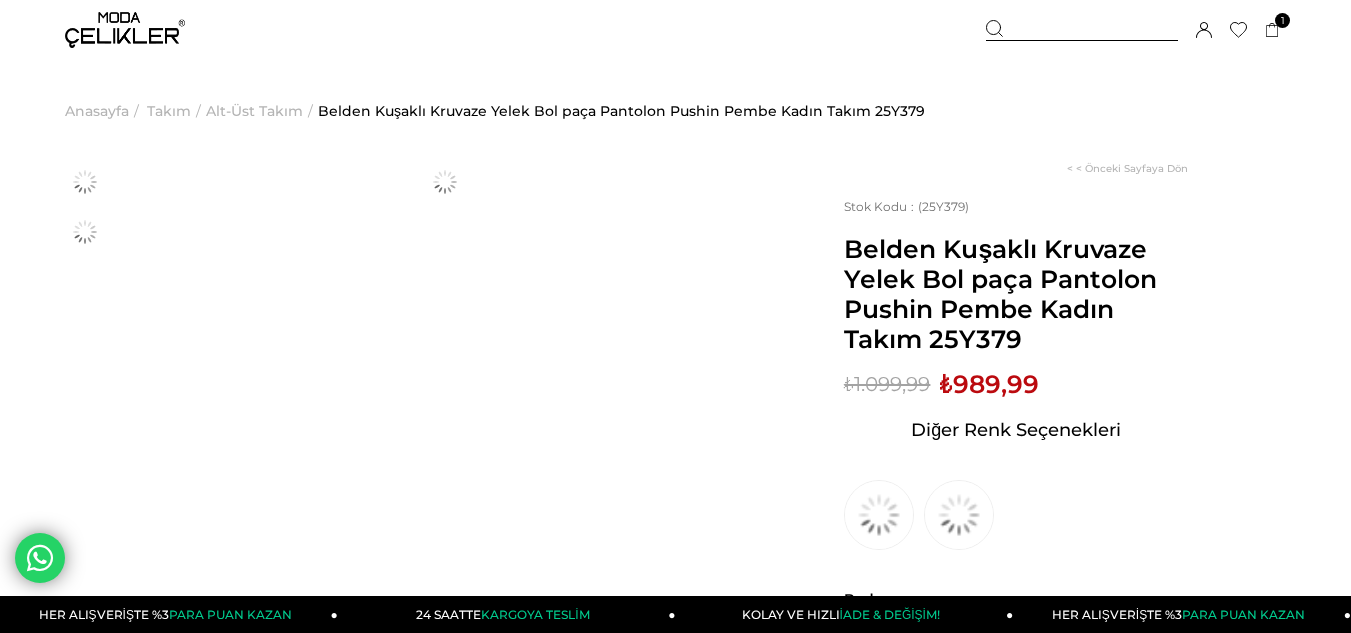 scroll, scrollTop: 0, scrollLeft: 0, axis: both 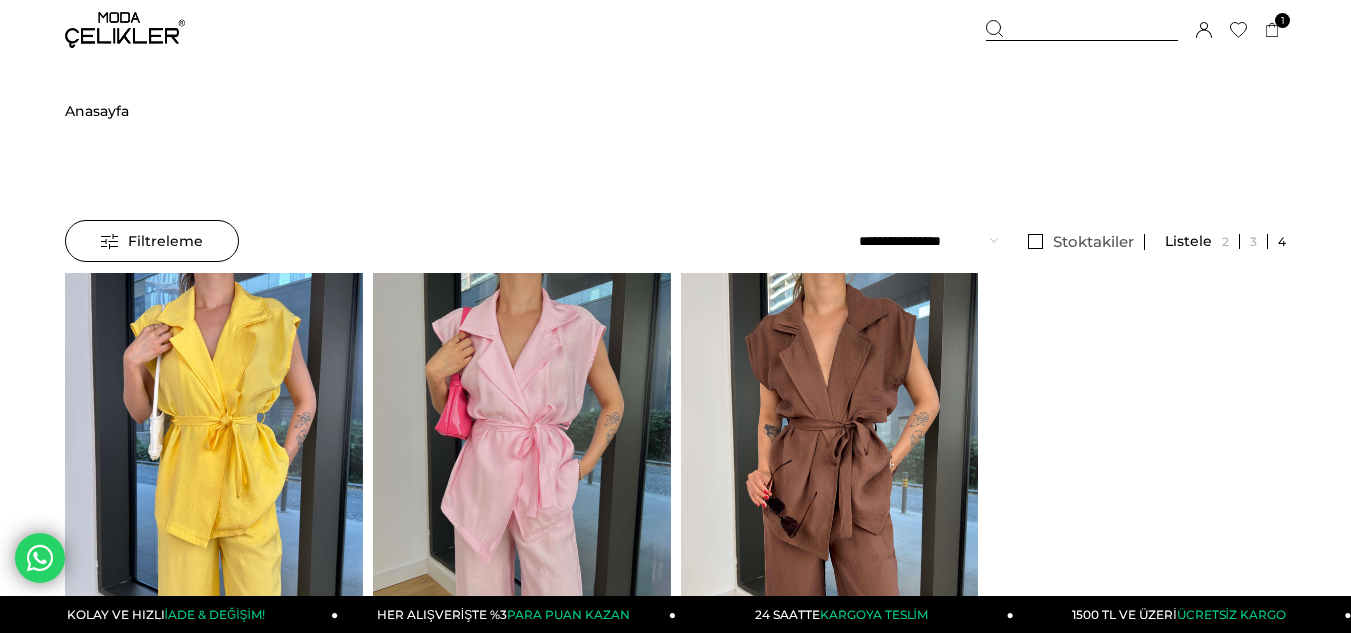 click at bounding box center [1082, 30] 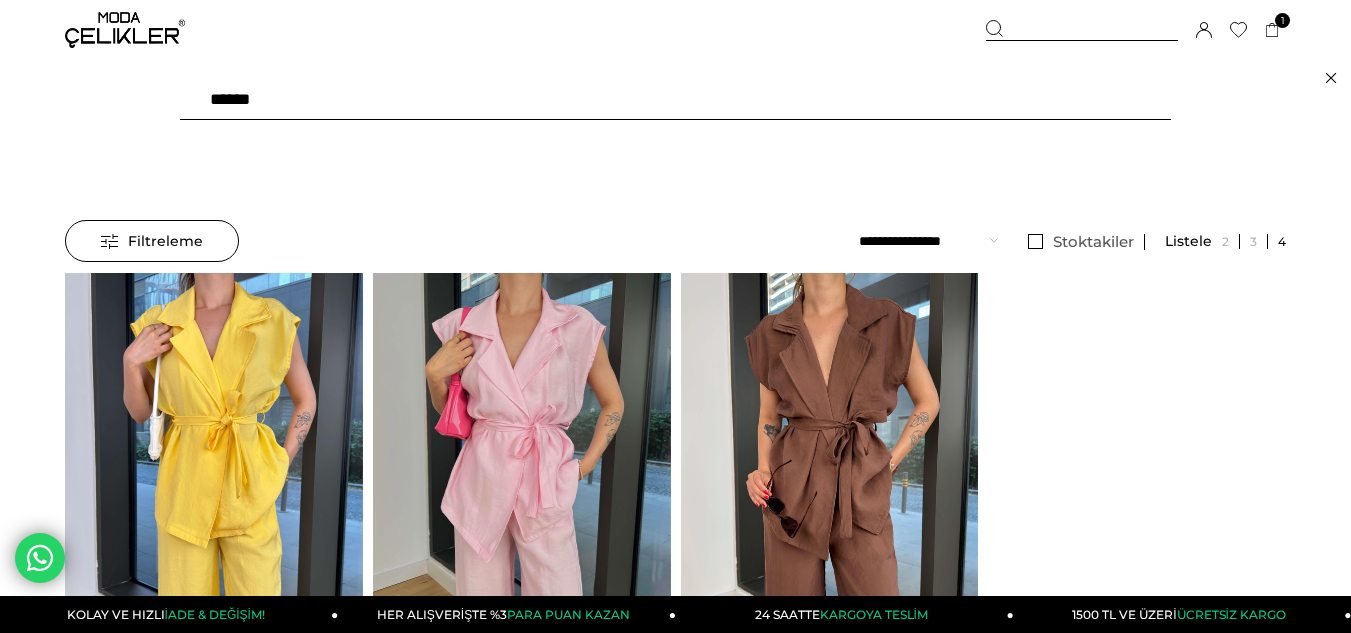 drag, startPoint x: 479, startPoint y: 113, endPoint x: 96, endPoint y: 190, distance: 390.66354 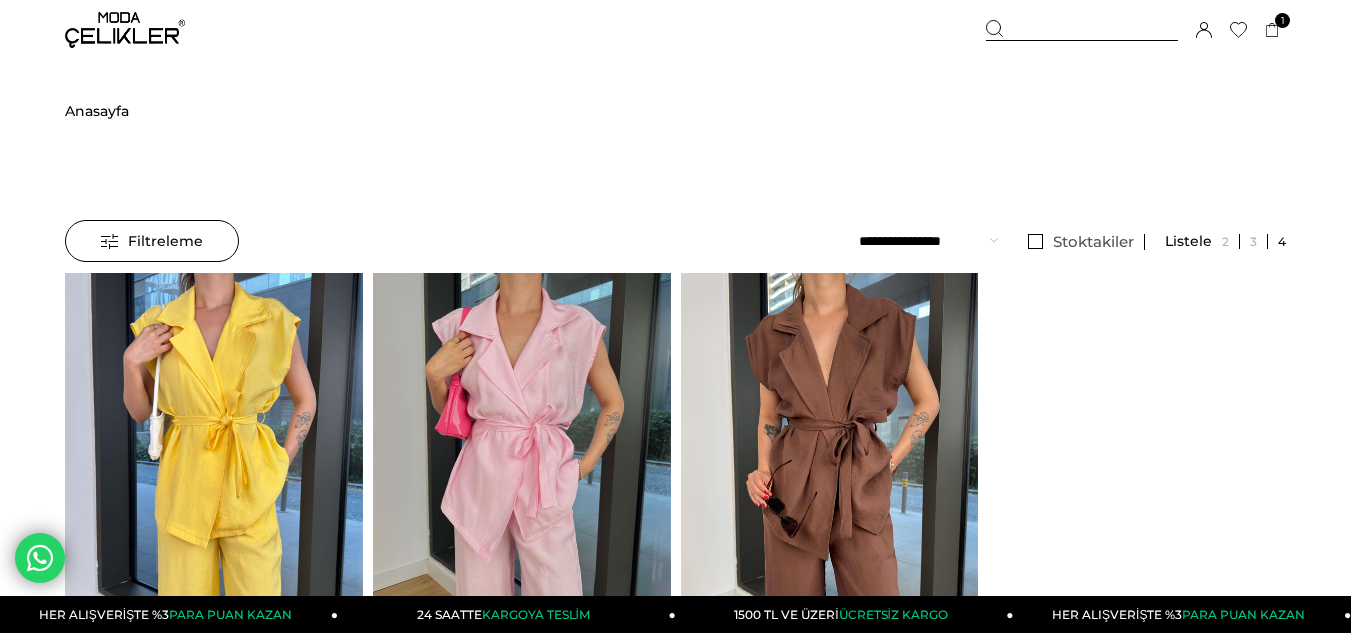click 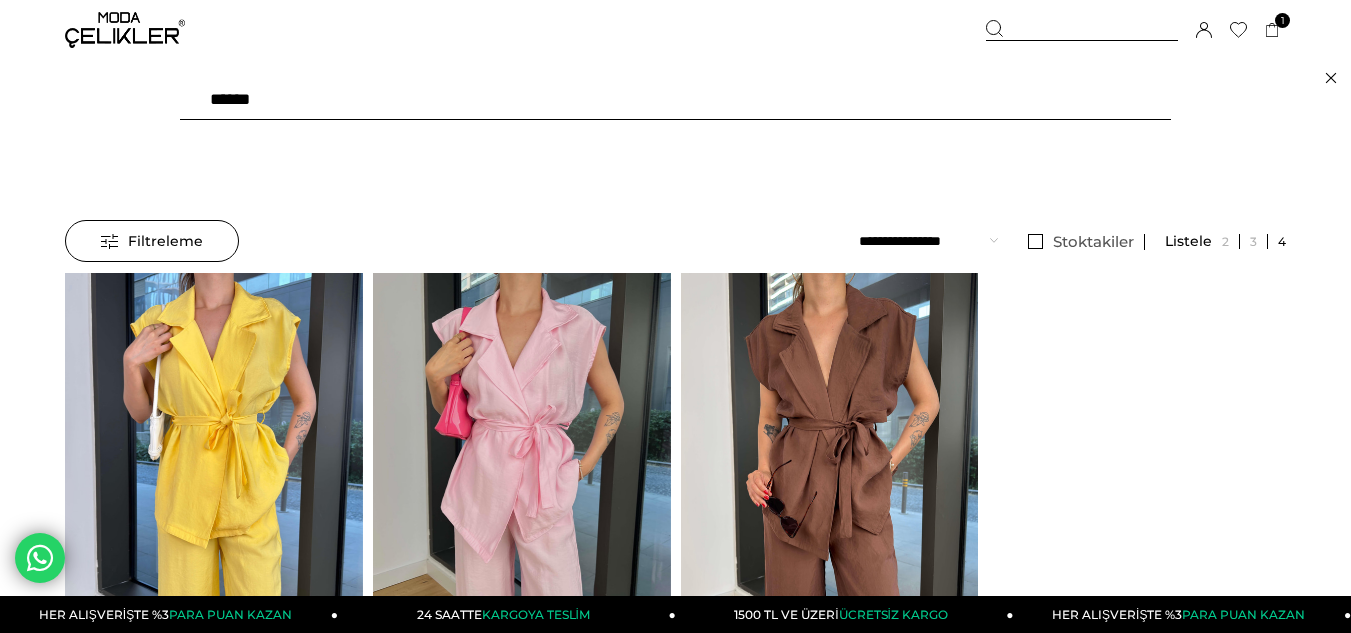 click on "******" at bounding box center (675, 100) 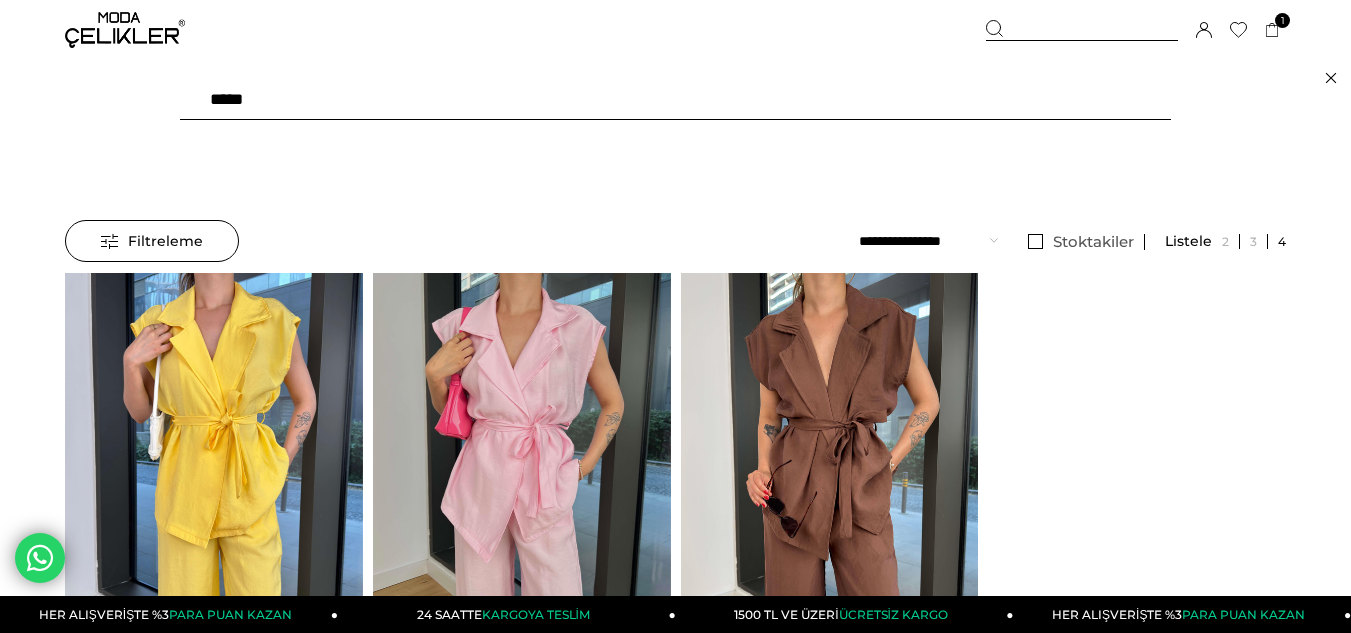 type on "******" 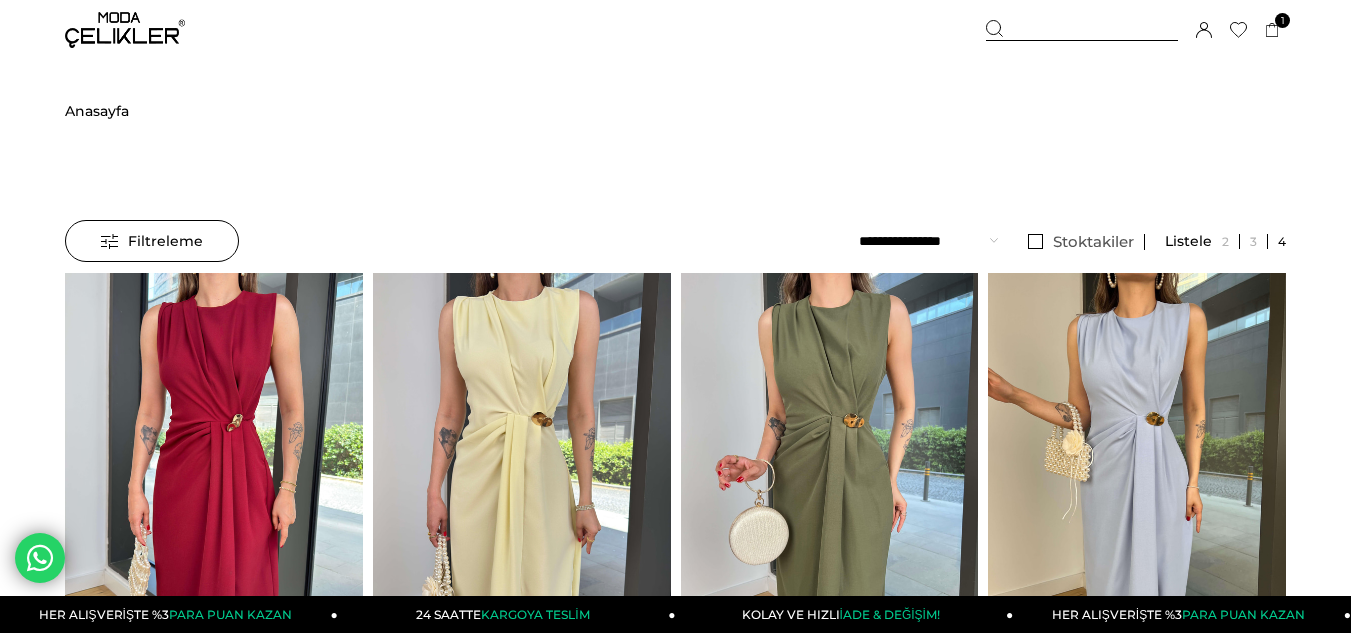 scroll, scrollTop: 0, scrollLeft: 0, axis: both 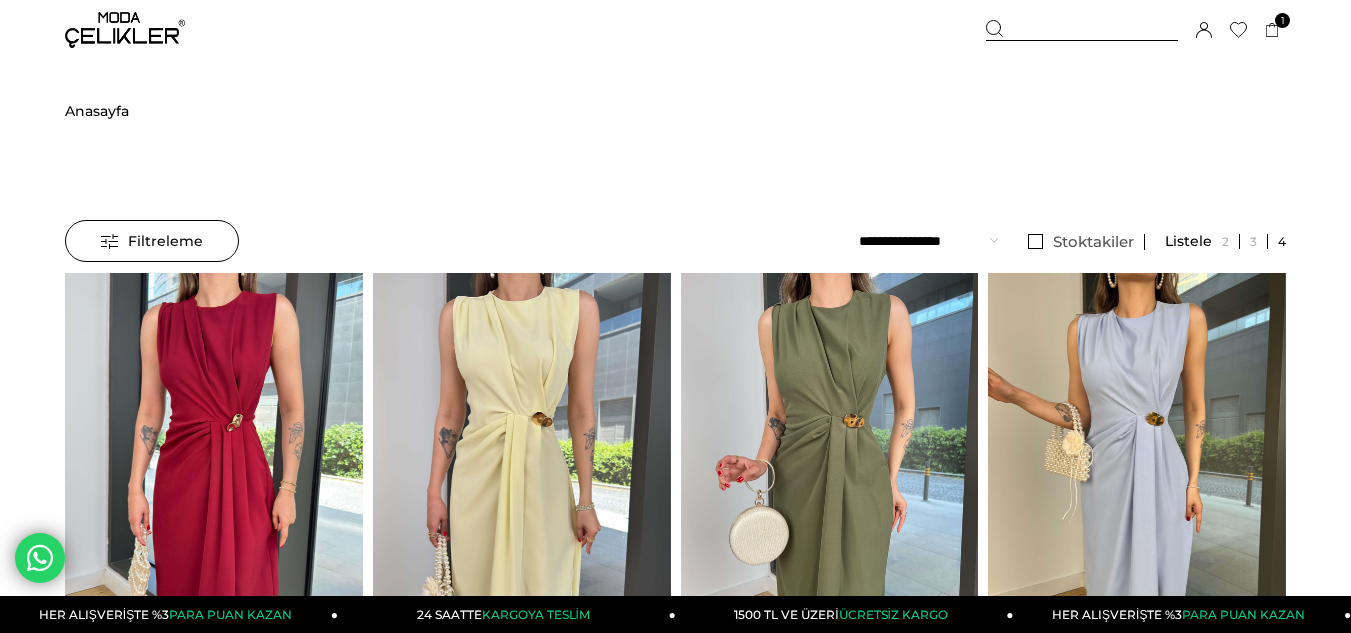 drag, startPoint x: 1047, startPoint y: 32, endPoint x: 573, endPoint y: 137, distance: 485.49048 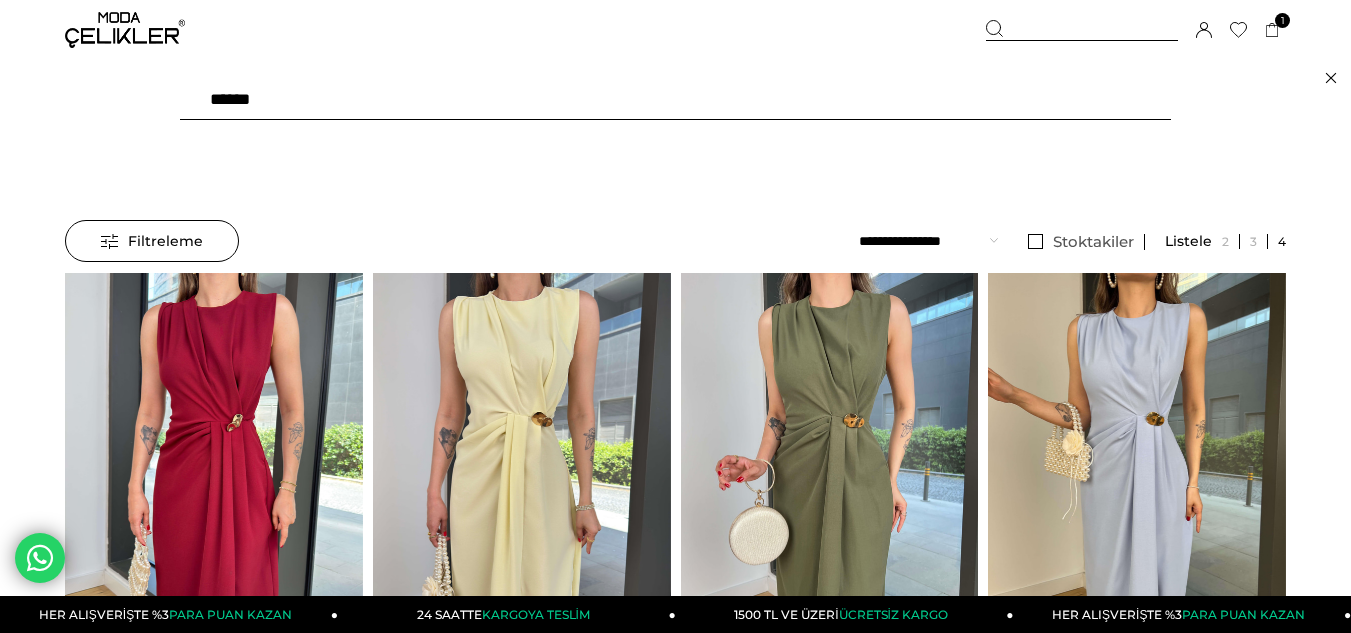 click on "******" at bounding box center [675, 100] 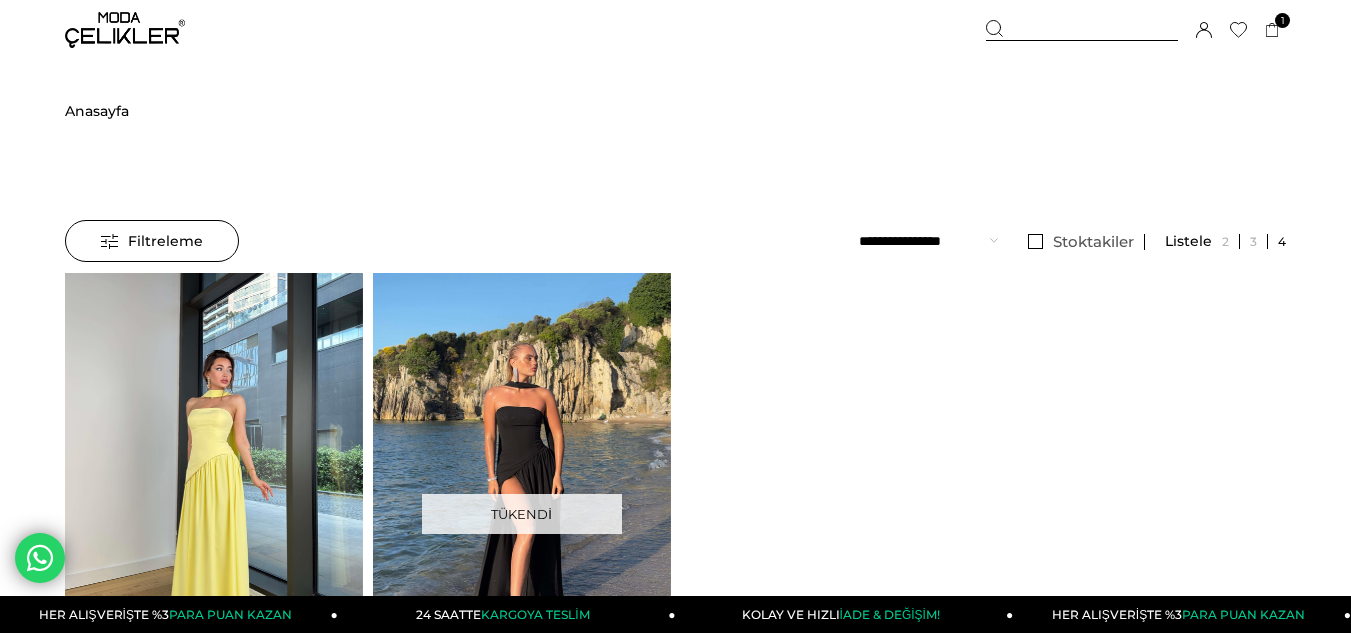 scroll, scrollTop: 0, scrollLeft: 0, axis: both 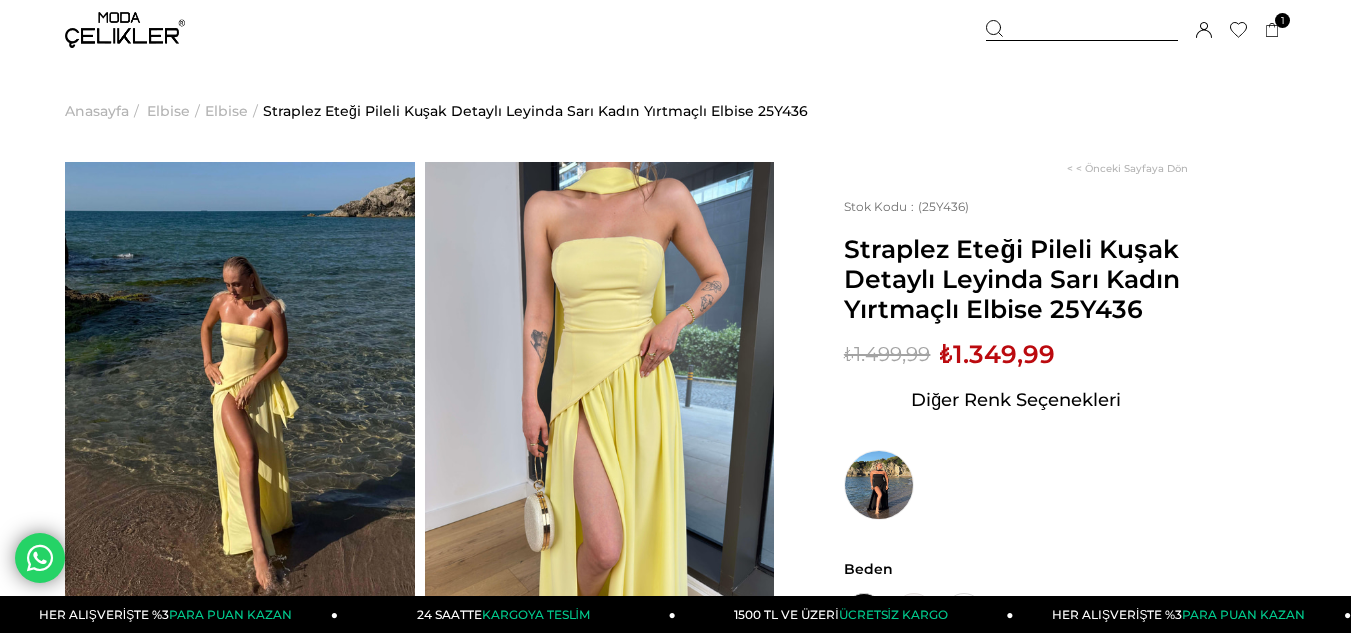 click at bounding box center [1082, 30] 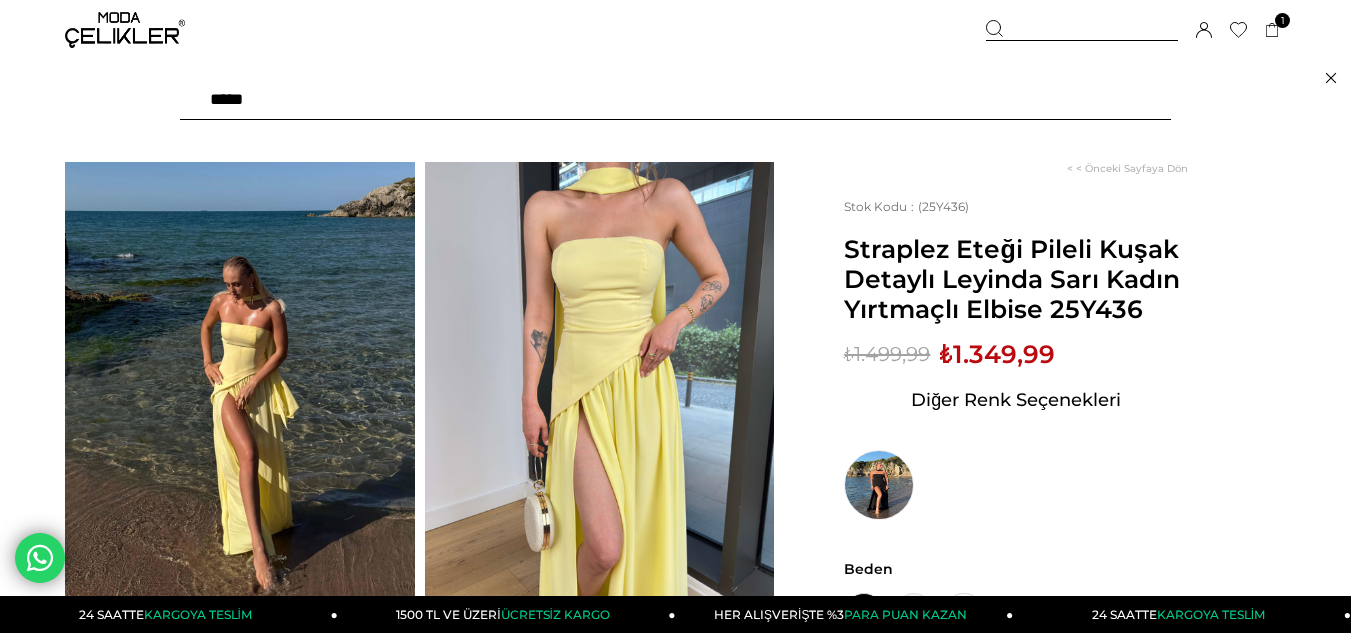 type on "******" 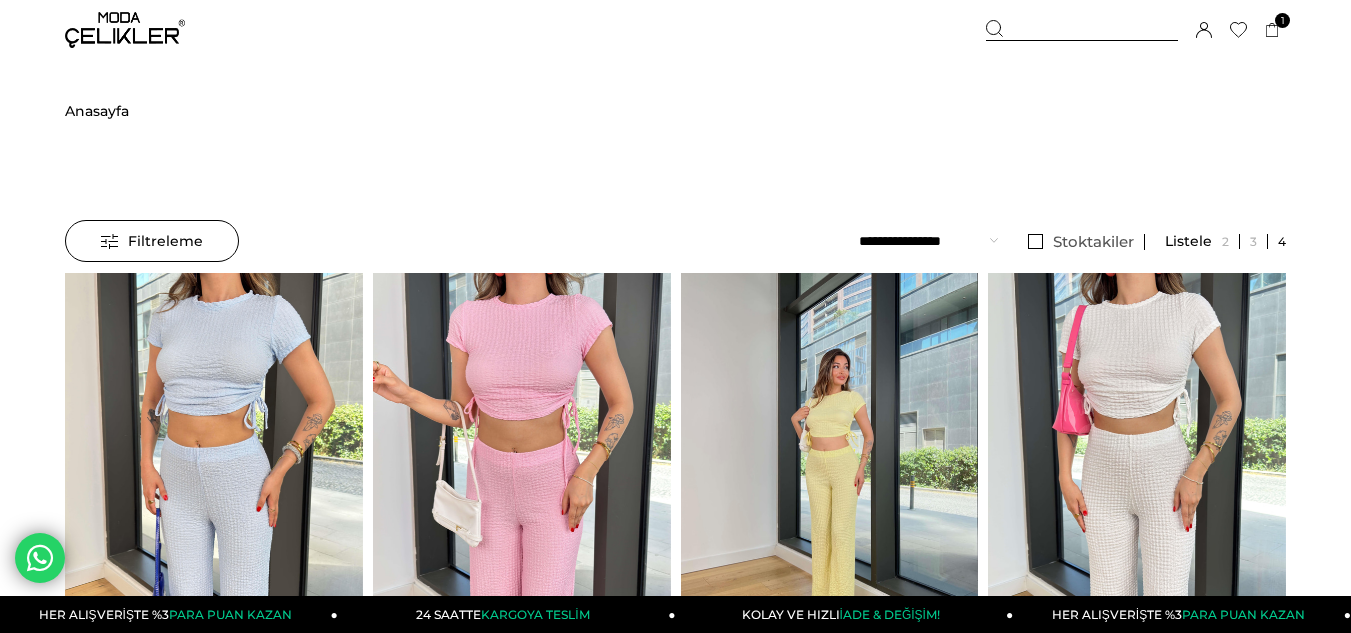scroll, scrollTop: 0, scrollLeft: 0, axis: both 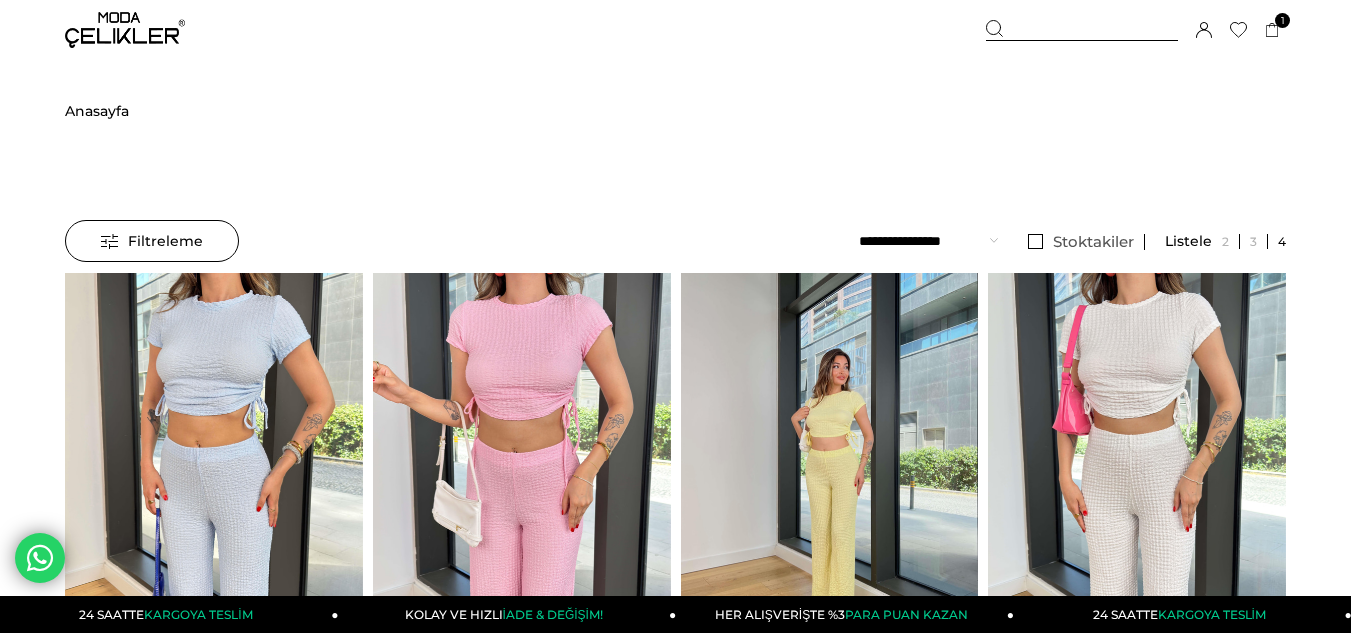 drag, startPoint x: 1096, startPoint y: 24, endPoint x: 790, endPoint y: 62, distance: 308.35046 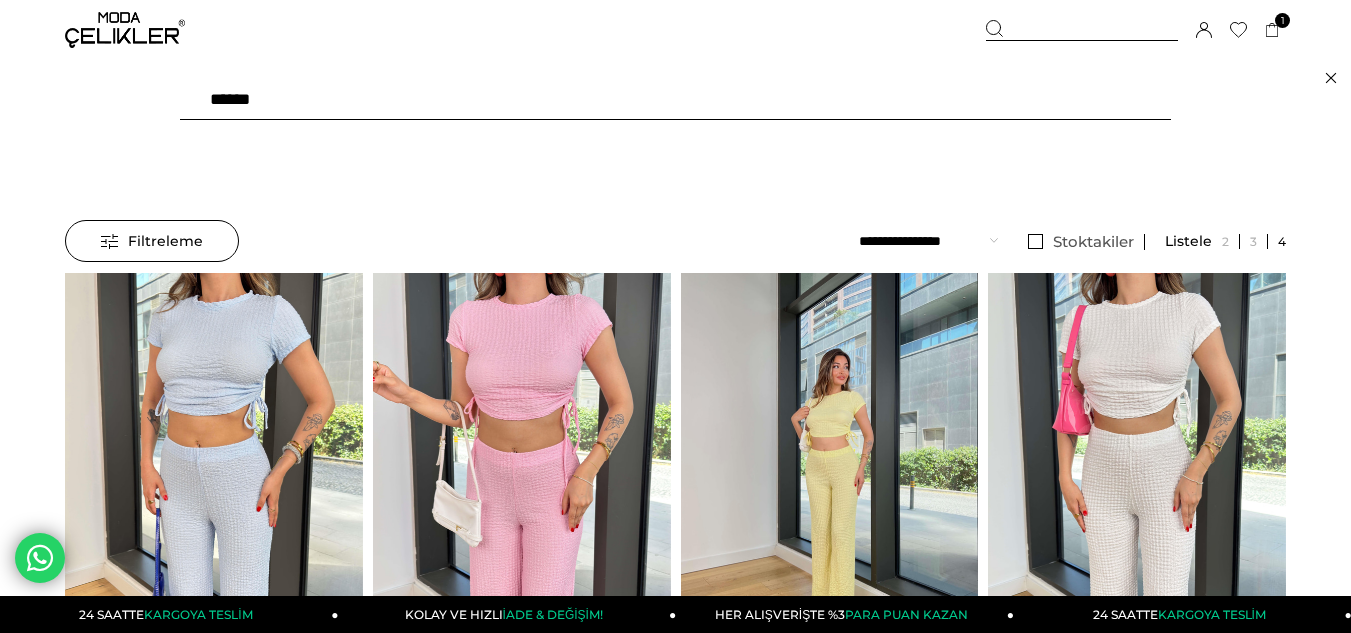 click on "******" at bounding box center [675, 100] 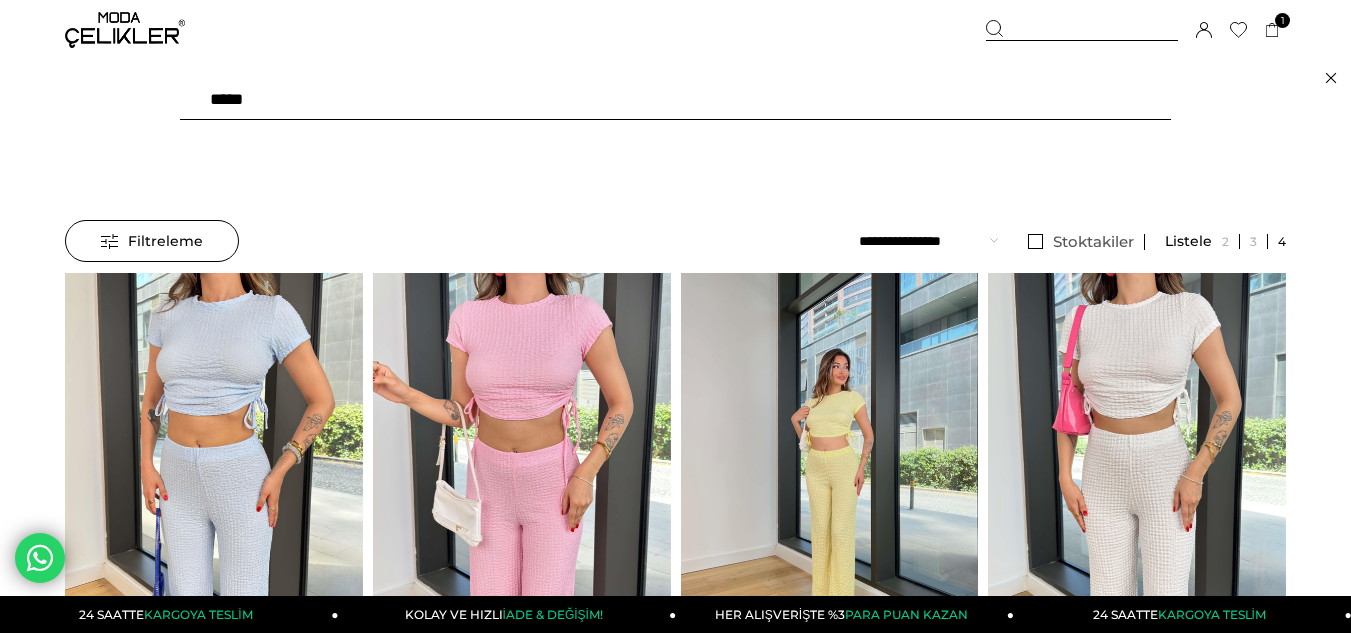 type on "******" 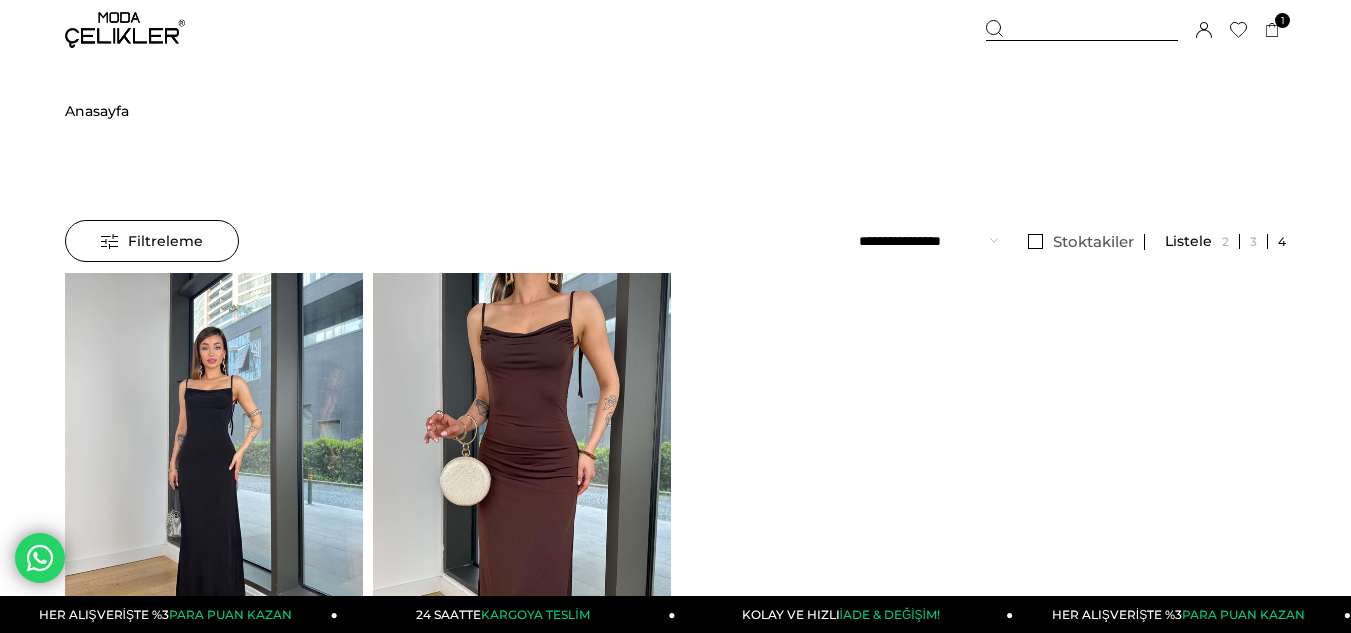 scroll, scrollTop: 200, scrollLeft: 0, axis: vertical 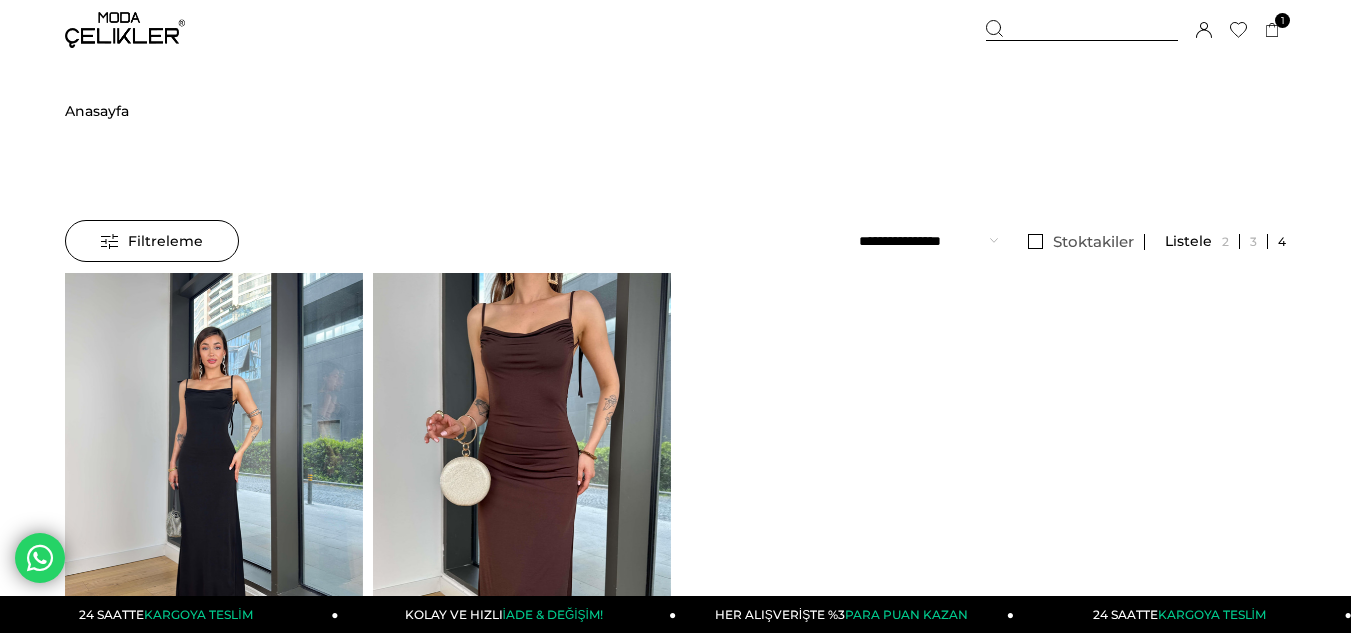 click at bounding box center [1082, 30] 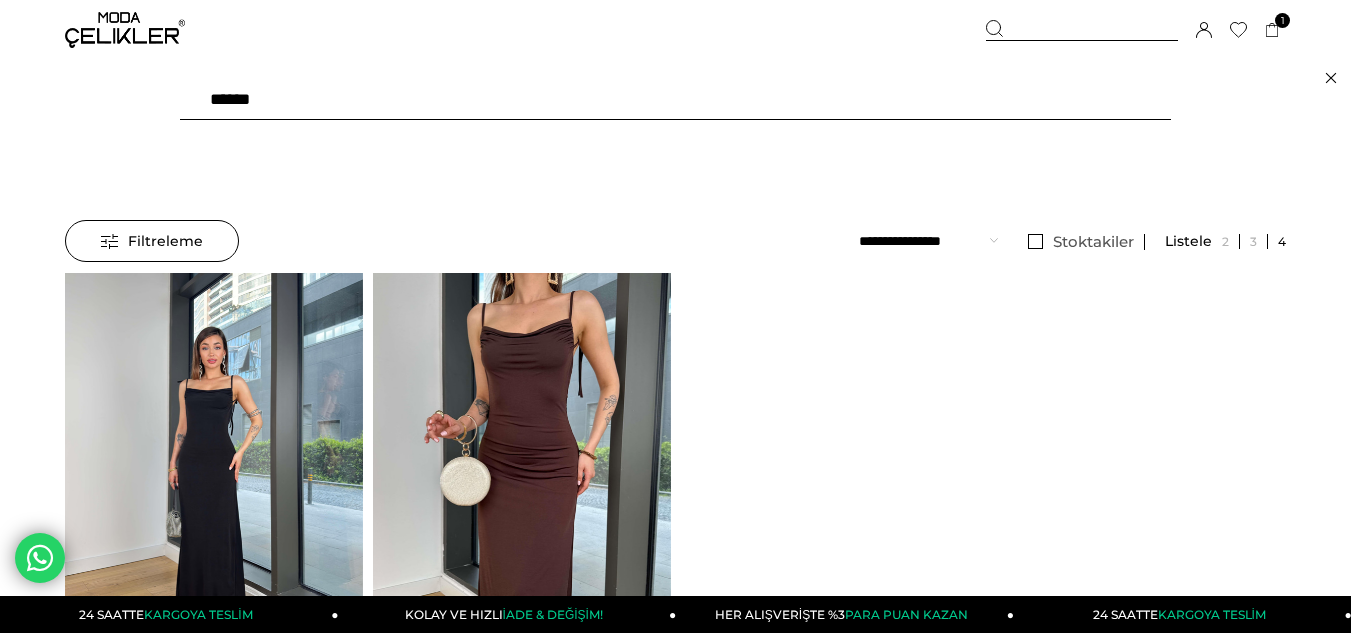 click on "******" at bounding box center (675, 100) 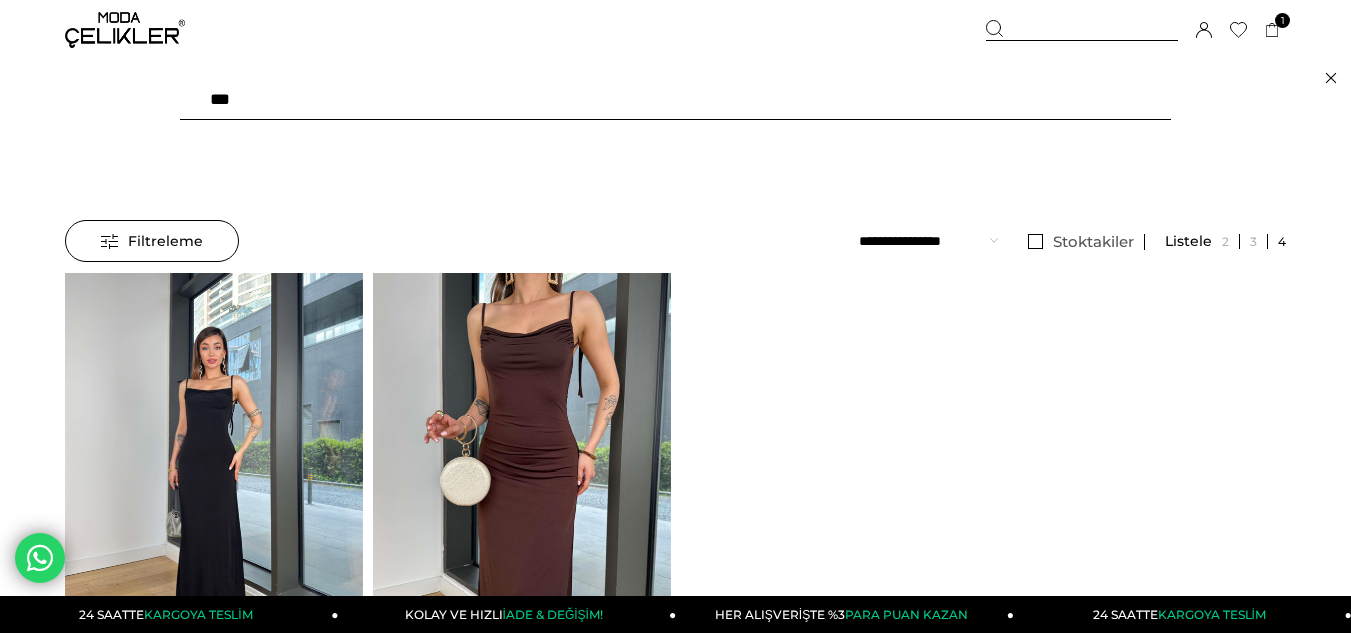 type on "****" 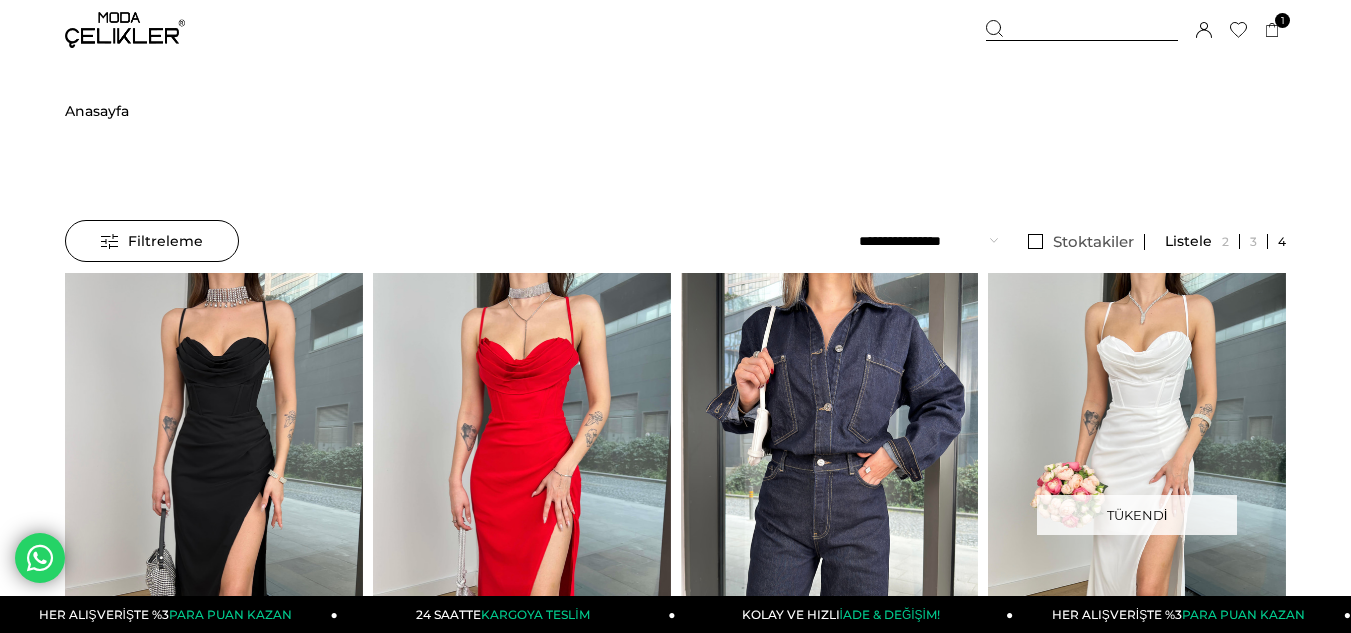 scroll, scrollTop: 0, scrollLeft: 0, axis: both 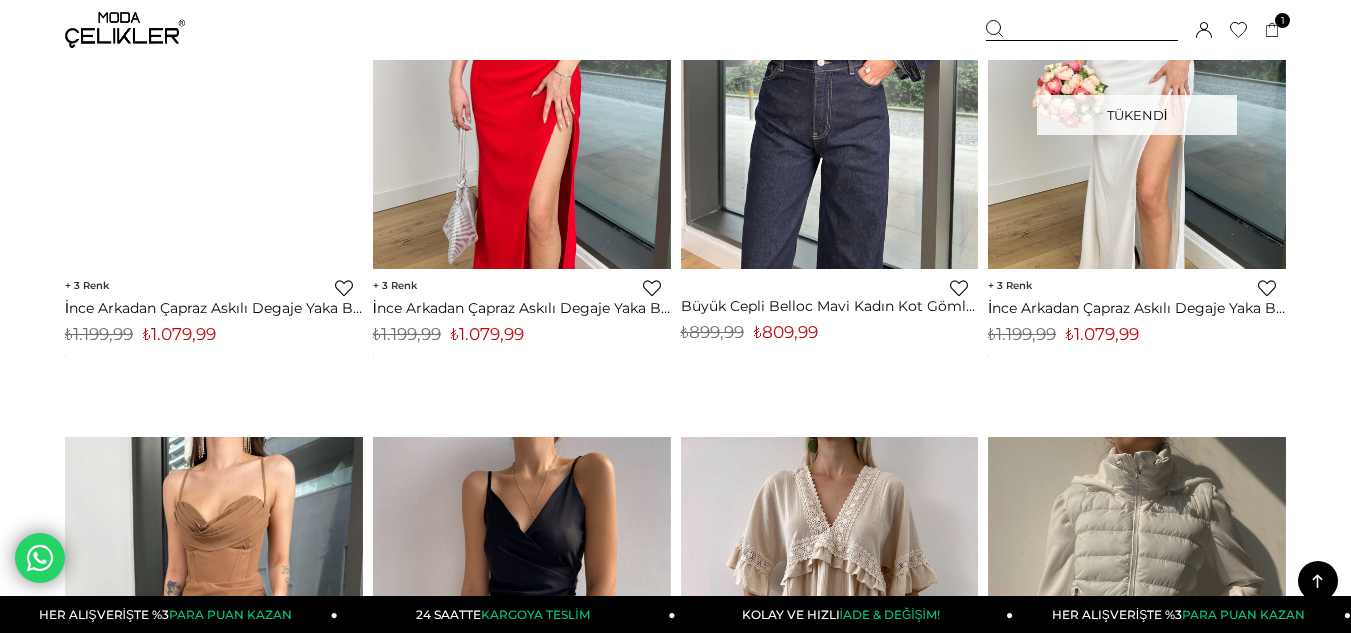 click at bounding box center [214, 71] 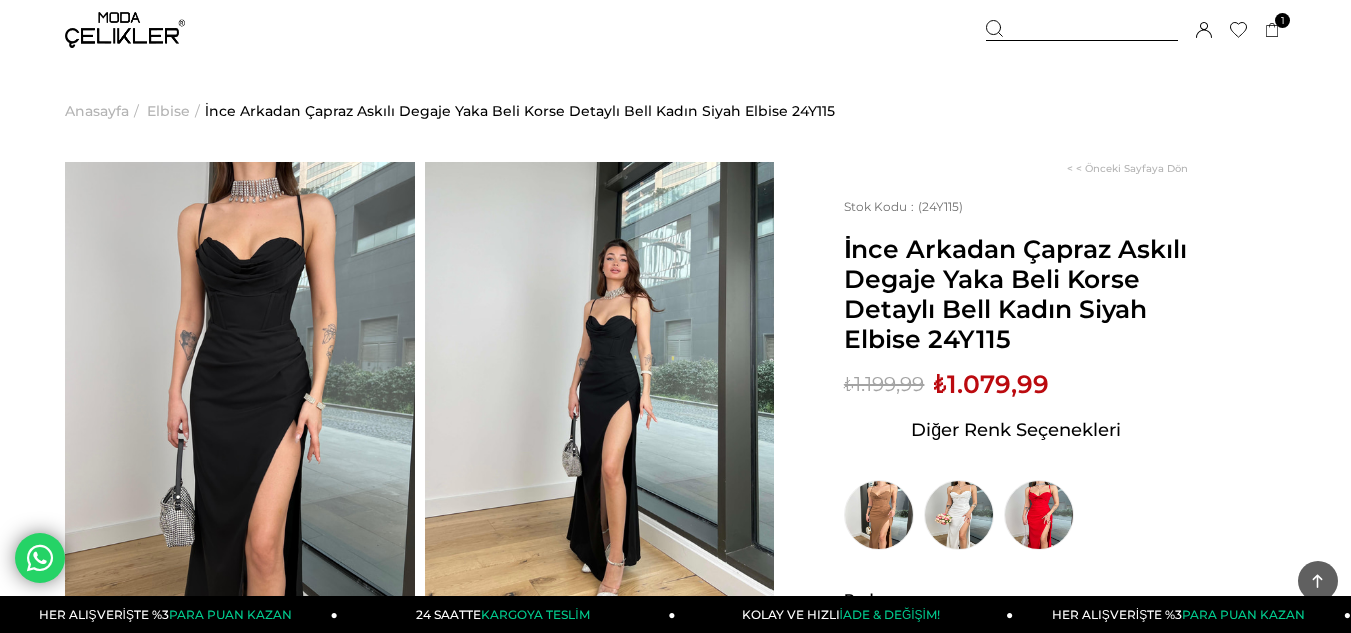 scroll, scrollTop: 500, scrollLeft: 0, axis: vertical 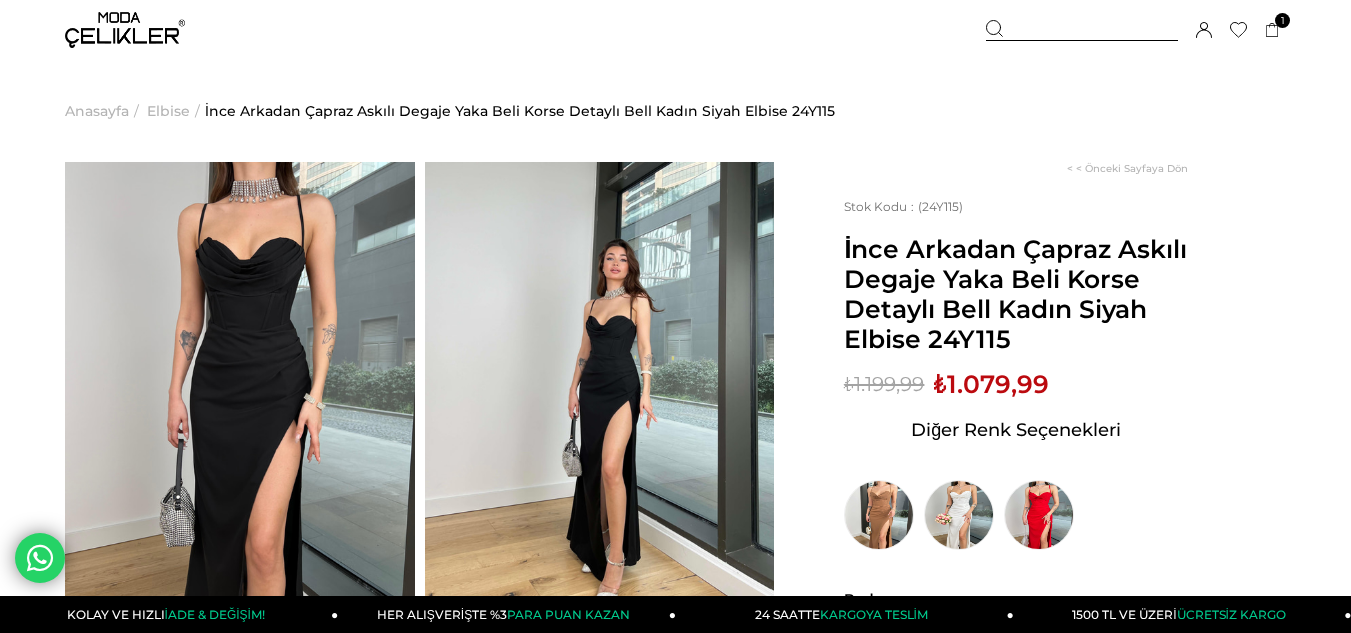 click on "Sepetim
1
Ürün
₺1.709,99
Straplez Önü Fiyonklu Yüksek Bel Bol Paça Pantolon Petra Bordo Kadın Takım 25K049 BORDO
x 1
Adet
₺1.709,99
Genel Toplam :
₺1.709,99
Sepetim
Sipariş Tamamla
Üye Girişi
Üye Ol
Google İle Bağlan" at bounding box center [1136, 30] 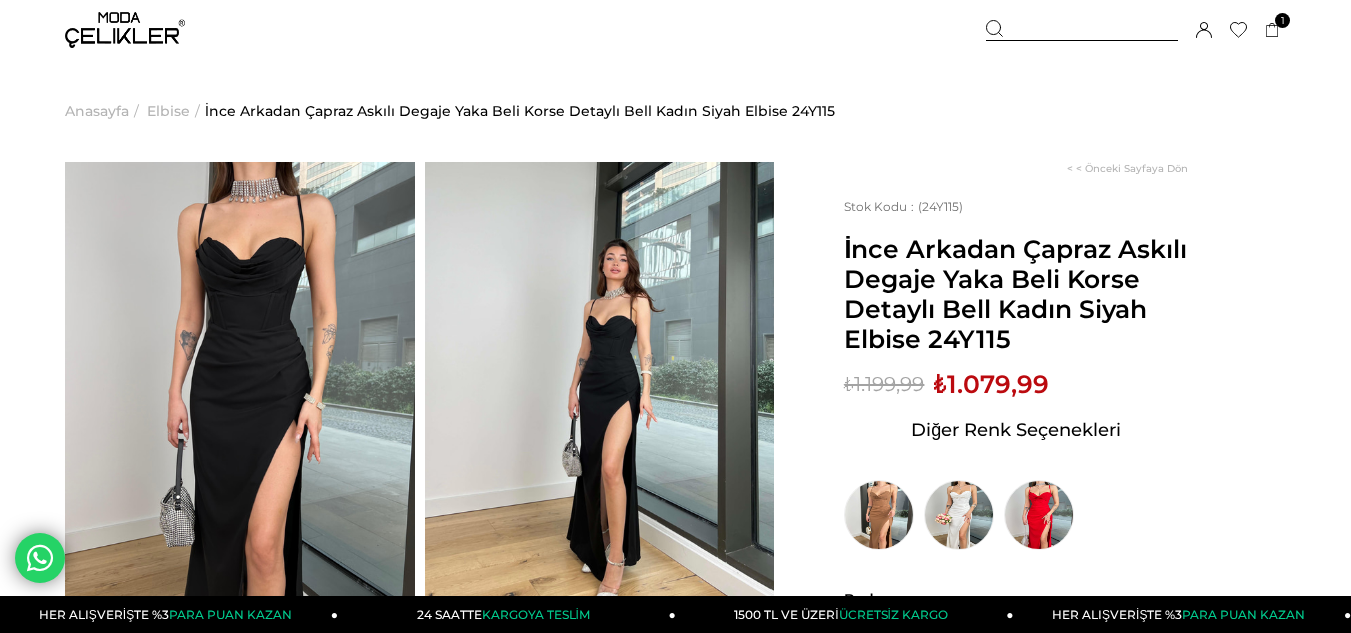 click at bounding box center [1082, 30] 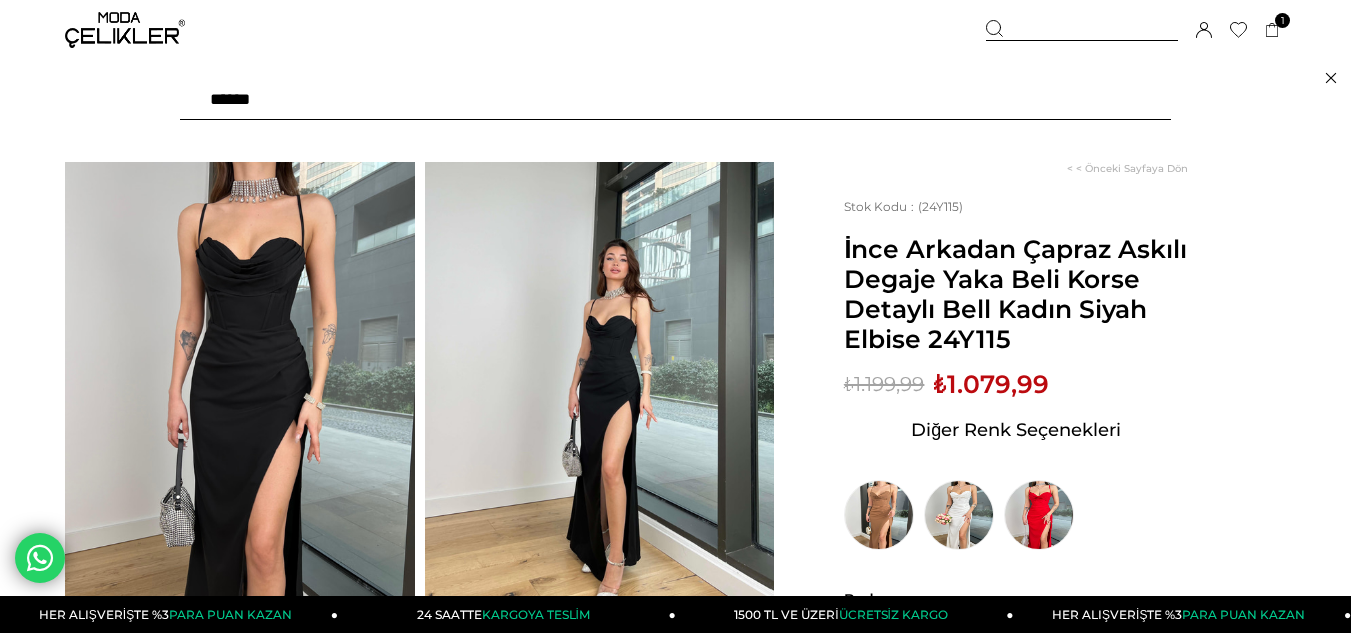 type on "*******" 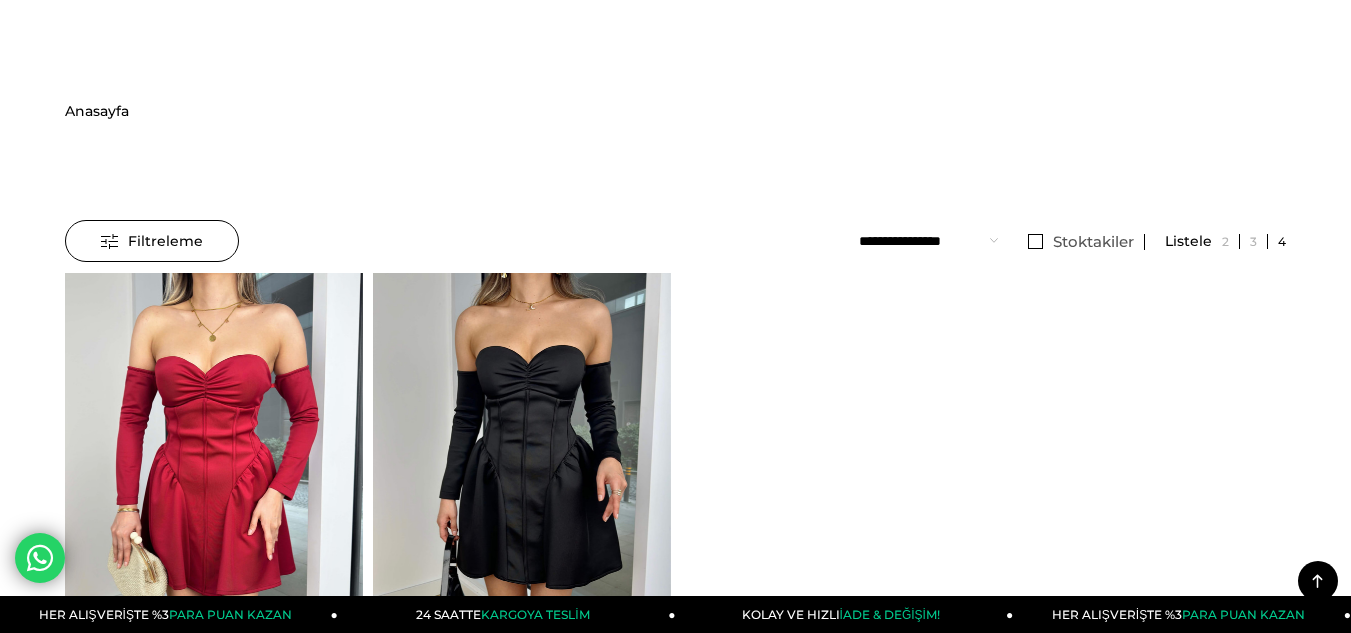 scroll, scrollTop: 243, scrollLeft: 0, axis: vertical 